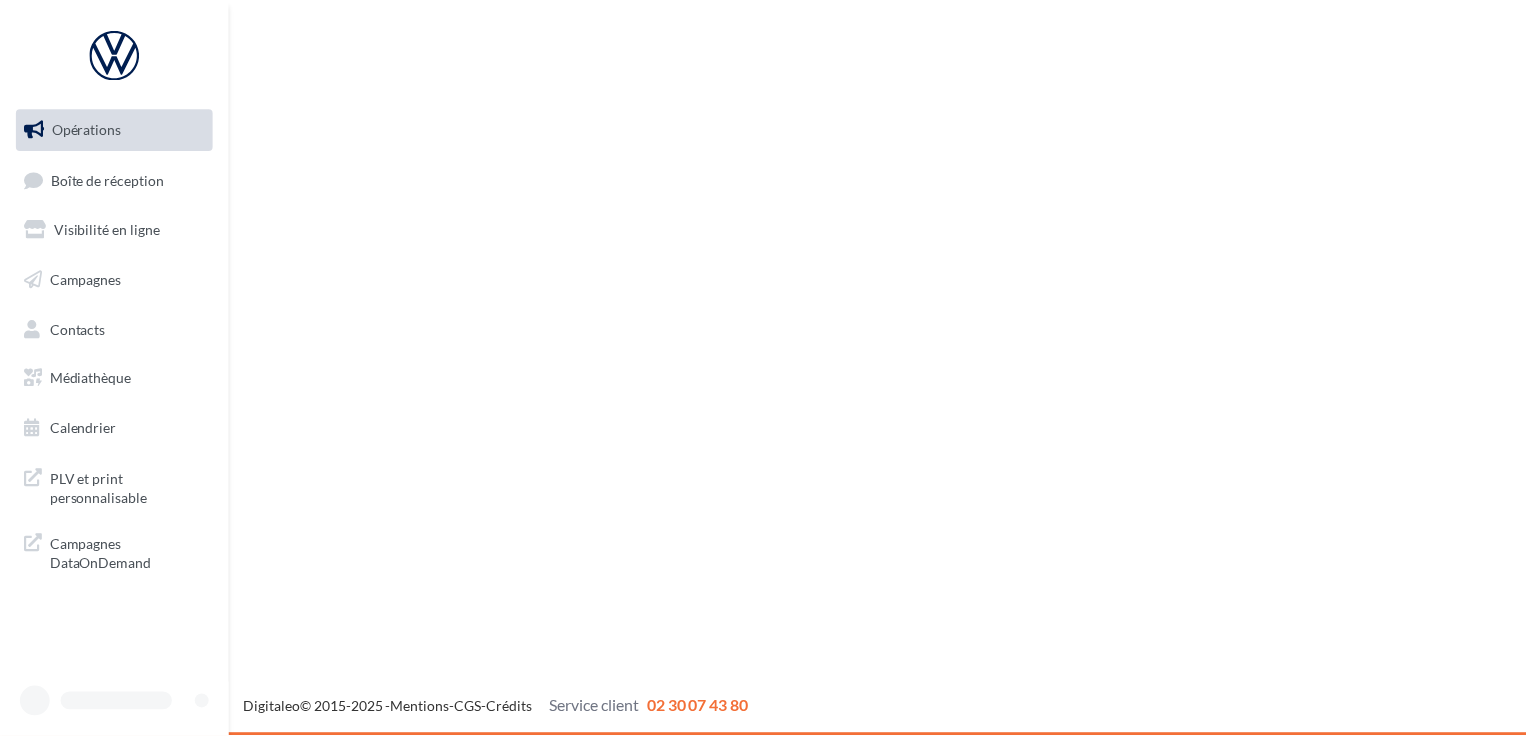 scroll, scrollTop: 0, scrollLeft: 0, axis: both 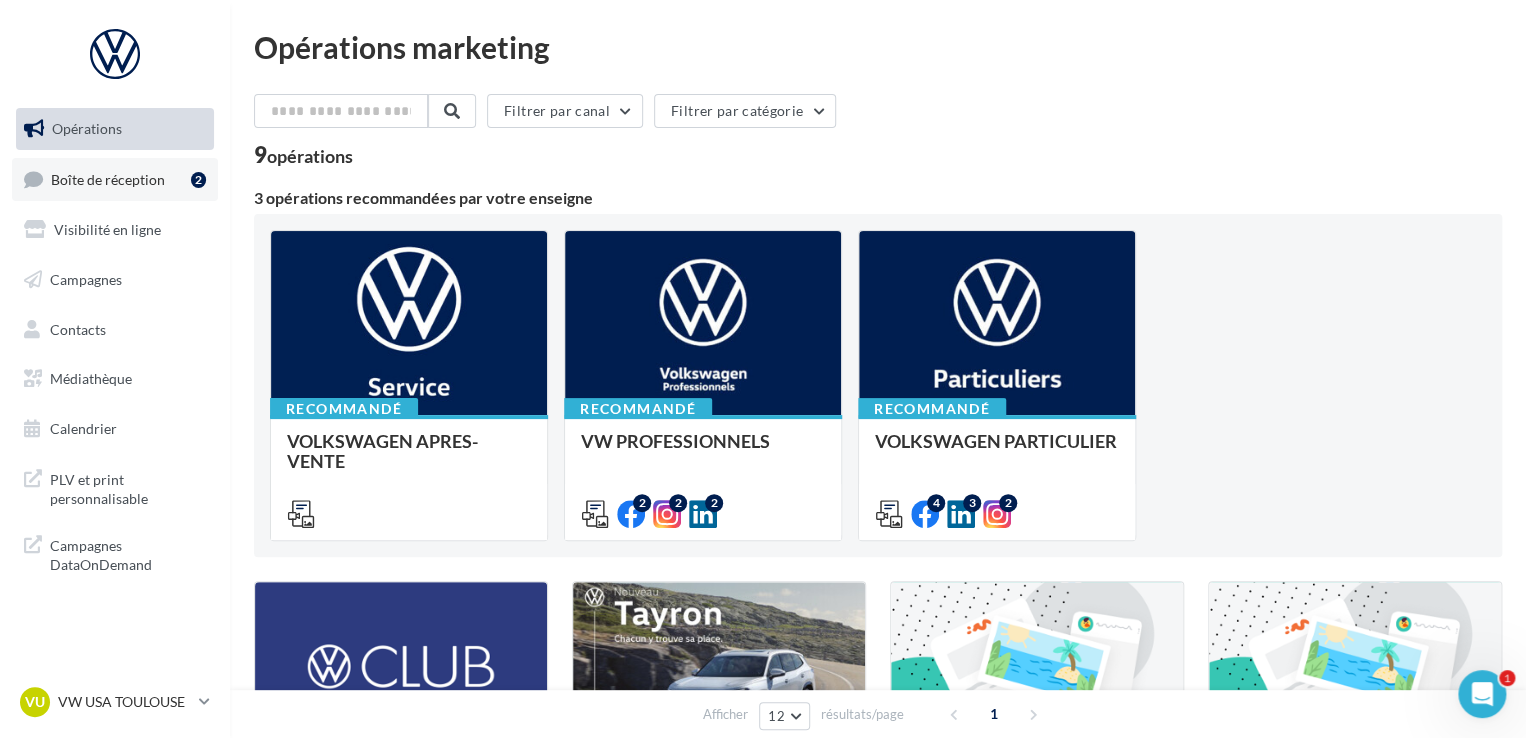 click on "Boîte de réception" at bounding box center (108, 178) 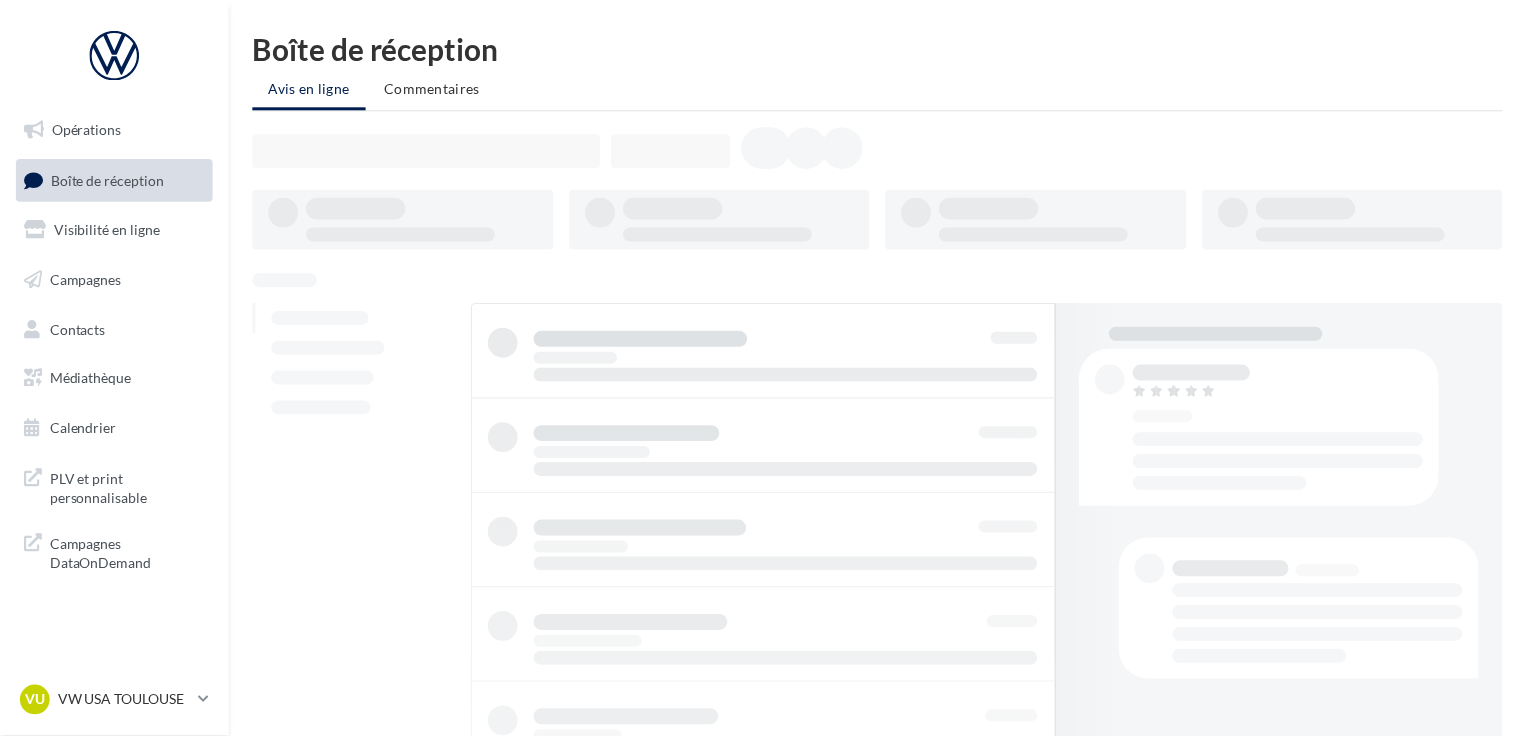 scroll, scrollTop: 0, scrollLeft: 0, axis: both 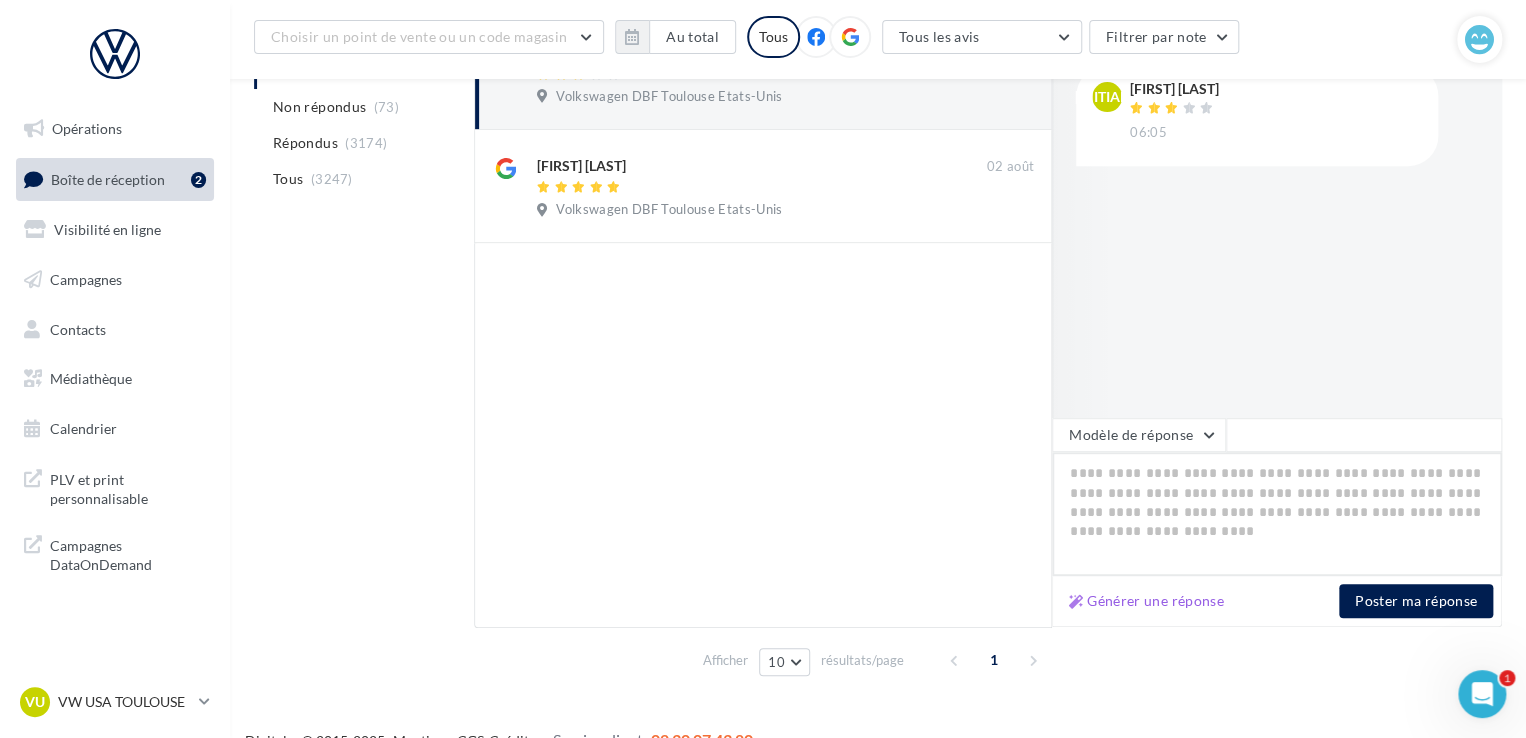 click at bounding box center (1277, 514) 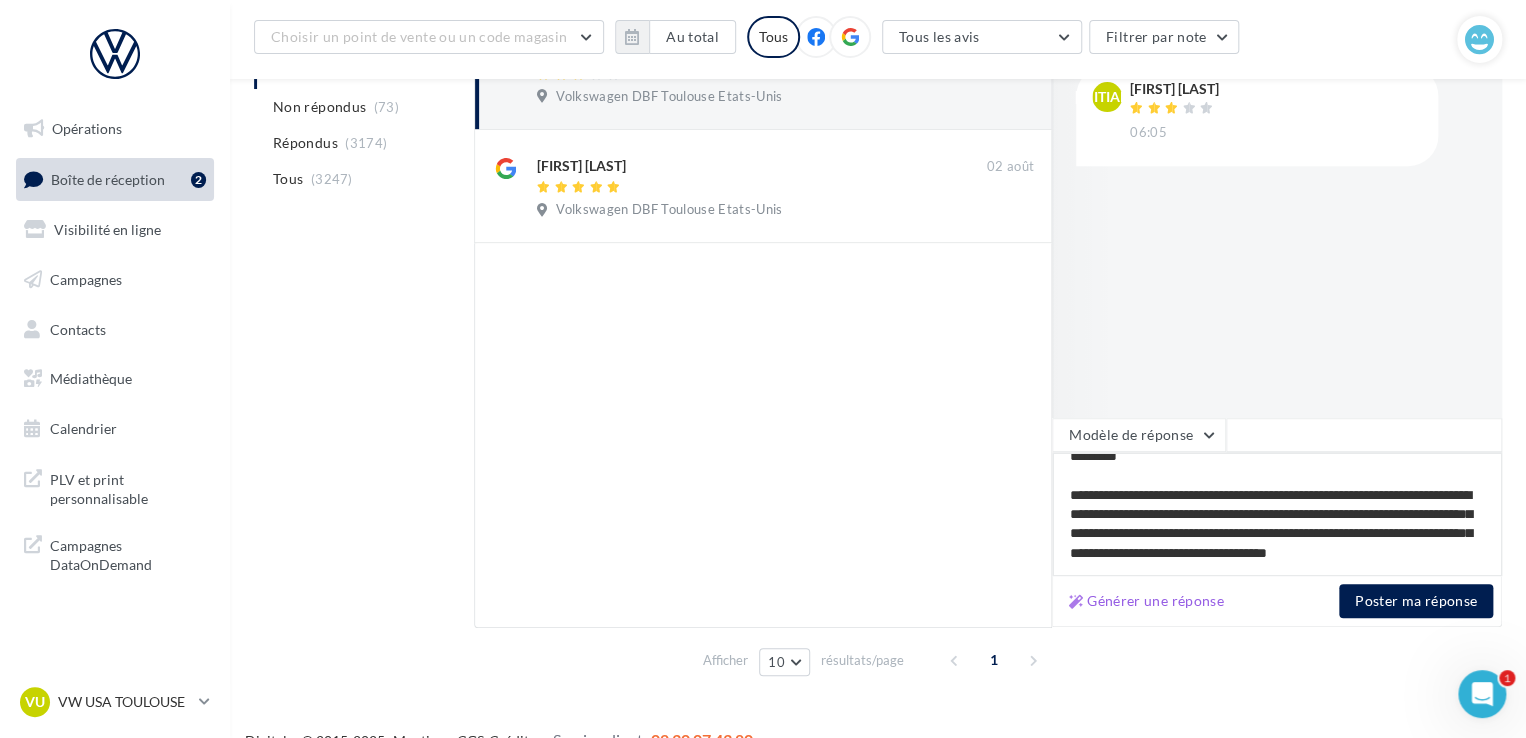 scroll, scrollTop: 0, scrollLeft: 0, axis: both 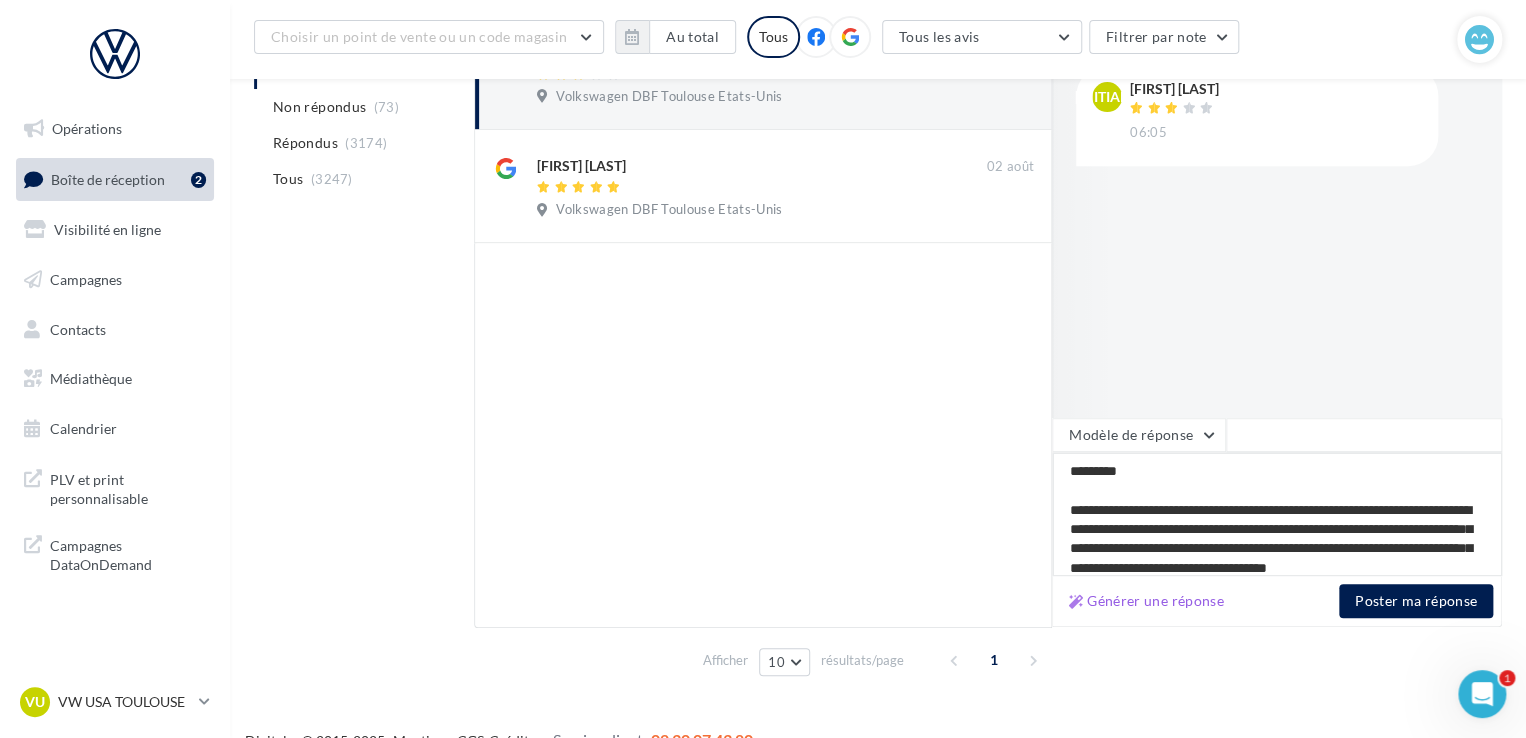 click on "**********" at bounding box center [1277, 514] 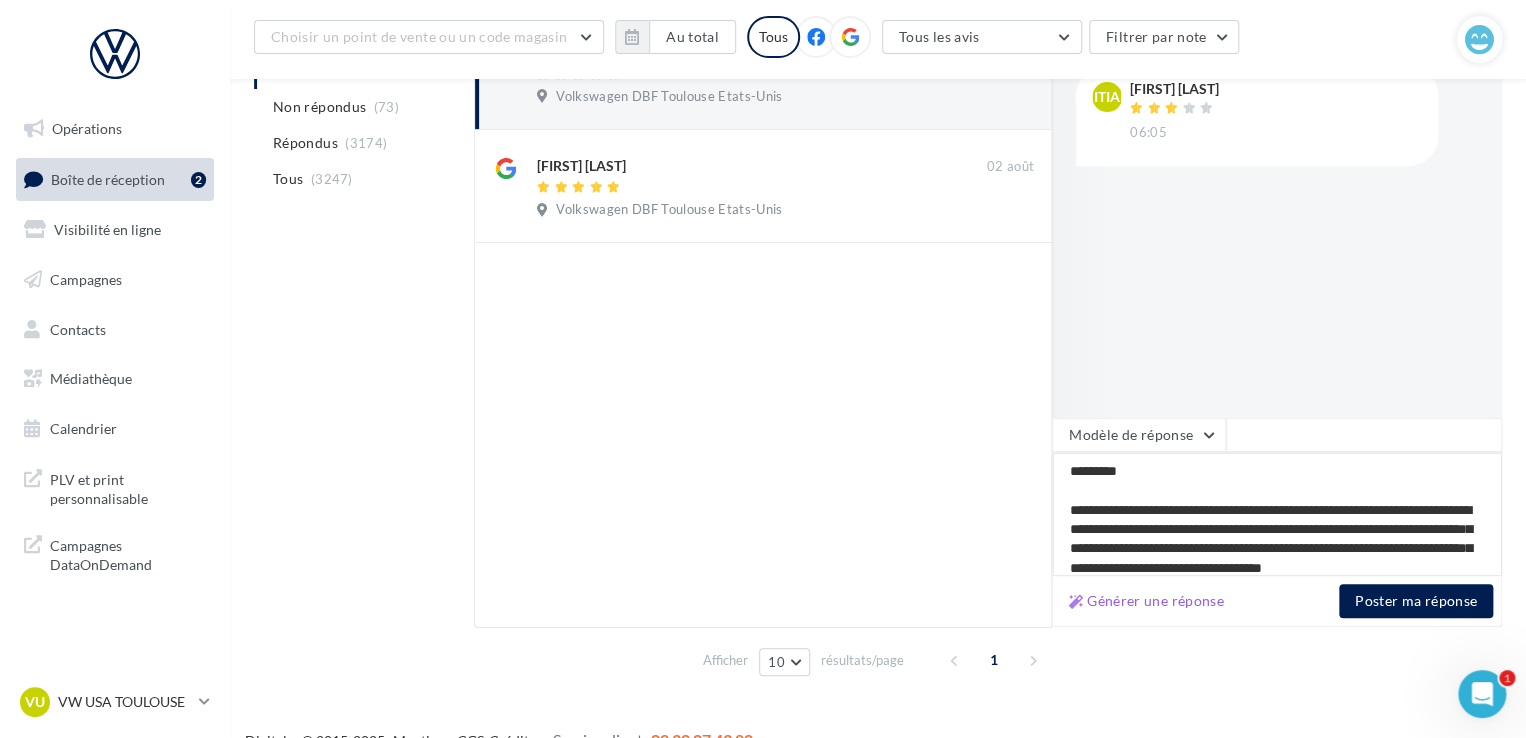 type on "**********" 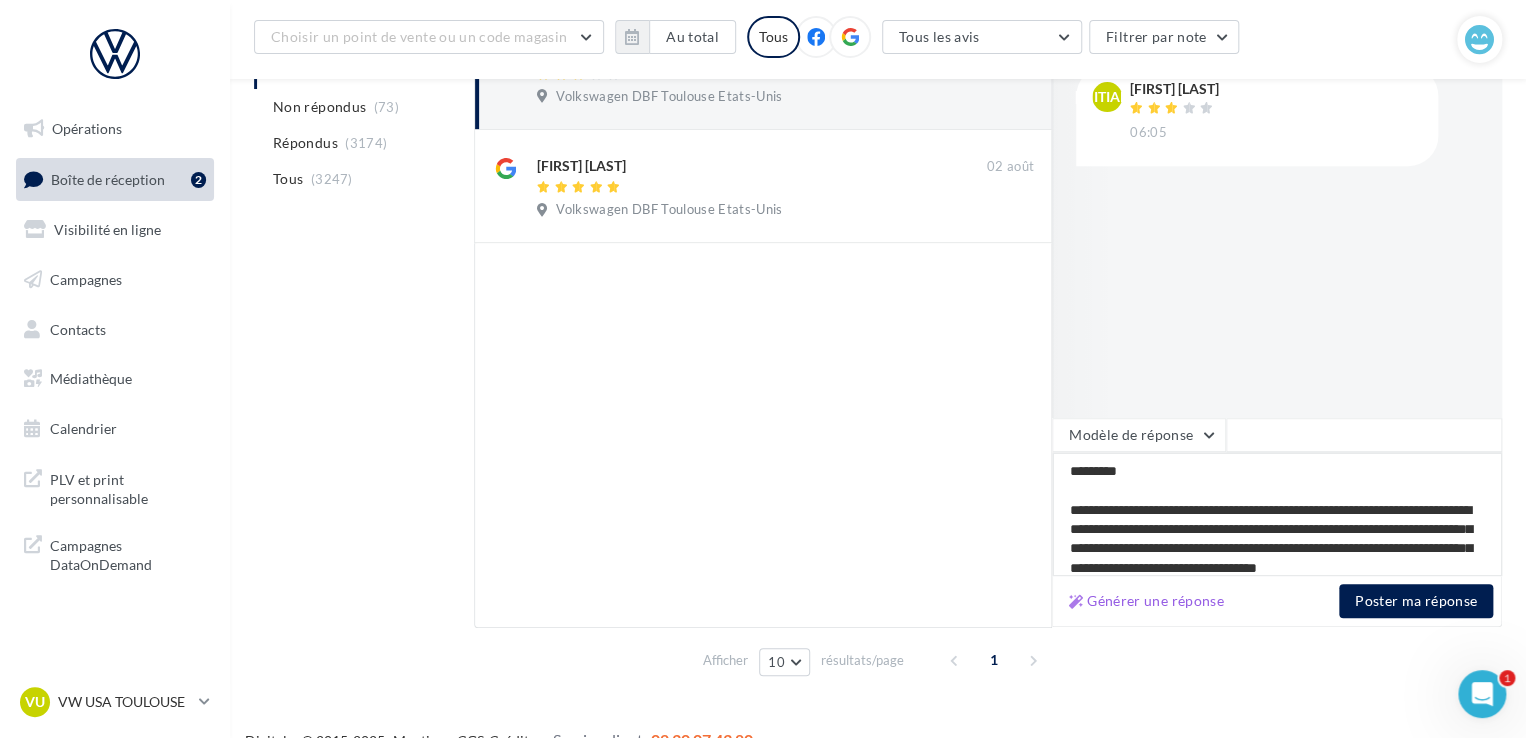 type on "**********" 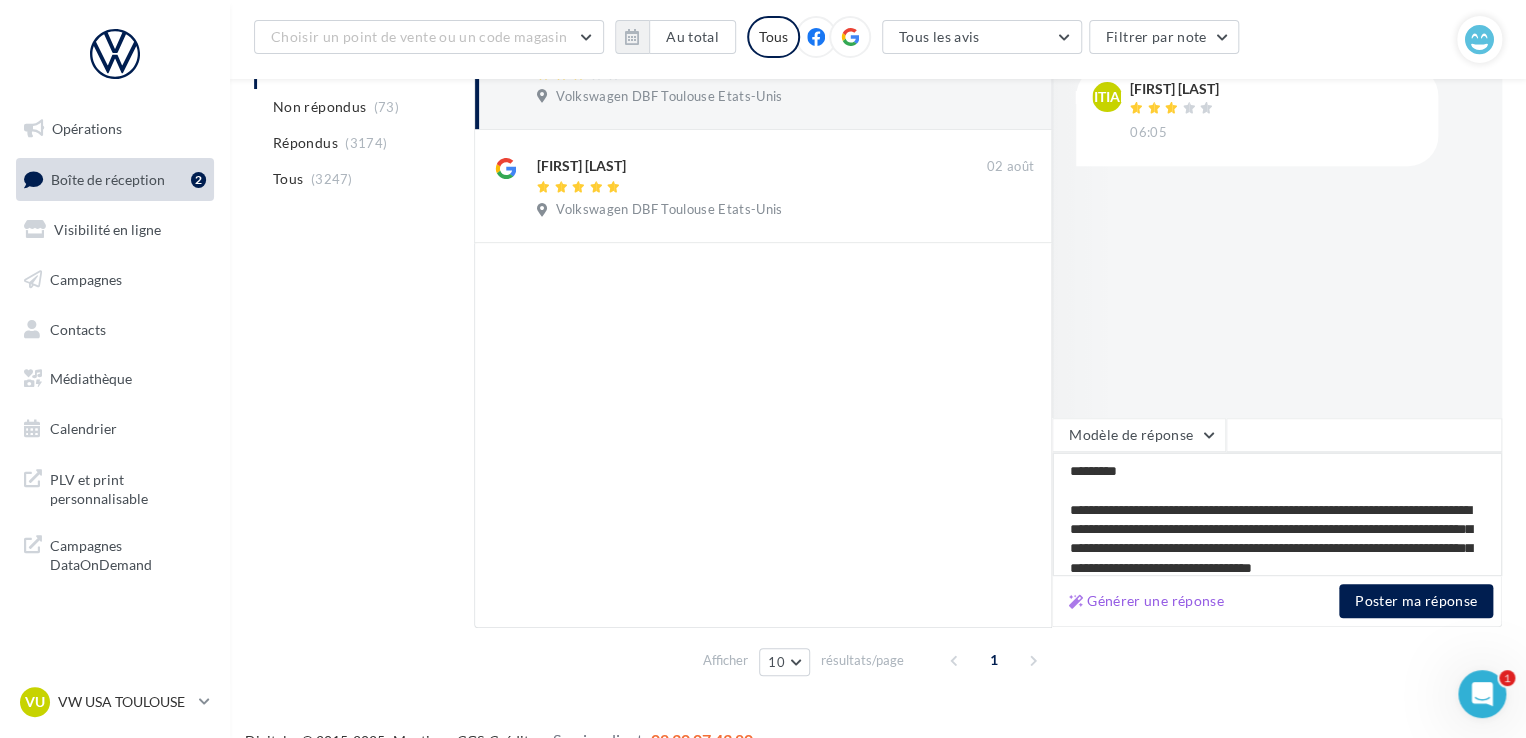 type on "**********" 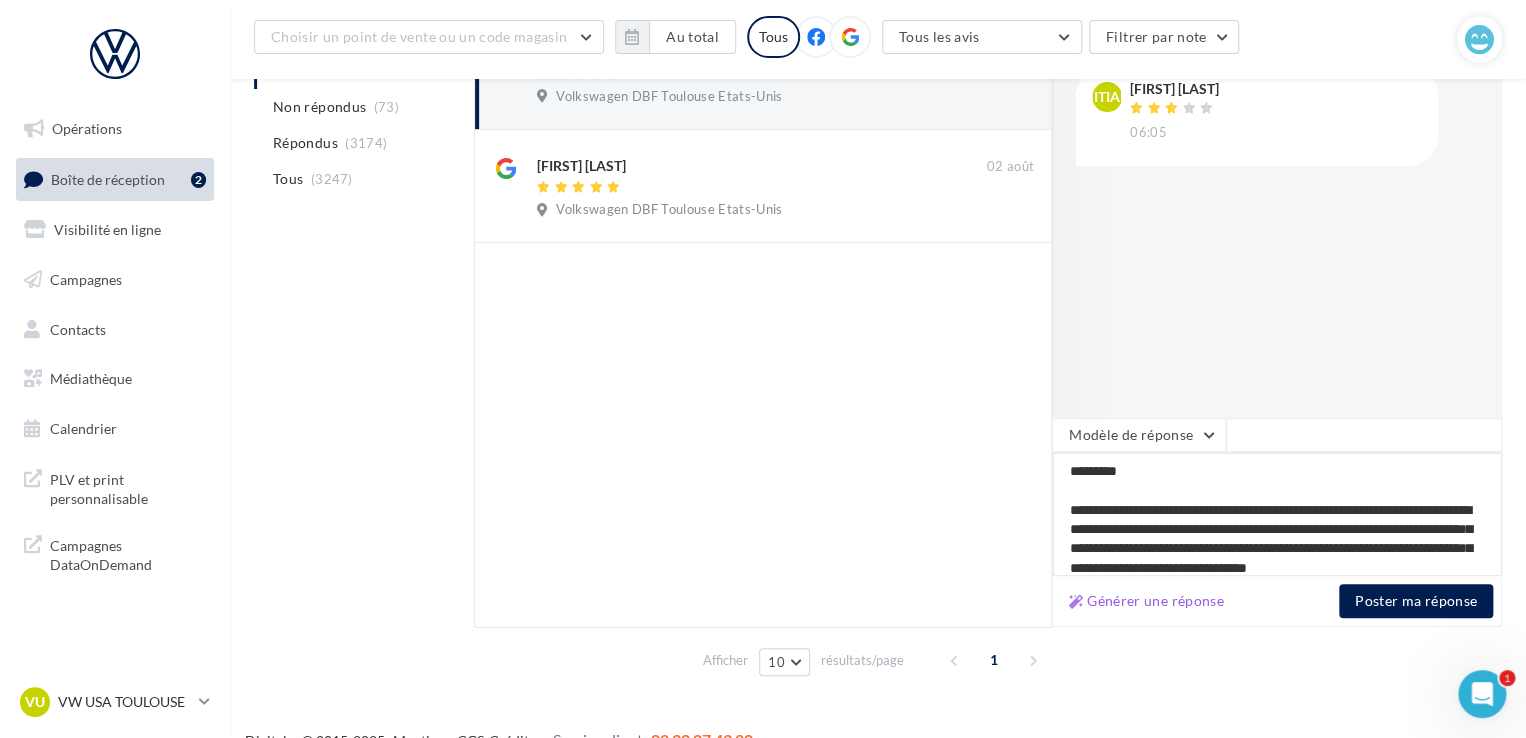 type on "**********" 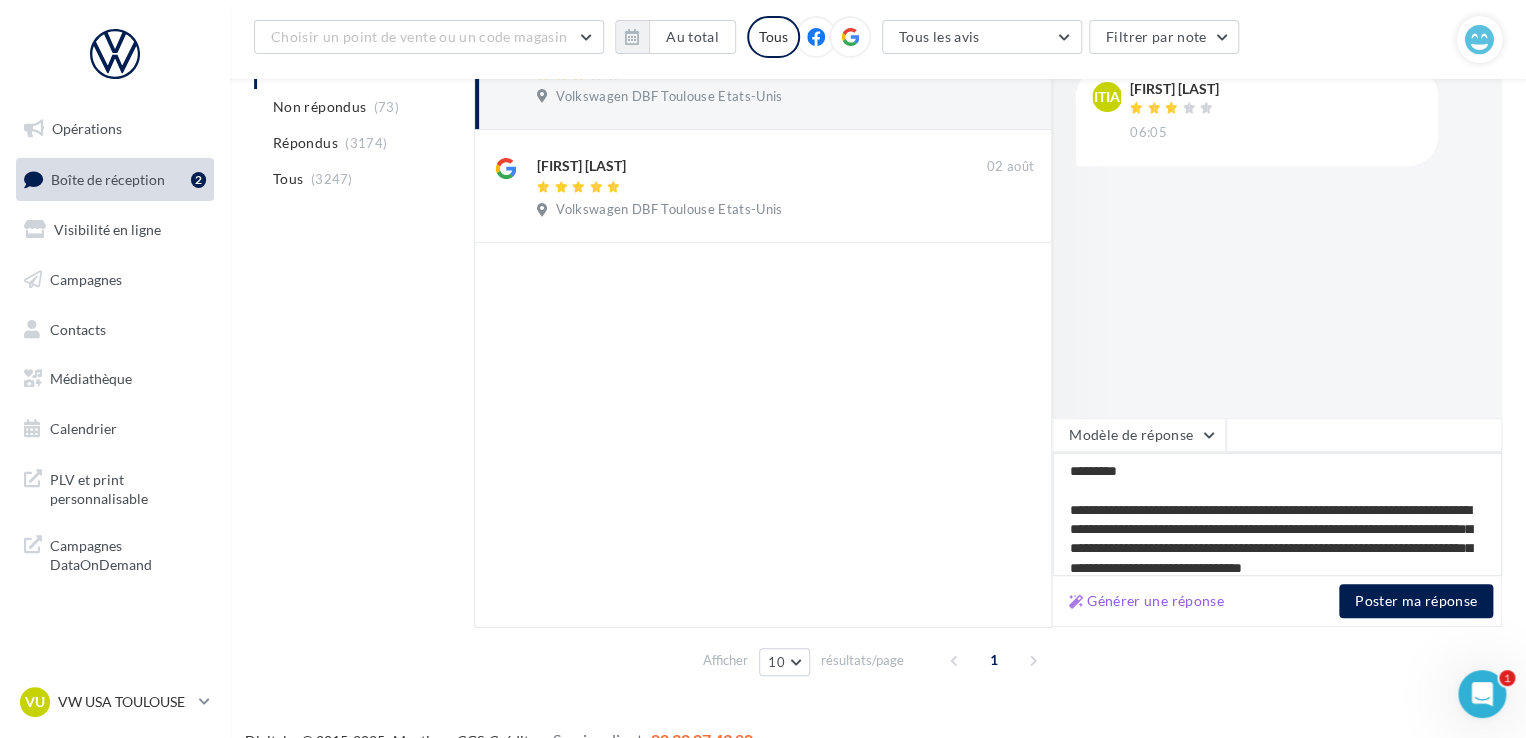 type on "**********" 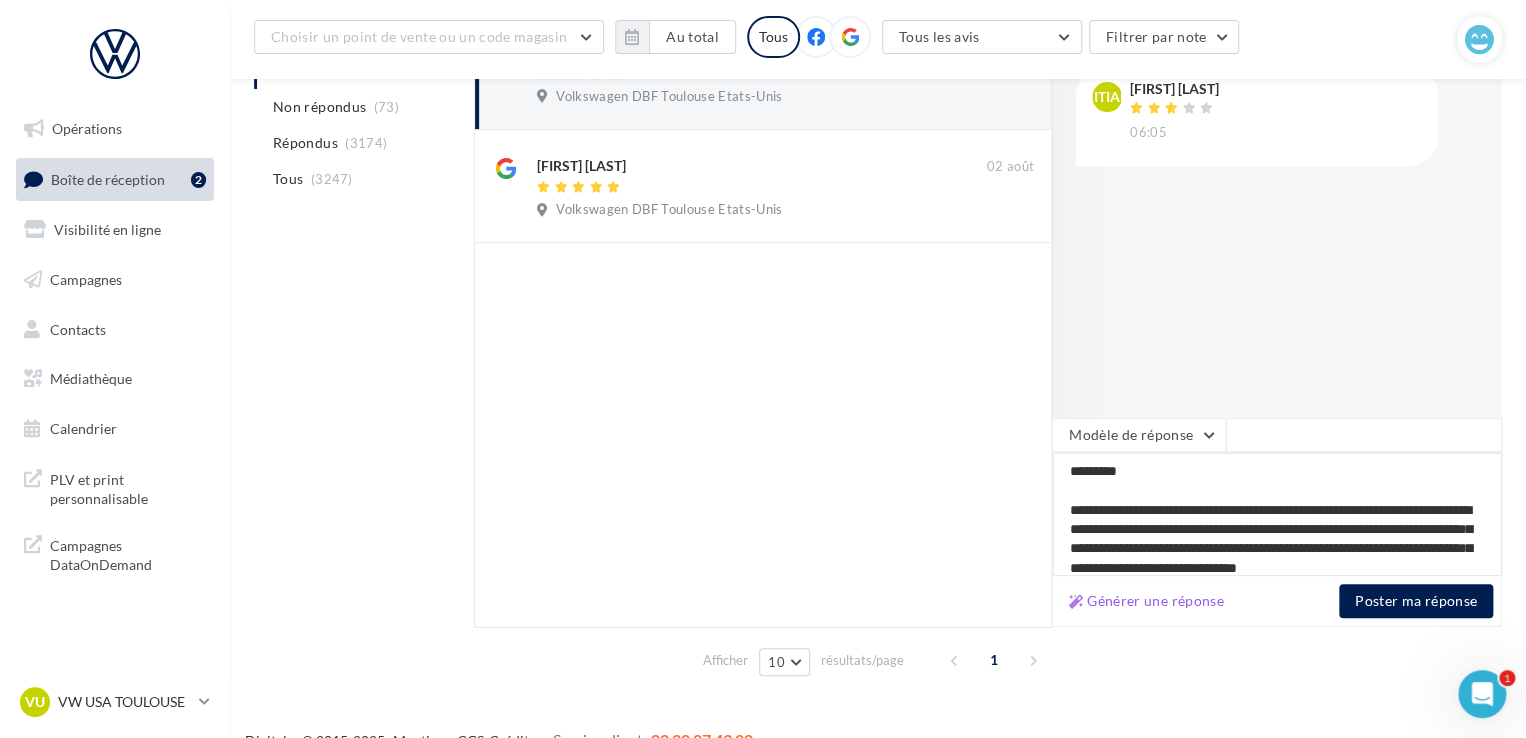 type on "**********" 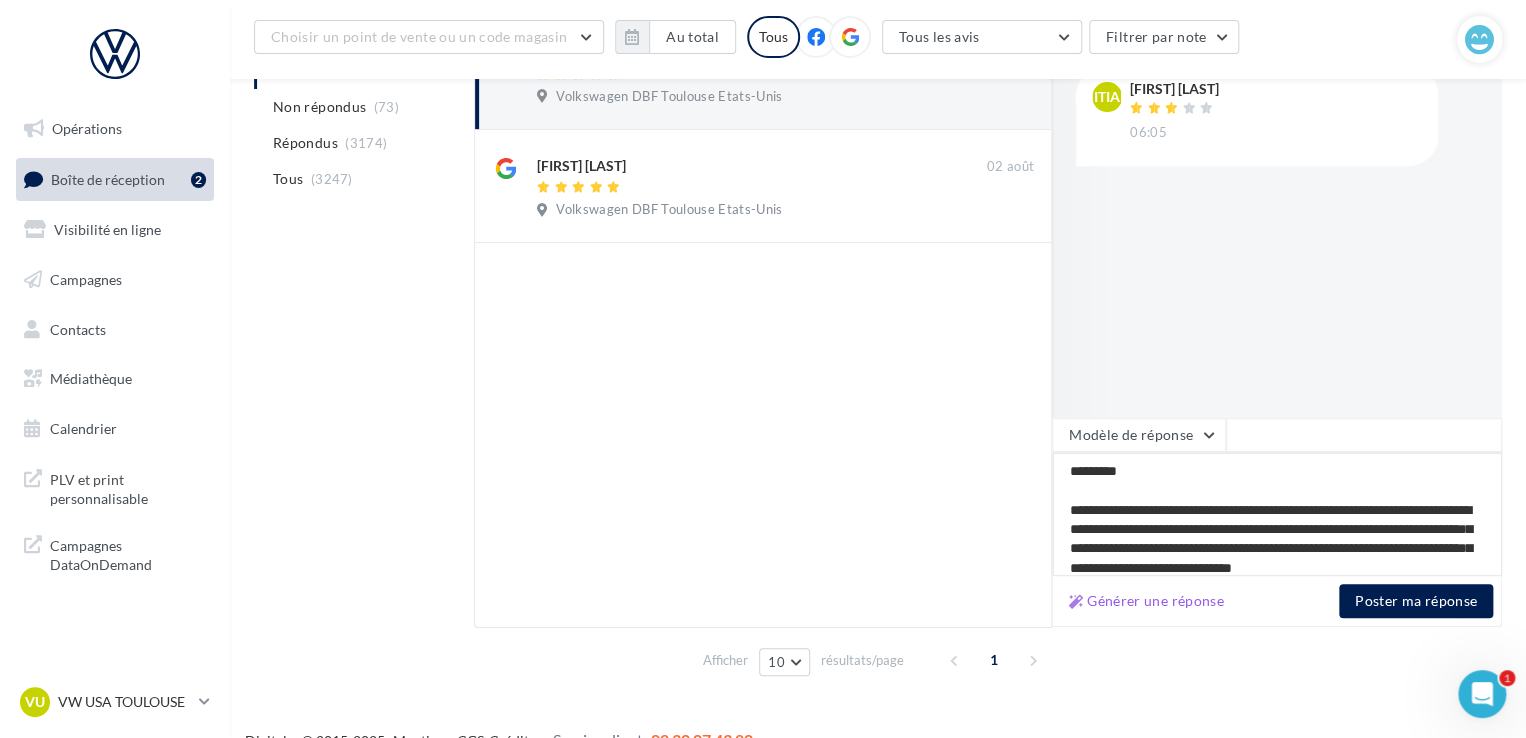 type on "**********" 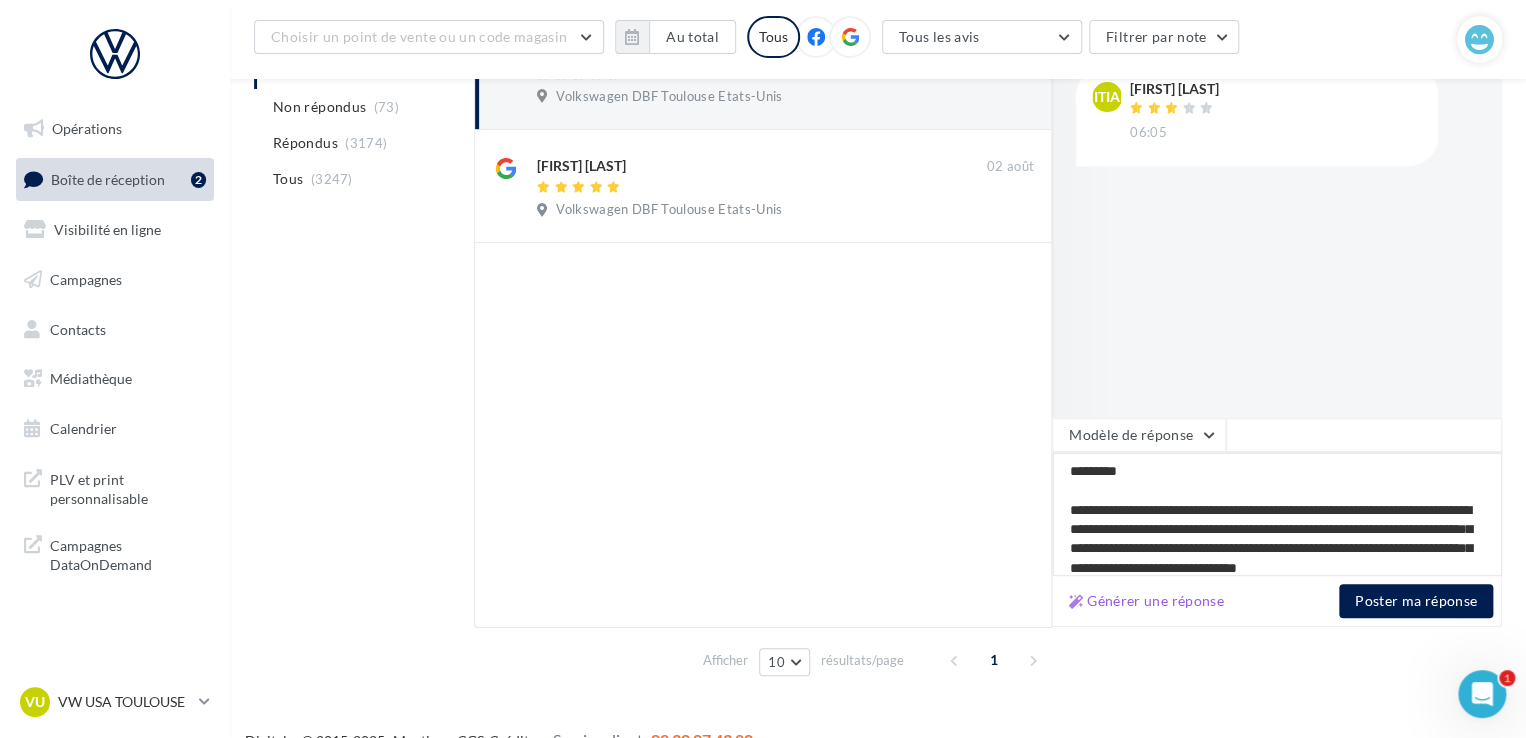 type on "**********" 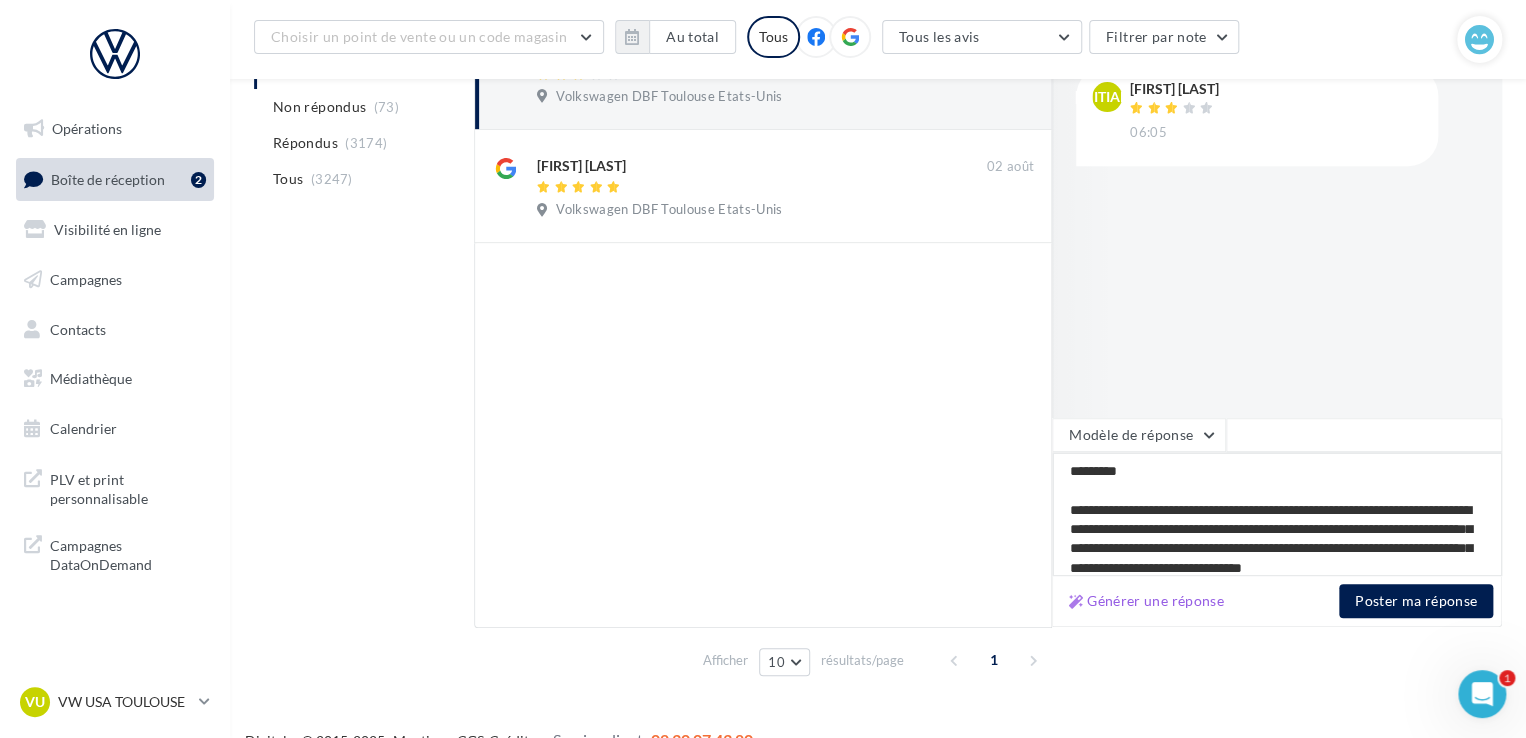 type on "**********" 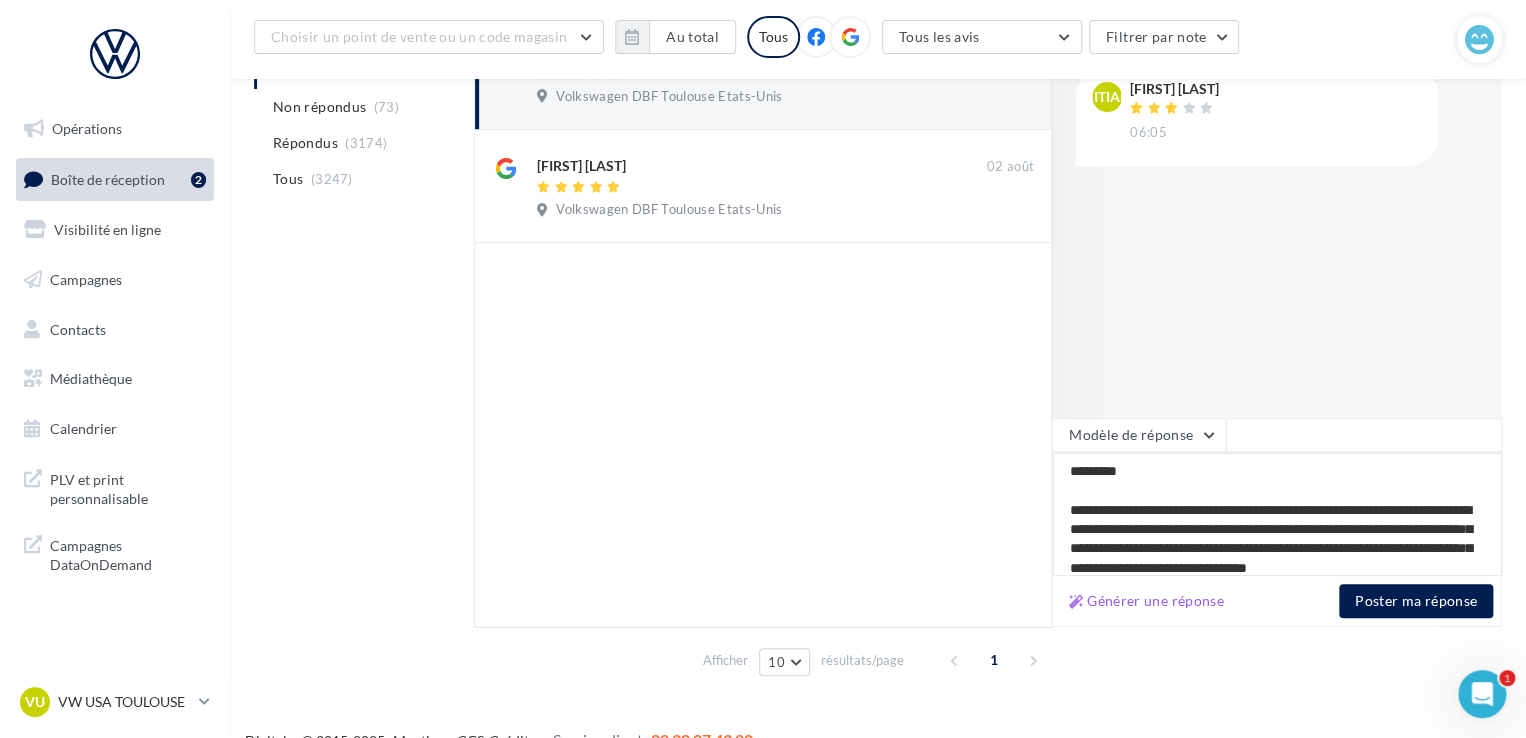 type on "**********" 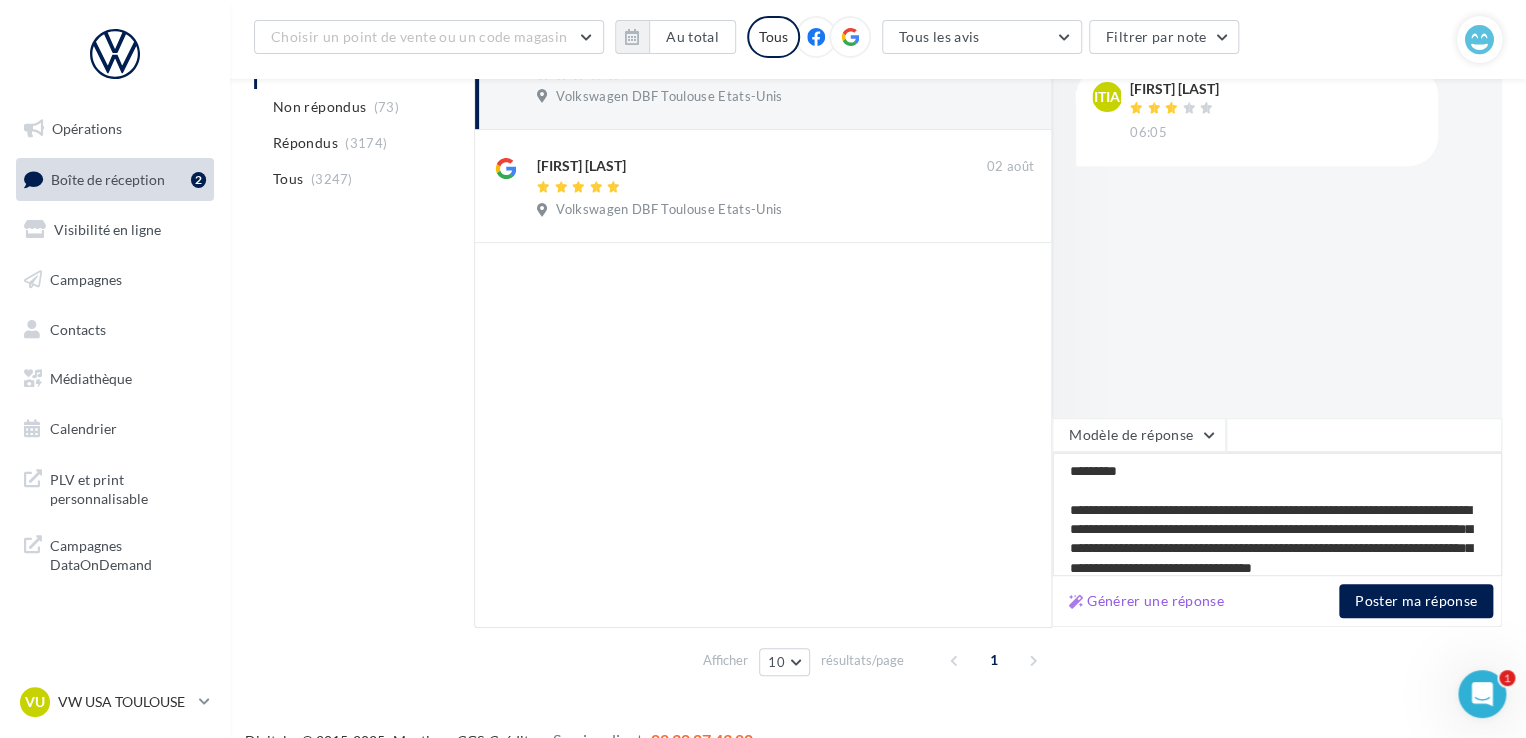 type on "**********" 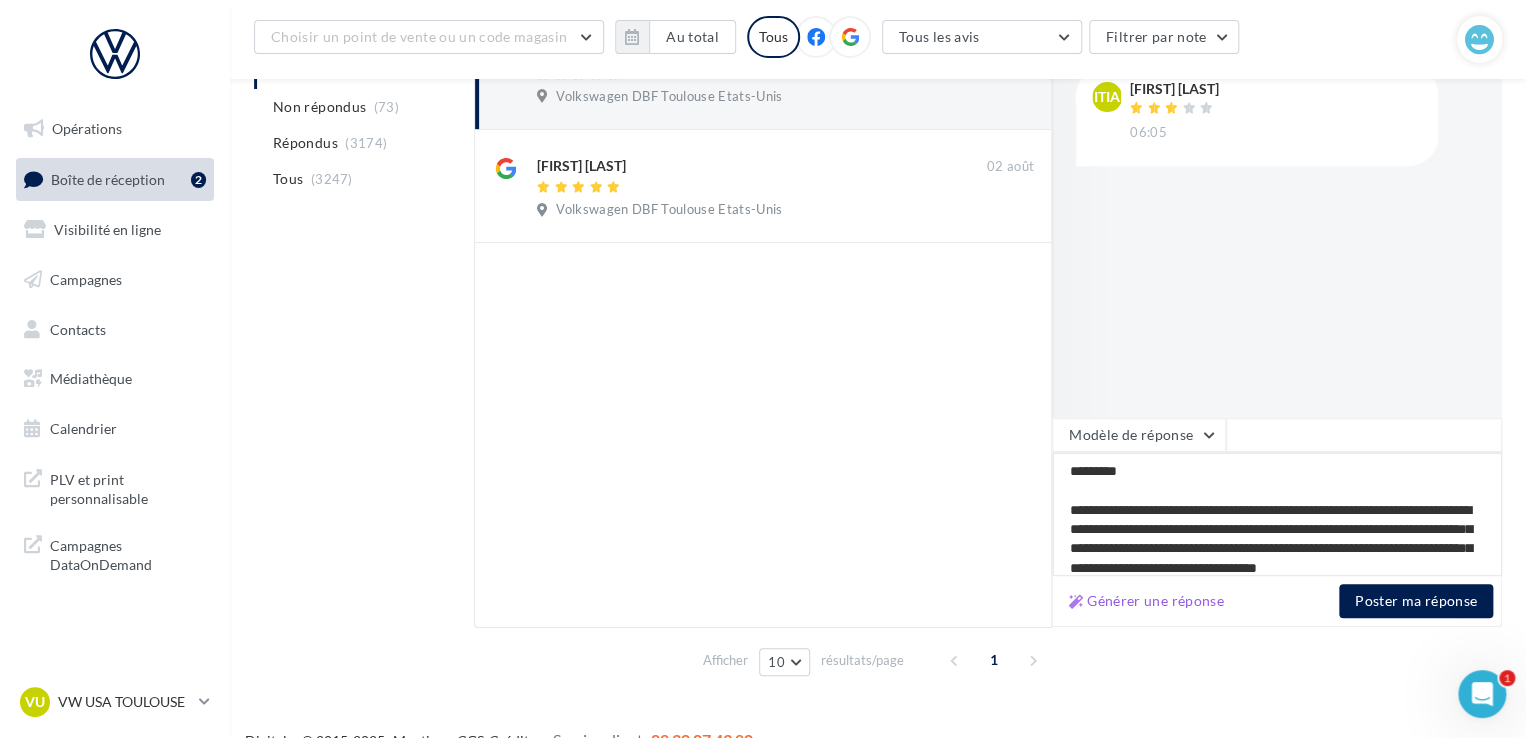type on "**********" 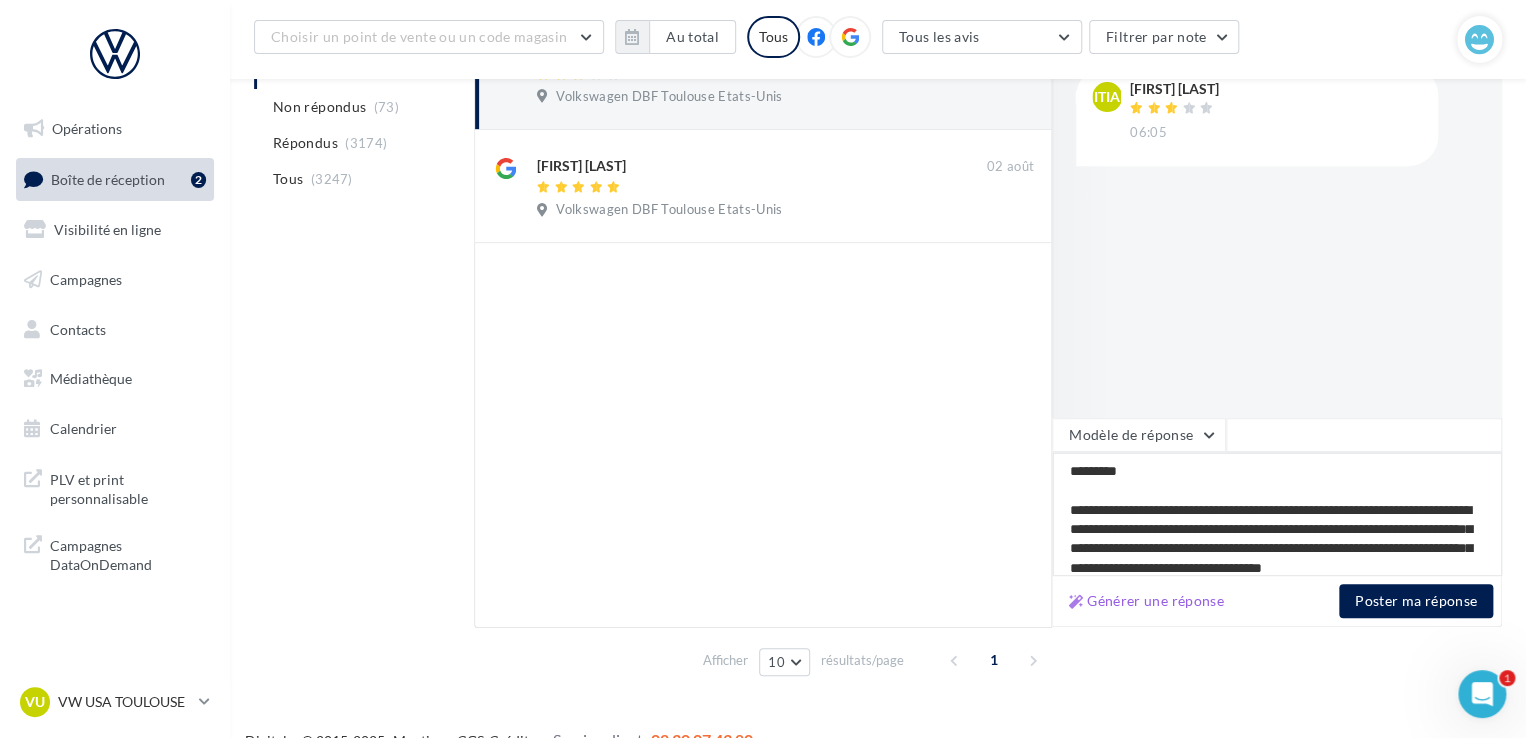type on "**********" 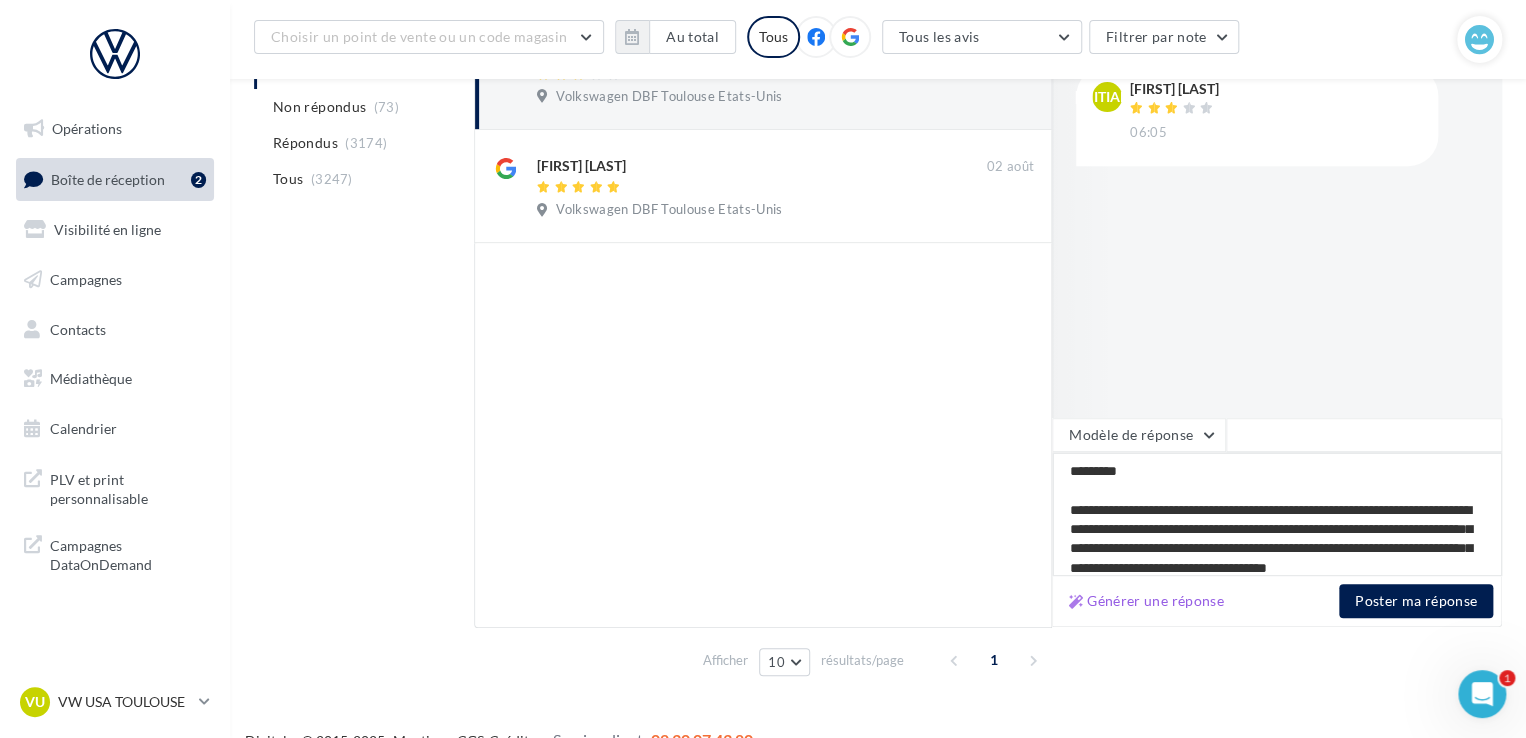 type on "**********" 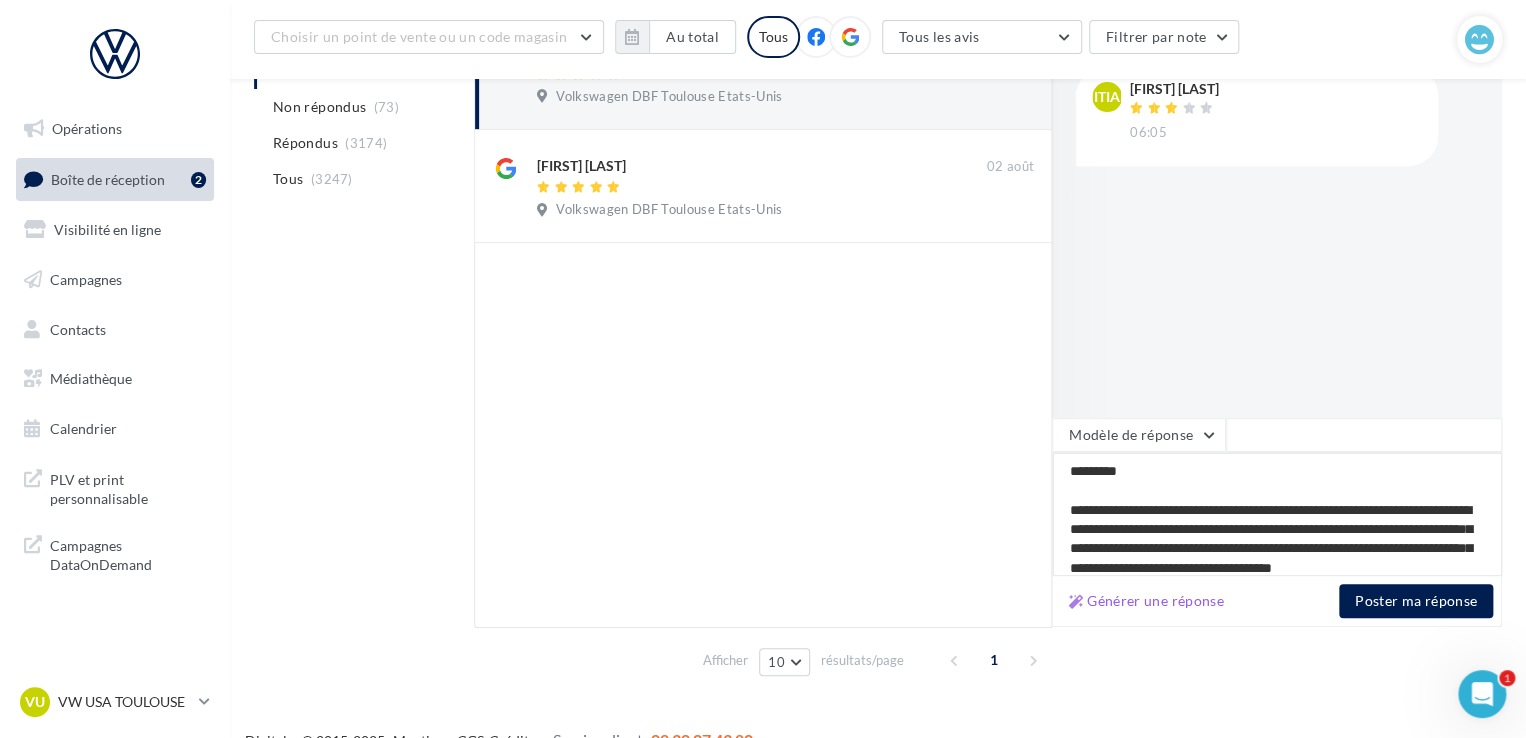 type on "**********" 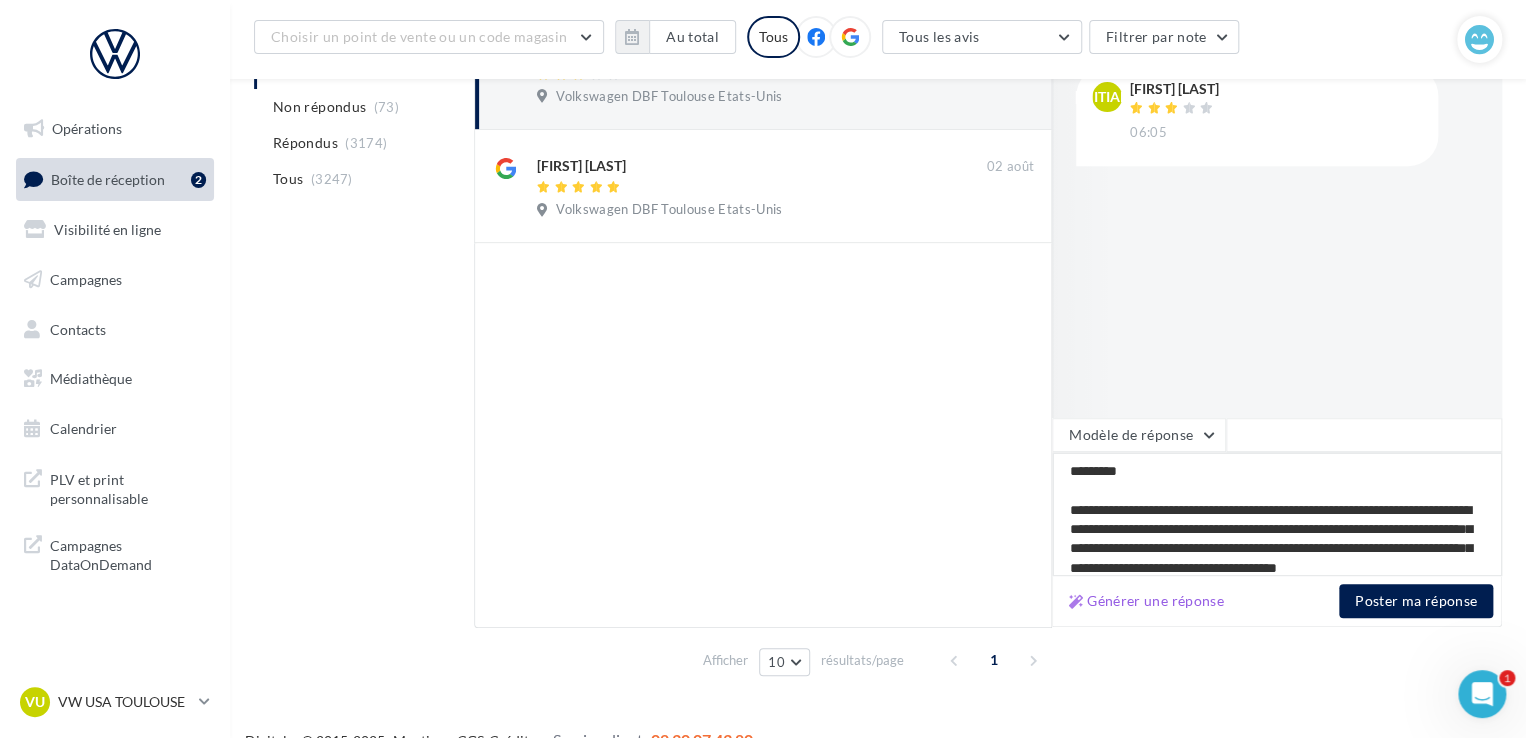 type on "**********" 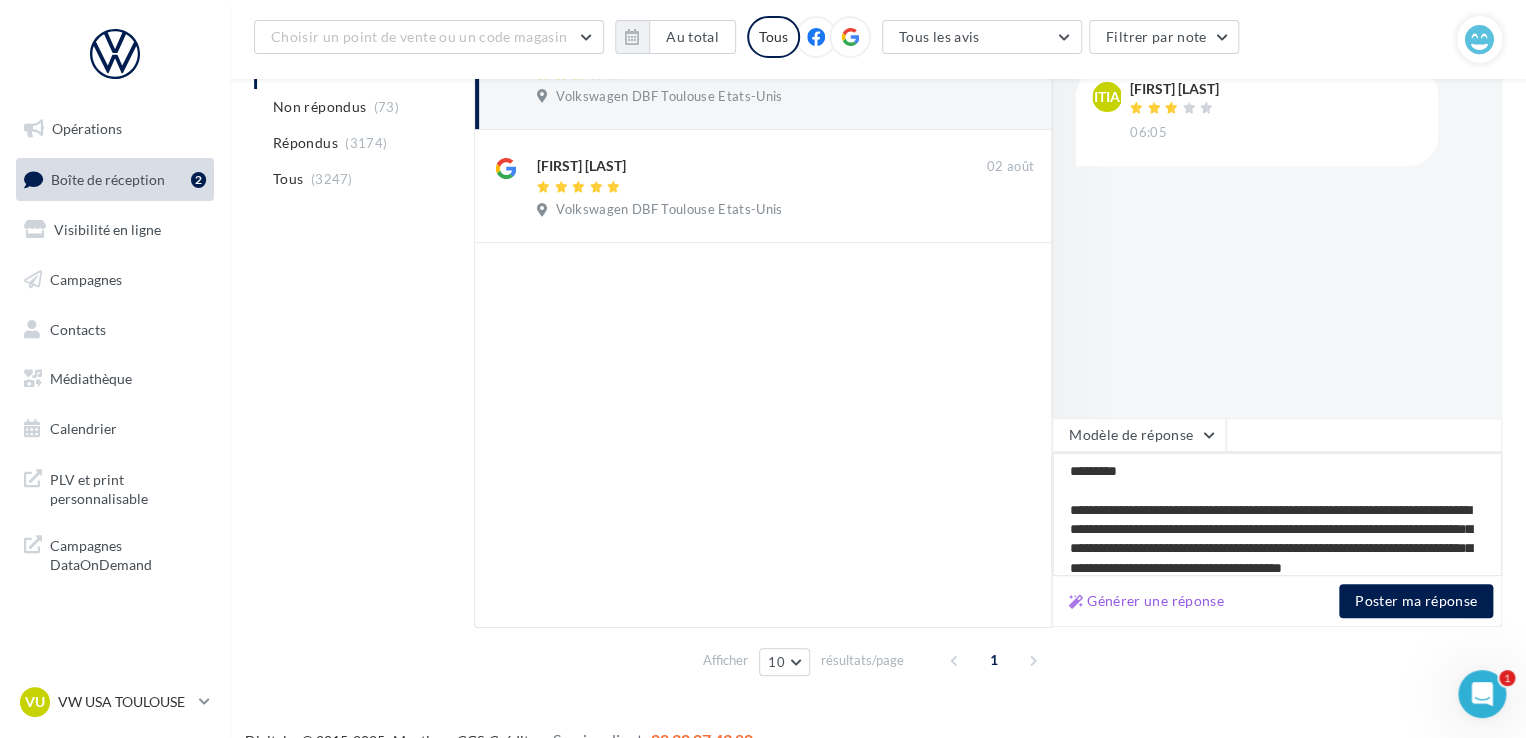 type on "**********" 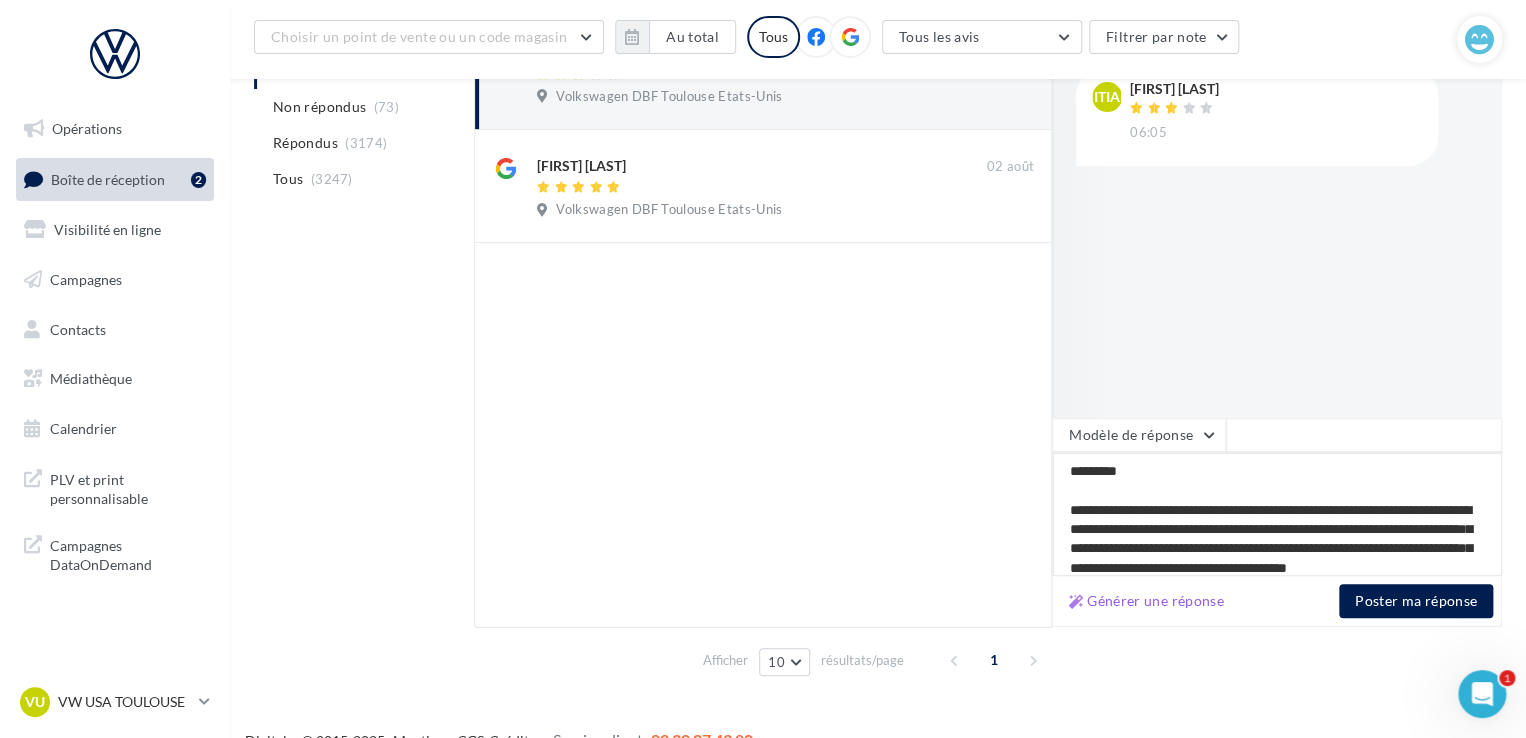 type on "**********" 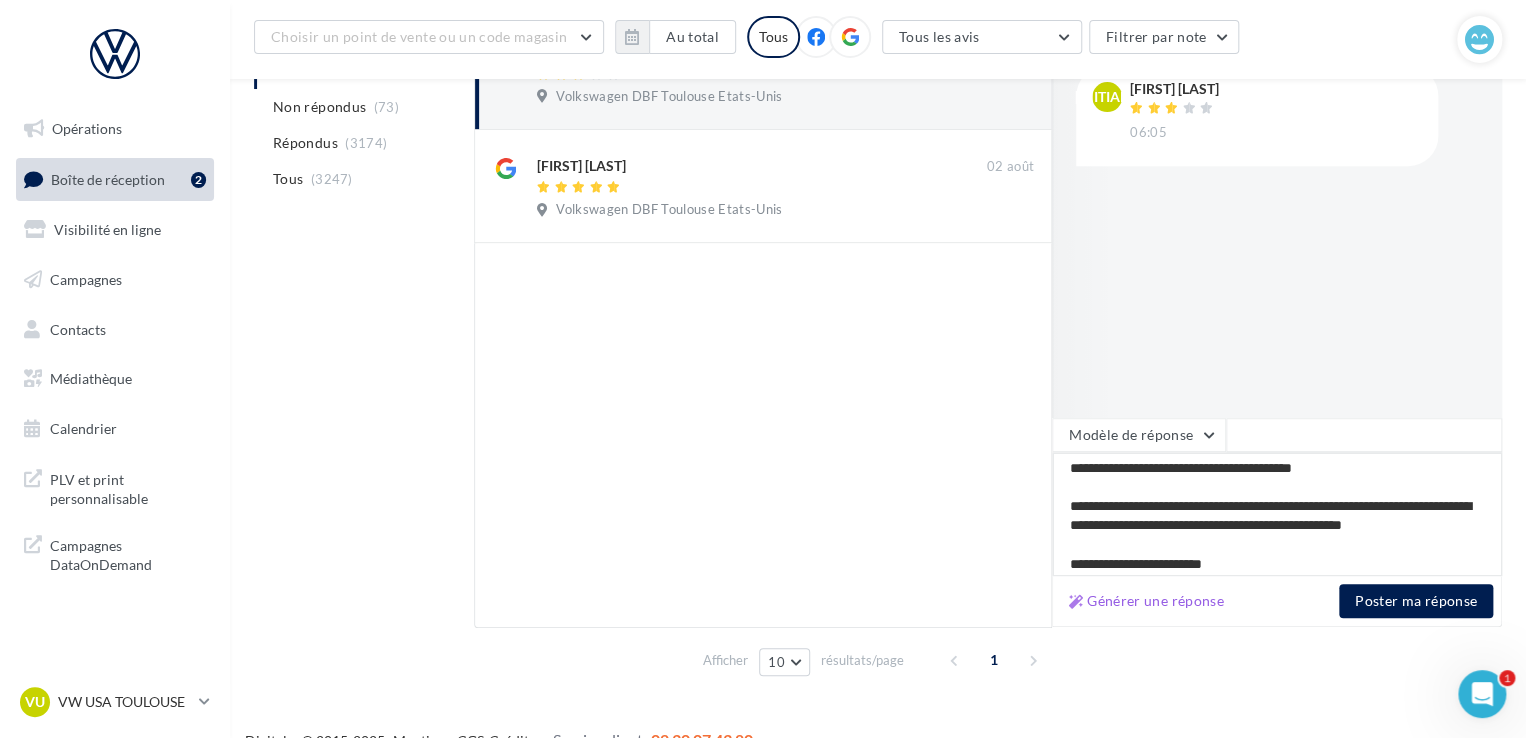 scroll, scrollTop: 145, scrollLeft: 0, axis: vertical 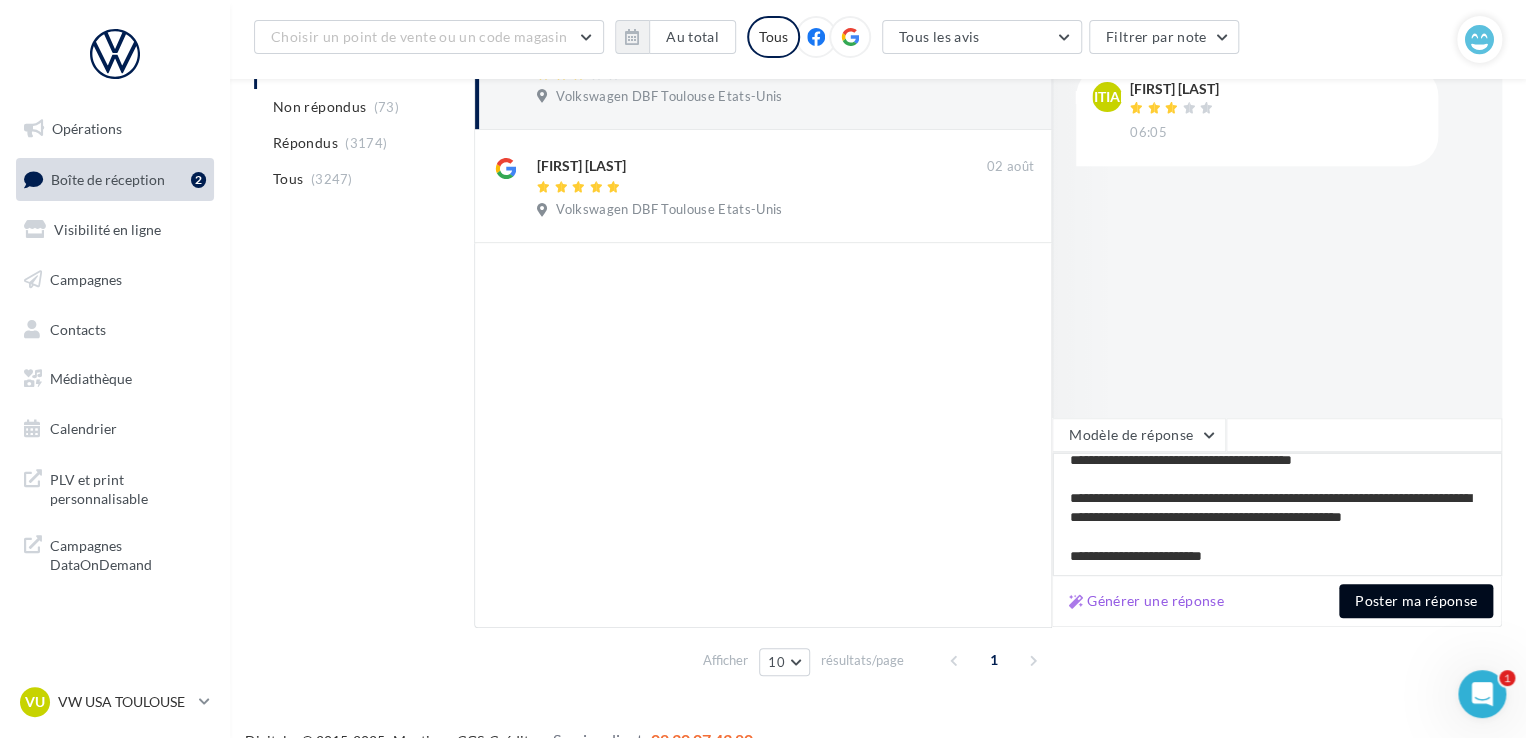 type on "**********" 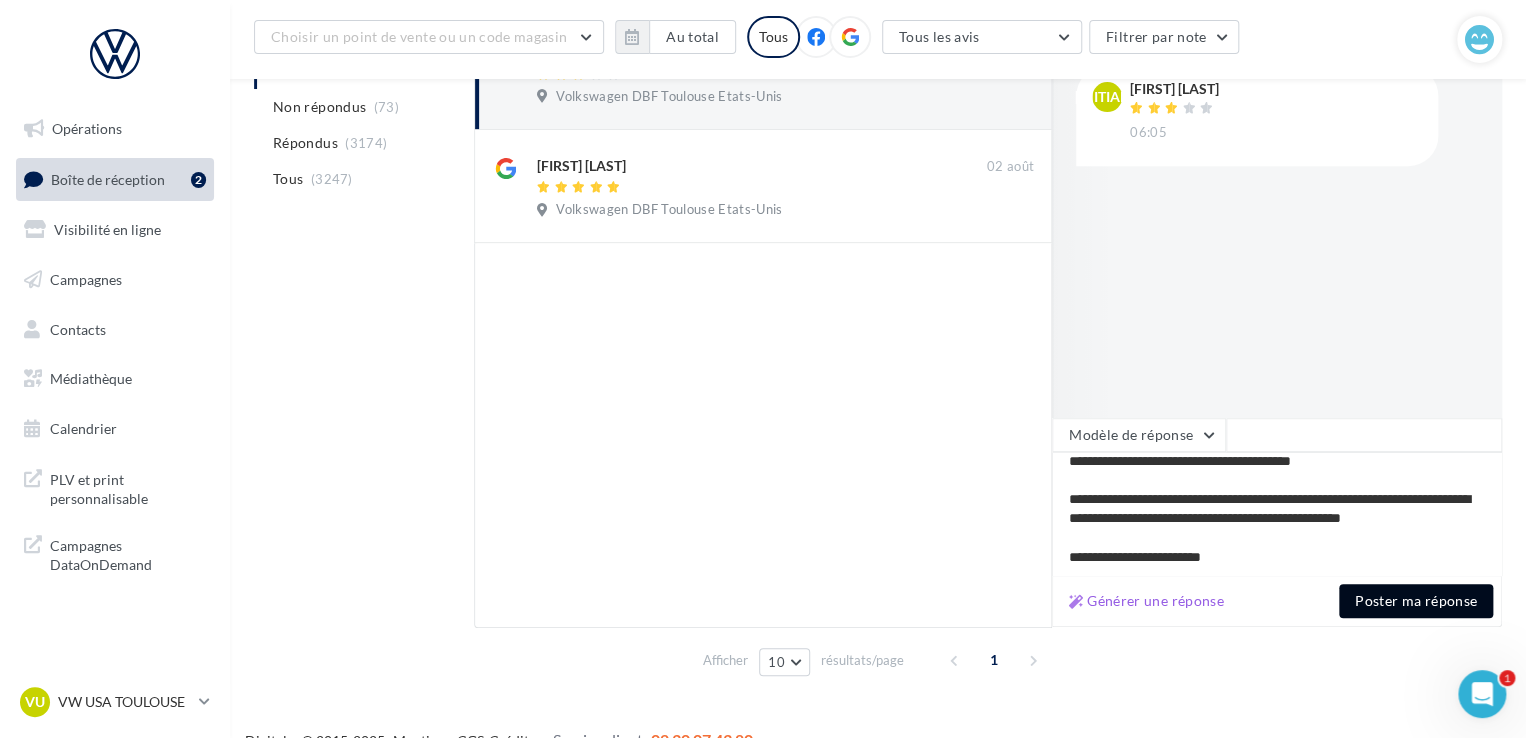 scroll, scrollTop: 144, scrollLeft: 0, axis: vertical 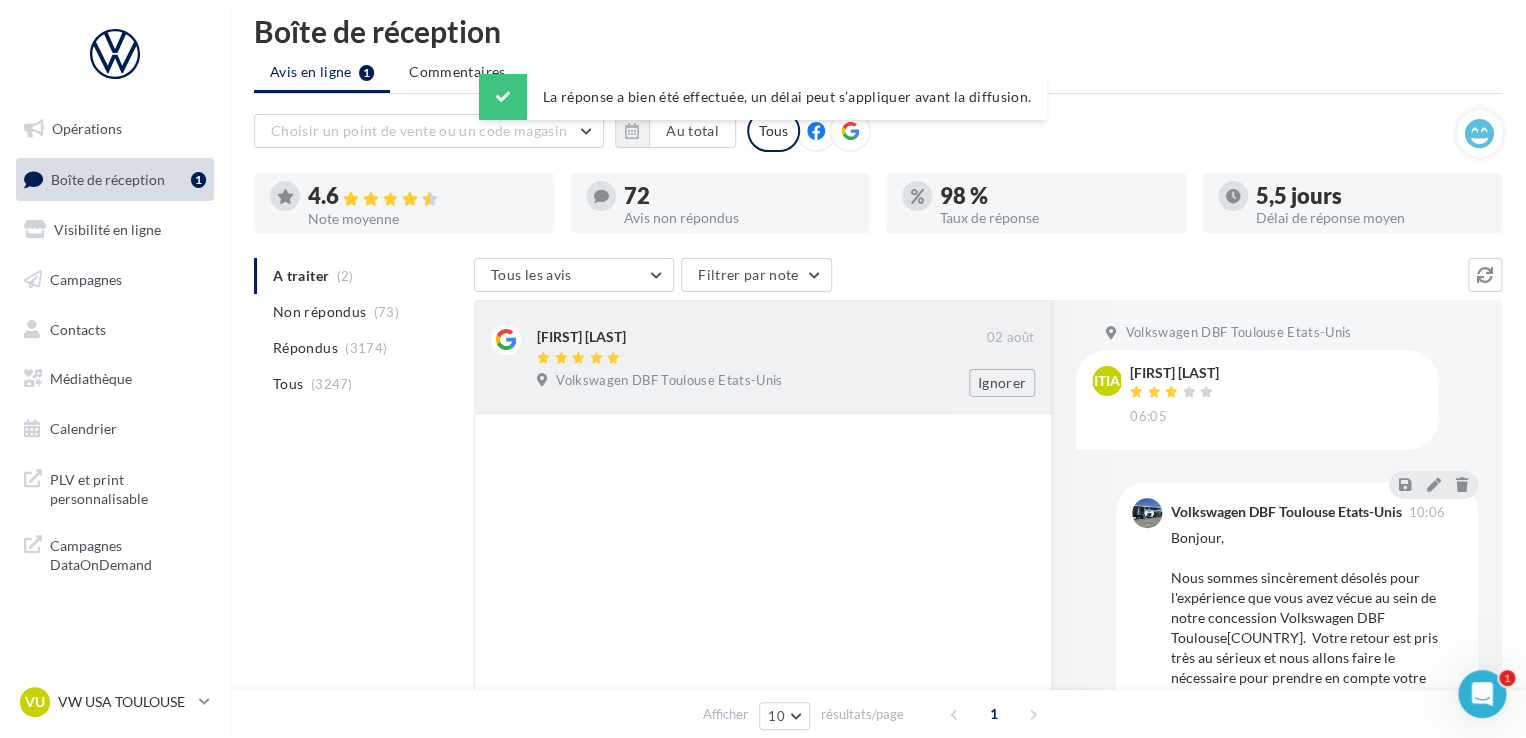 click on "[FIRST] [LAST]" at bounding box center [762, 335] 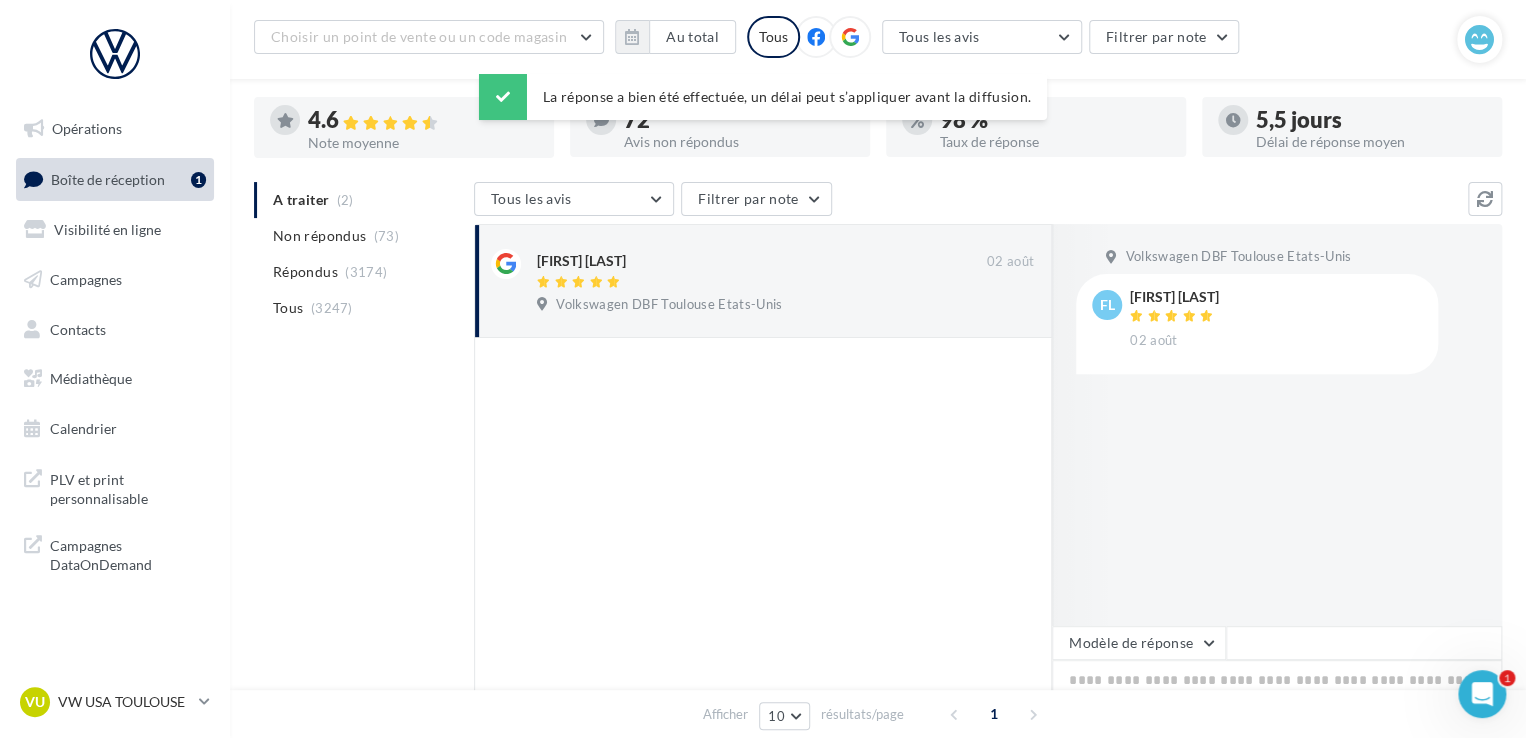 scroll, scrollTop: 216, scrollLeft: 0, axis: vertical 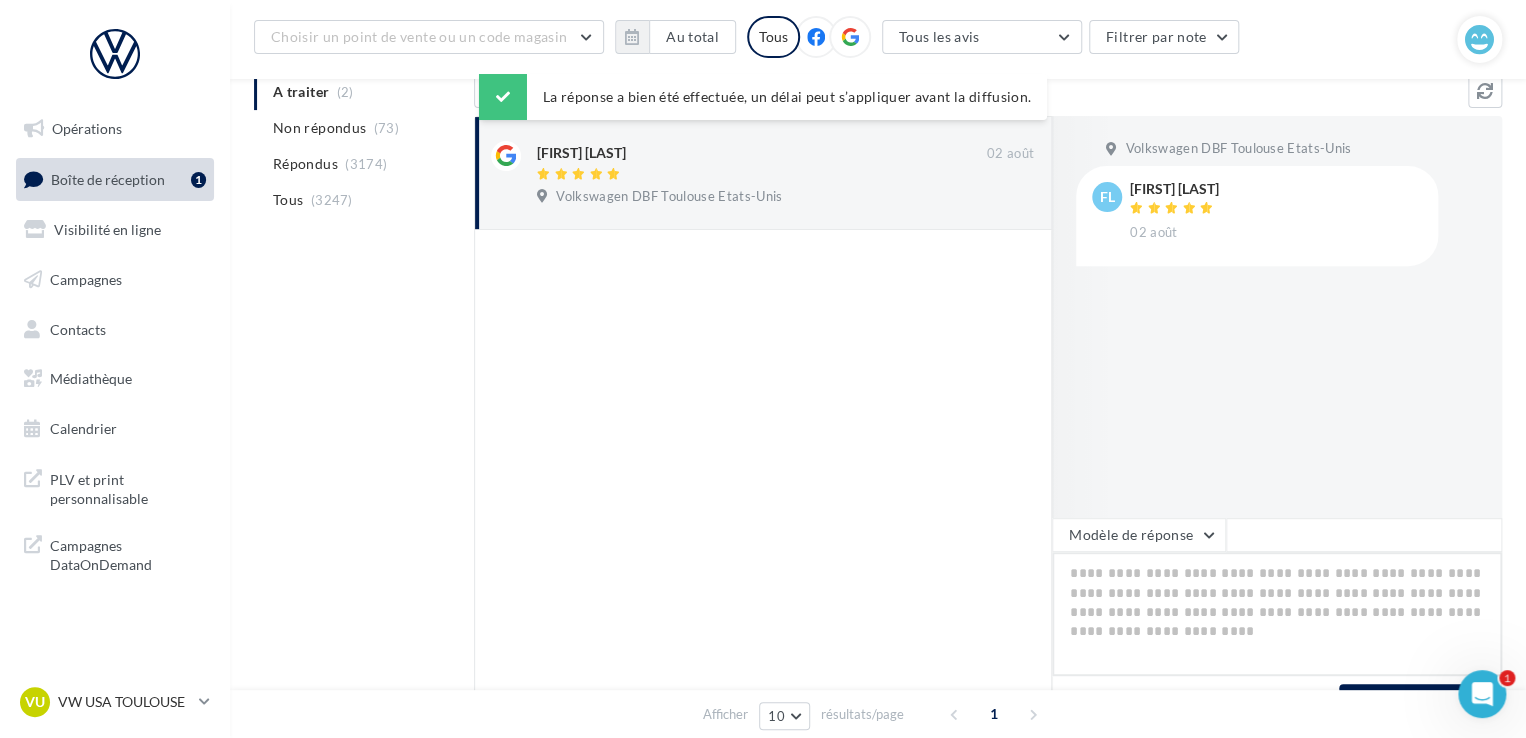 click at bounding box center (1277, 614) 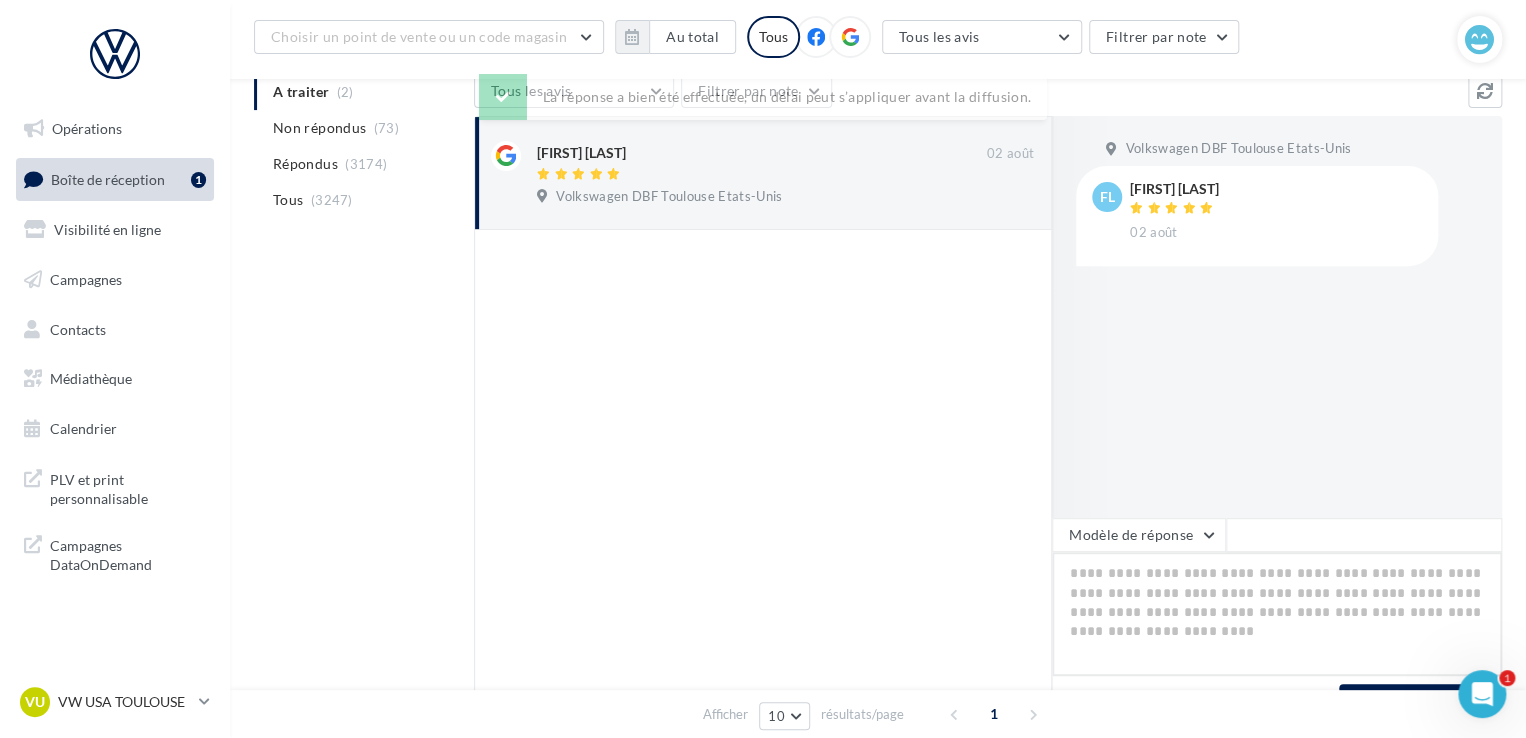 type on "*" 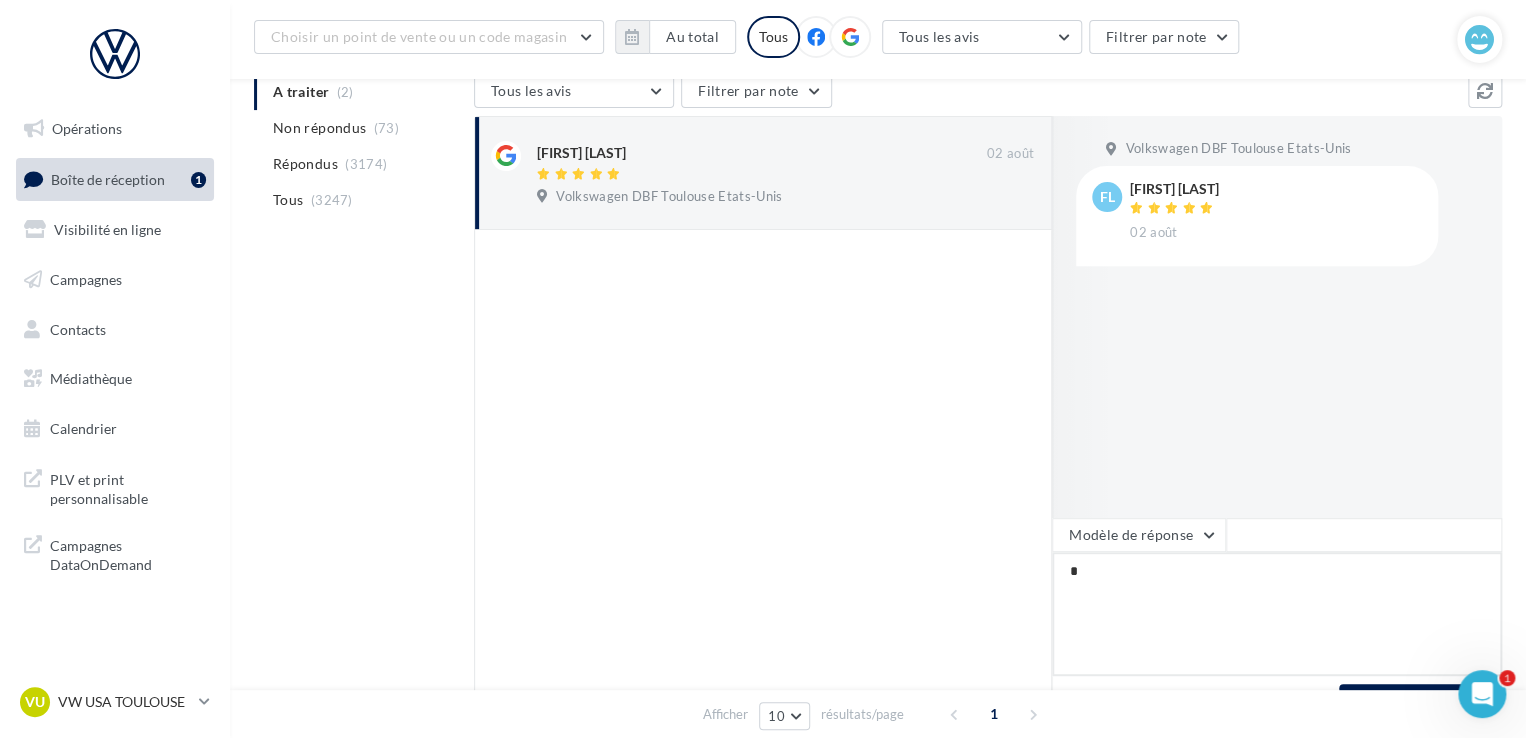 type on "**" 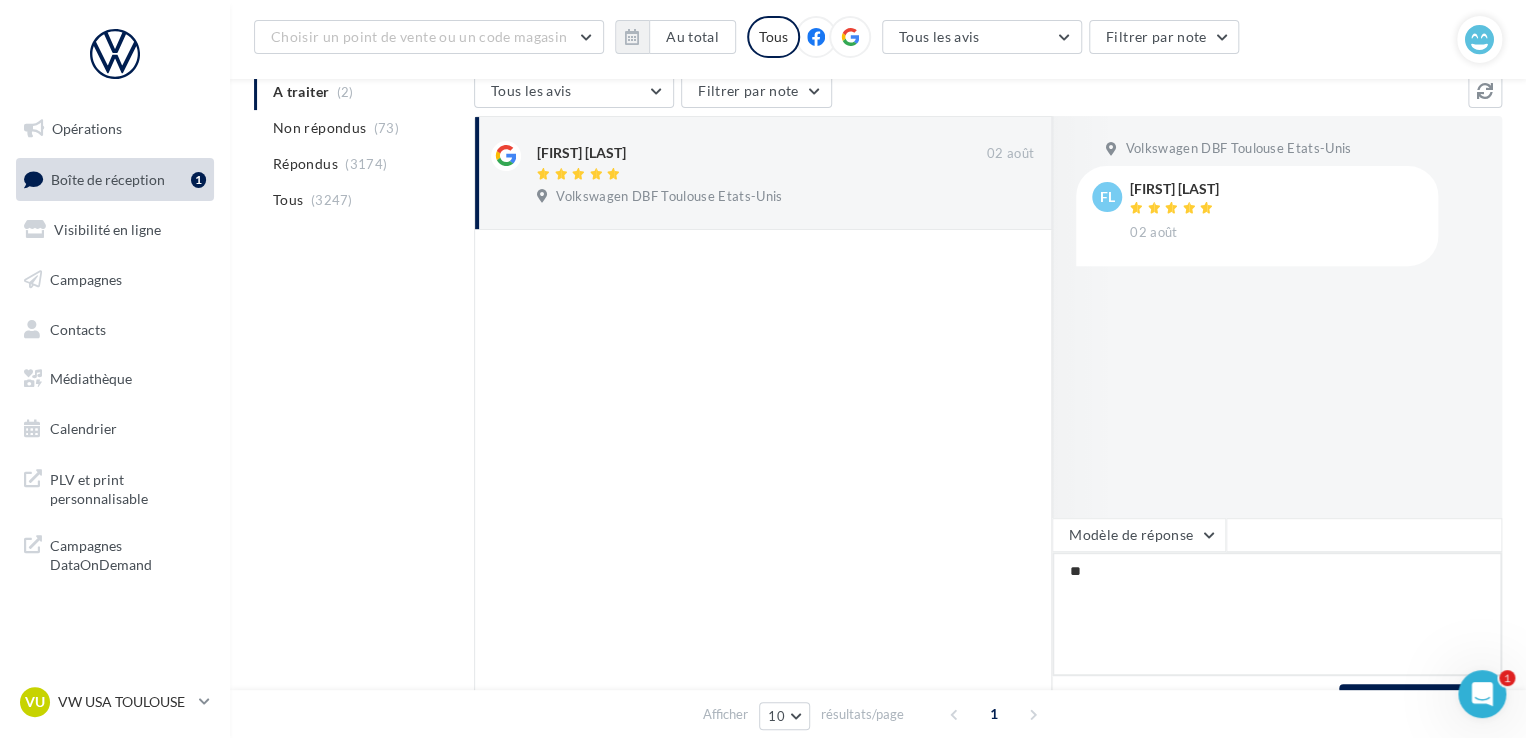 type on "***" 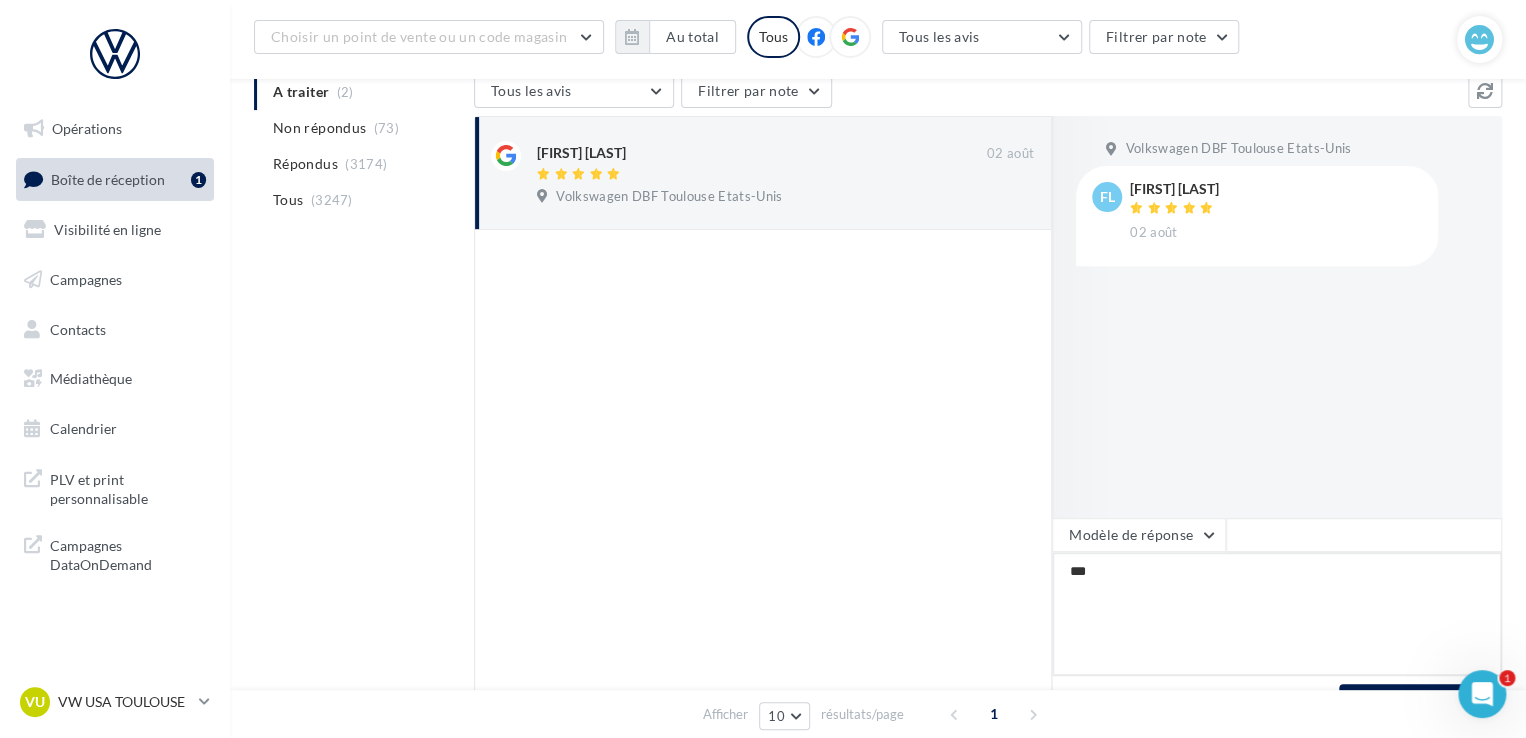 type on "****" 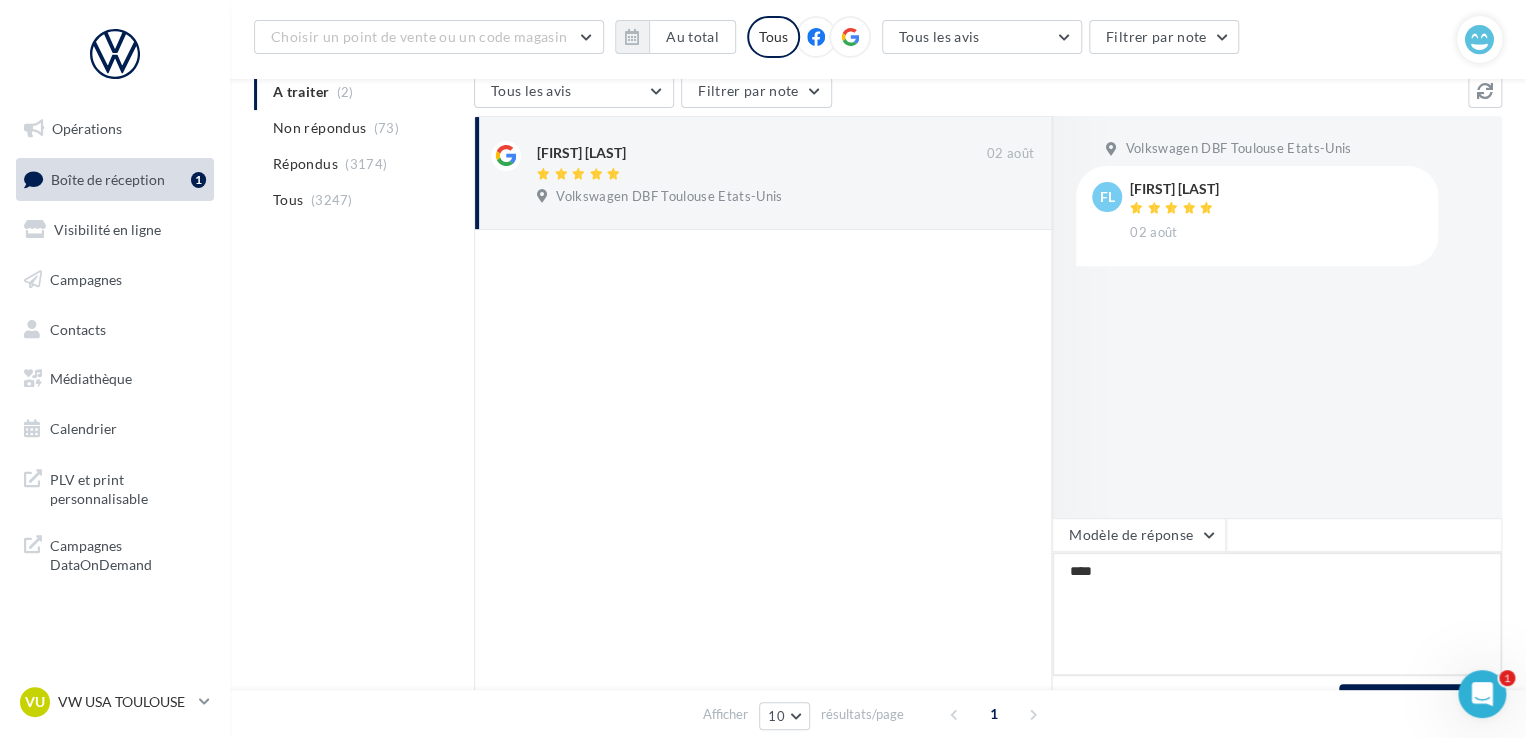 type on "*****" 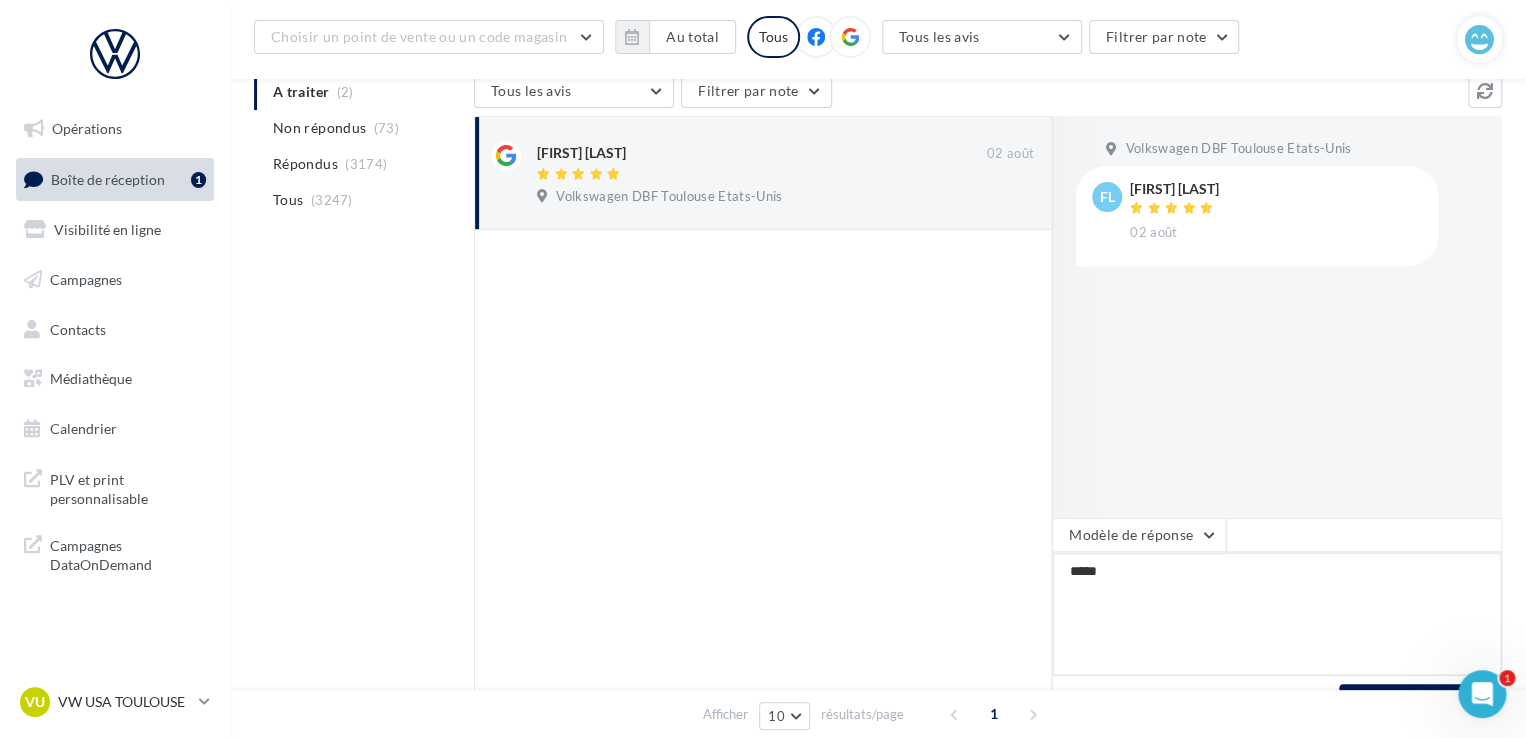 type on "******" 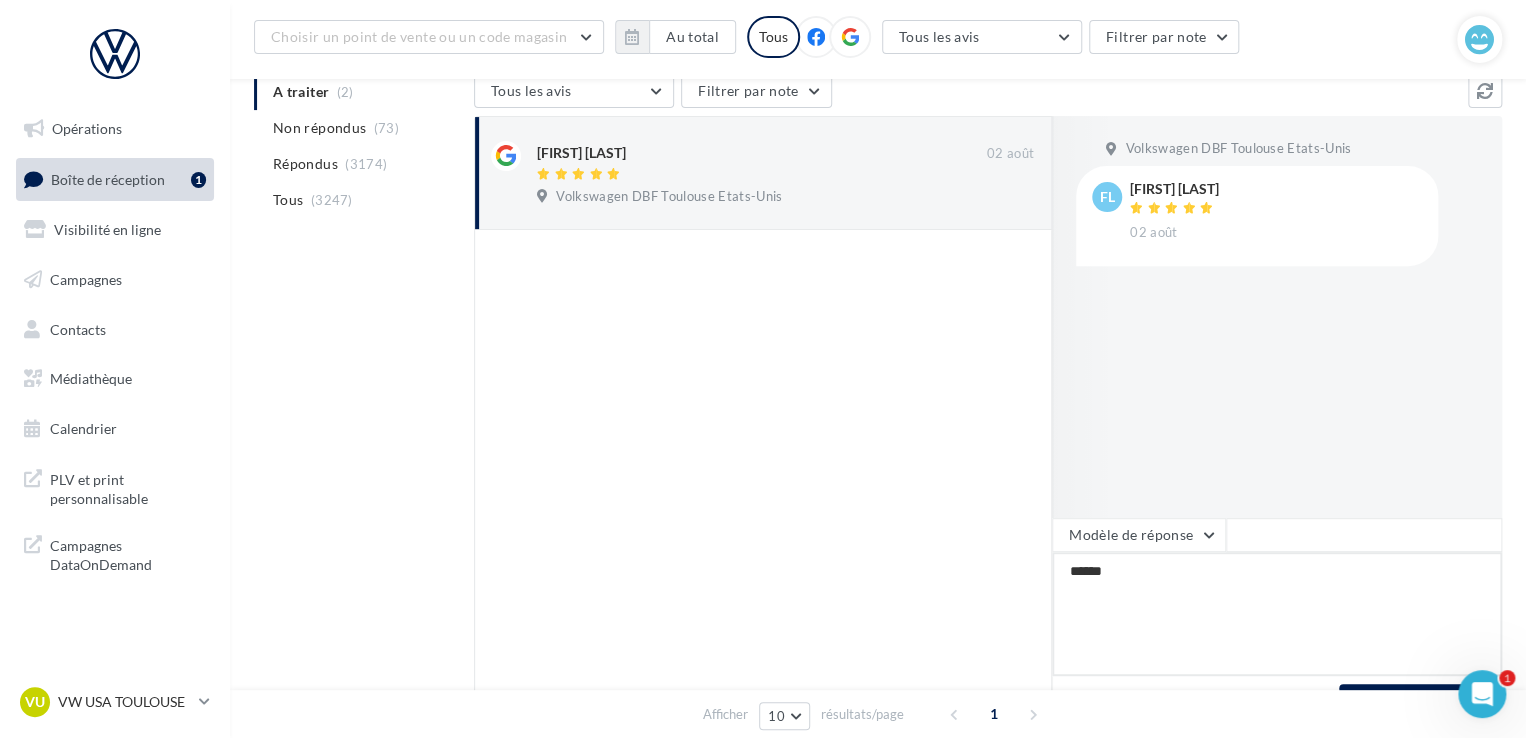 type on "*******" 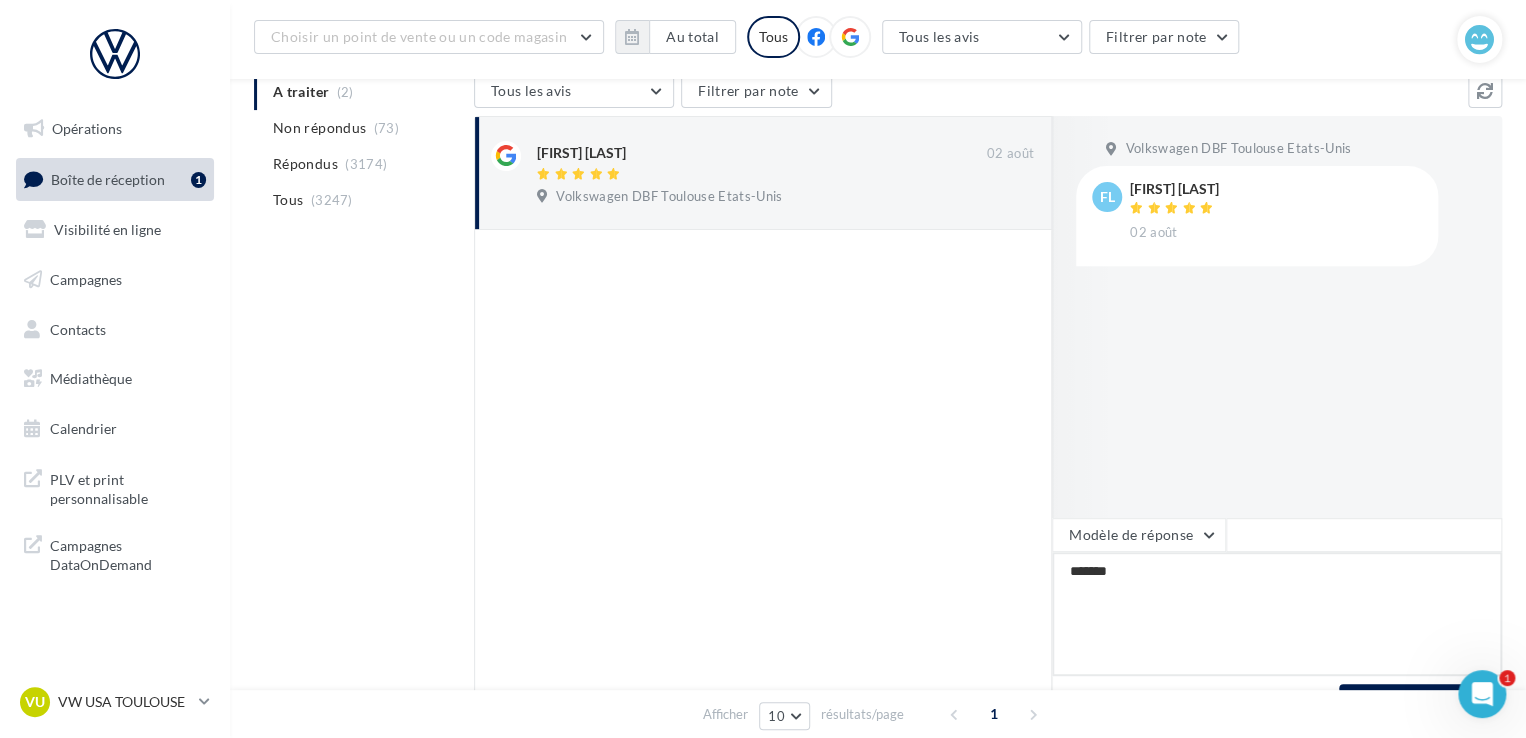 type on "*******" 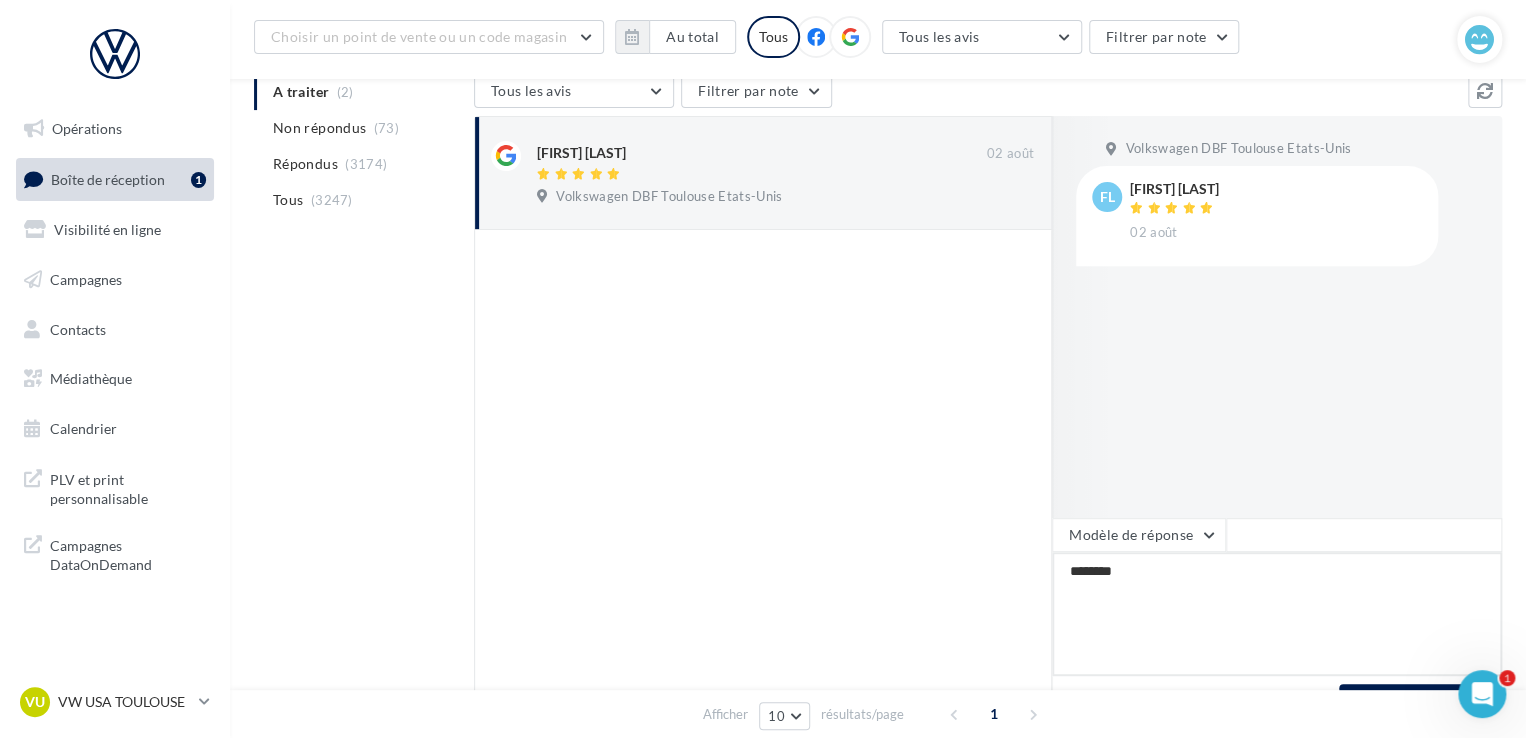 type on "*********" 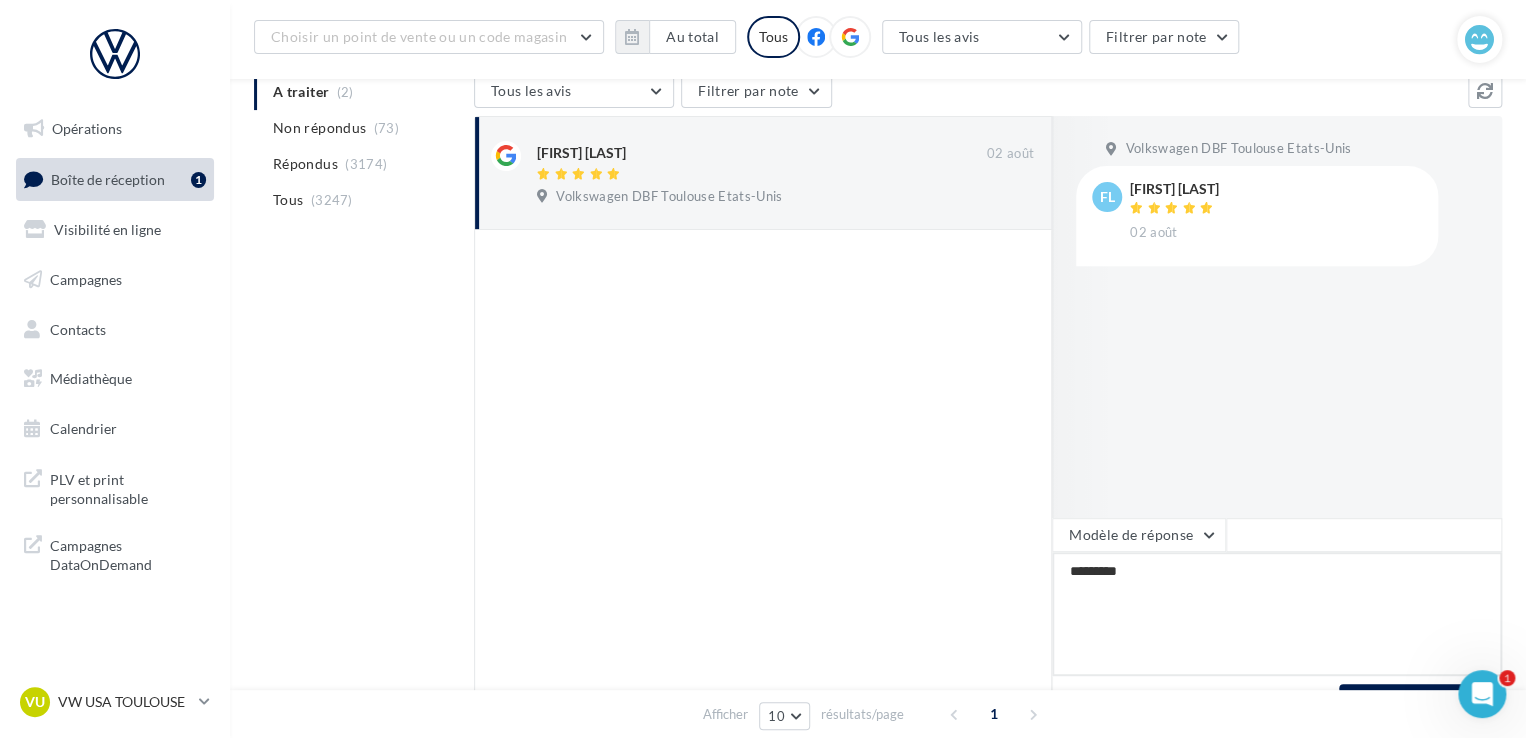 type on "**********" 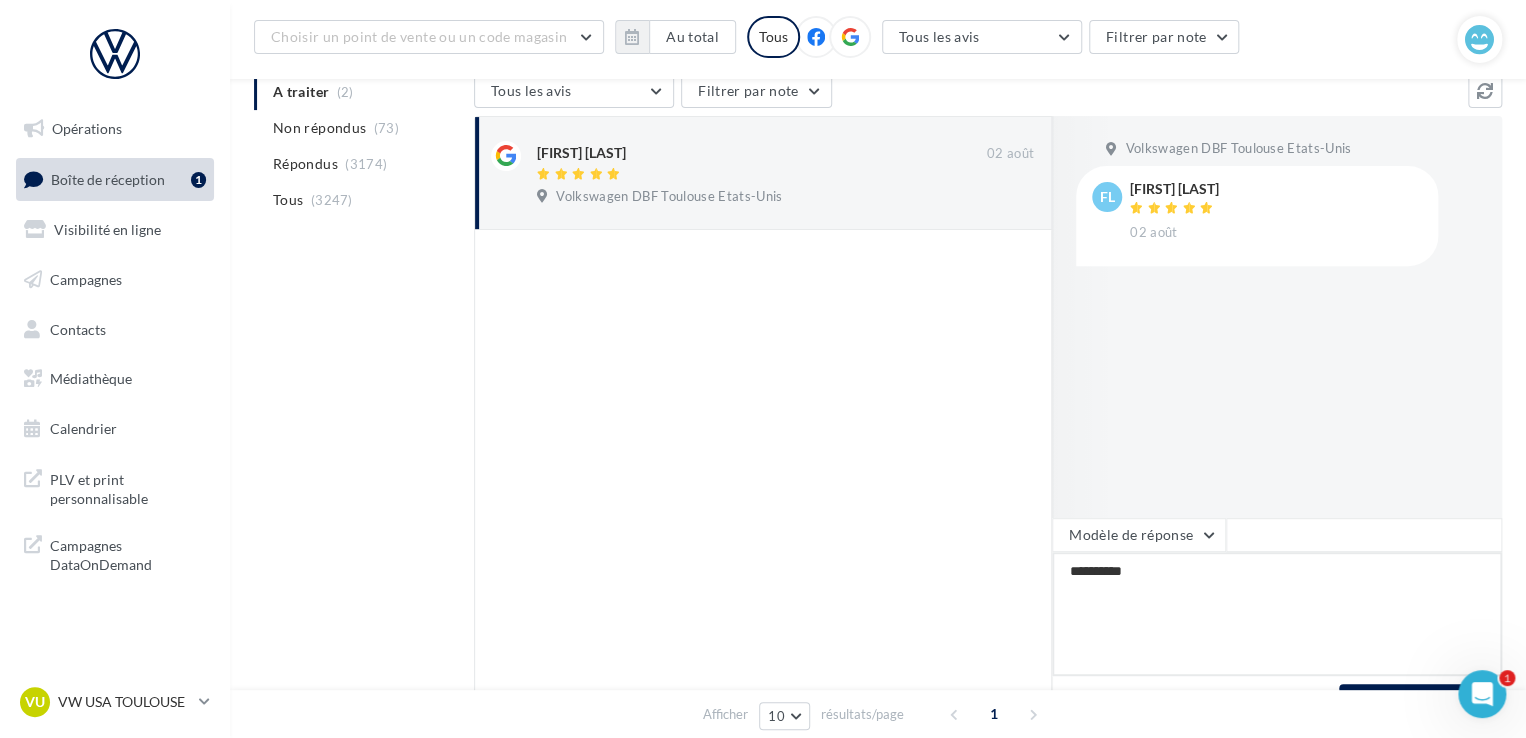 type on "**********" 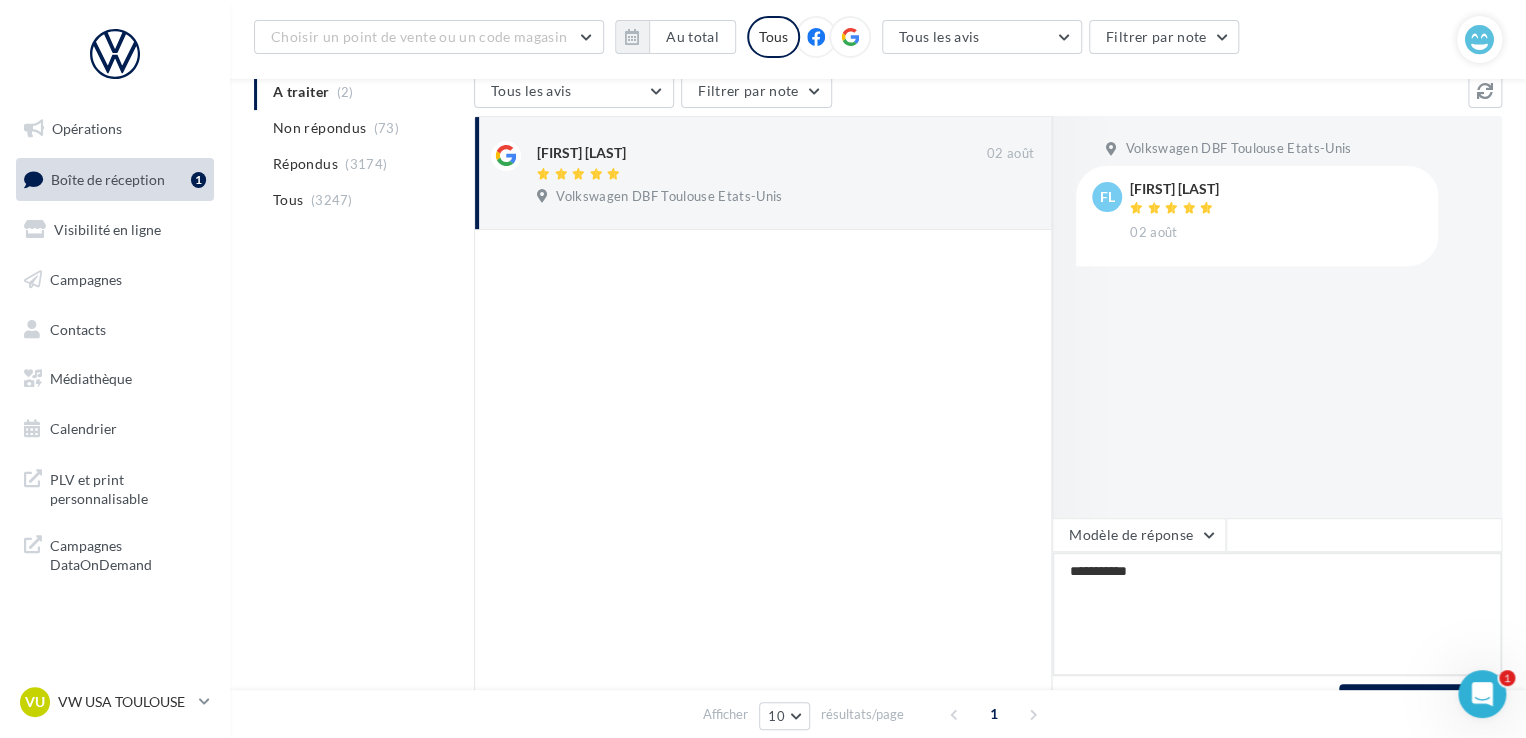 type on "**********" 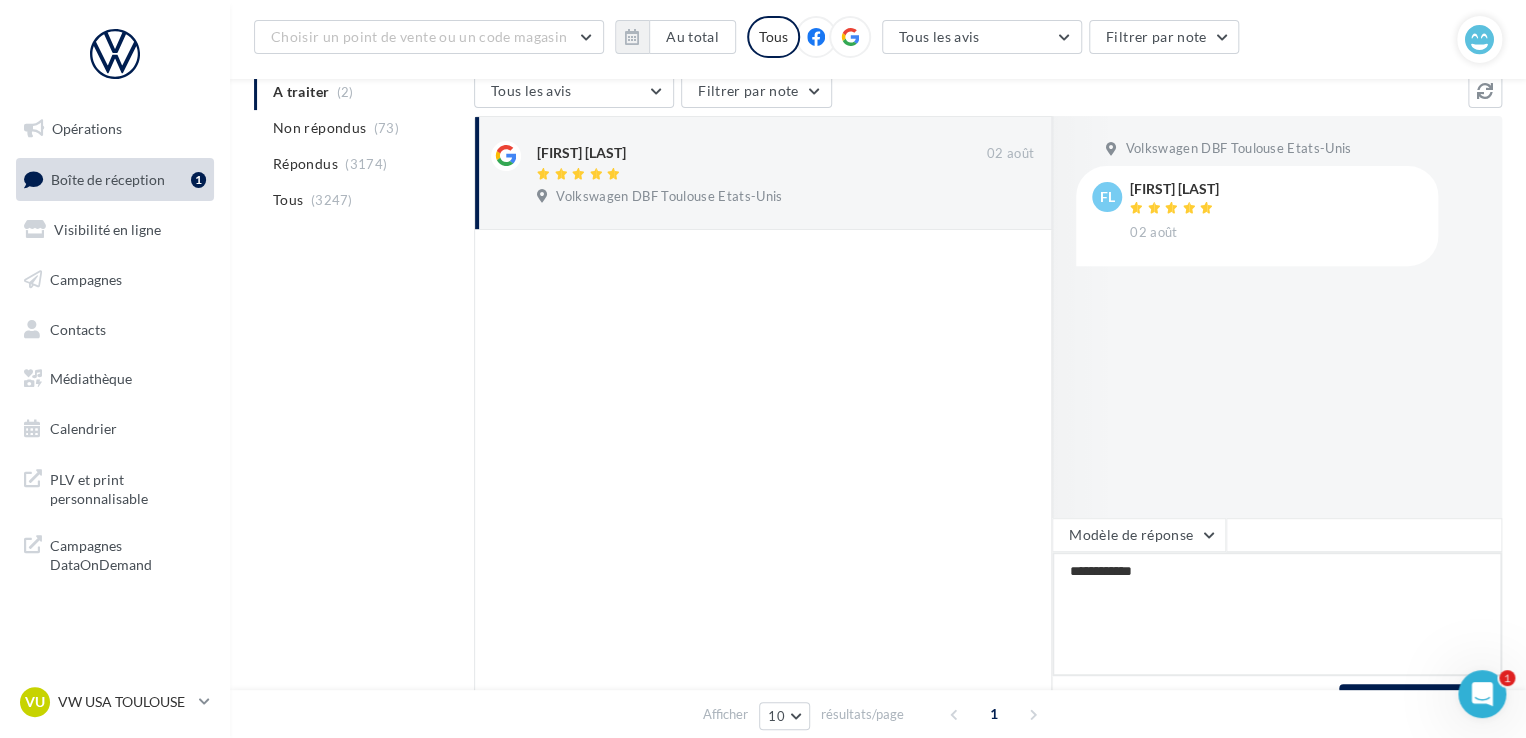 type on "**********" 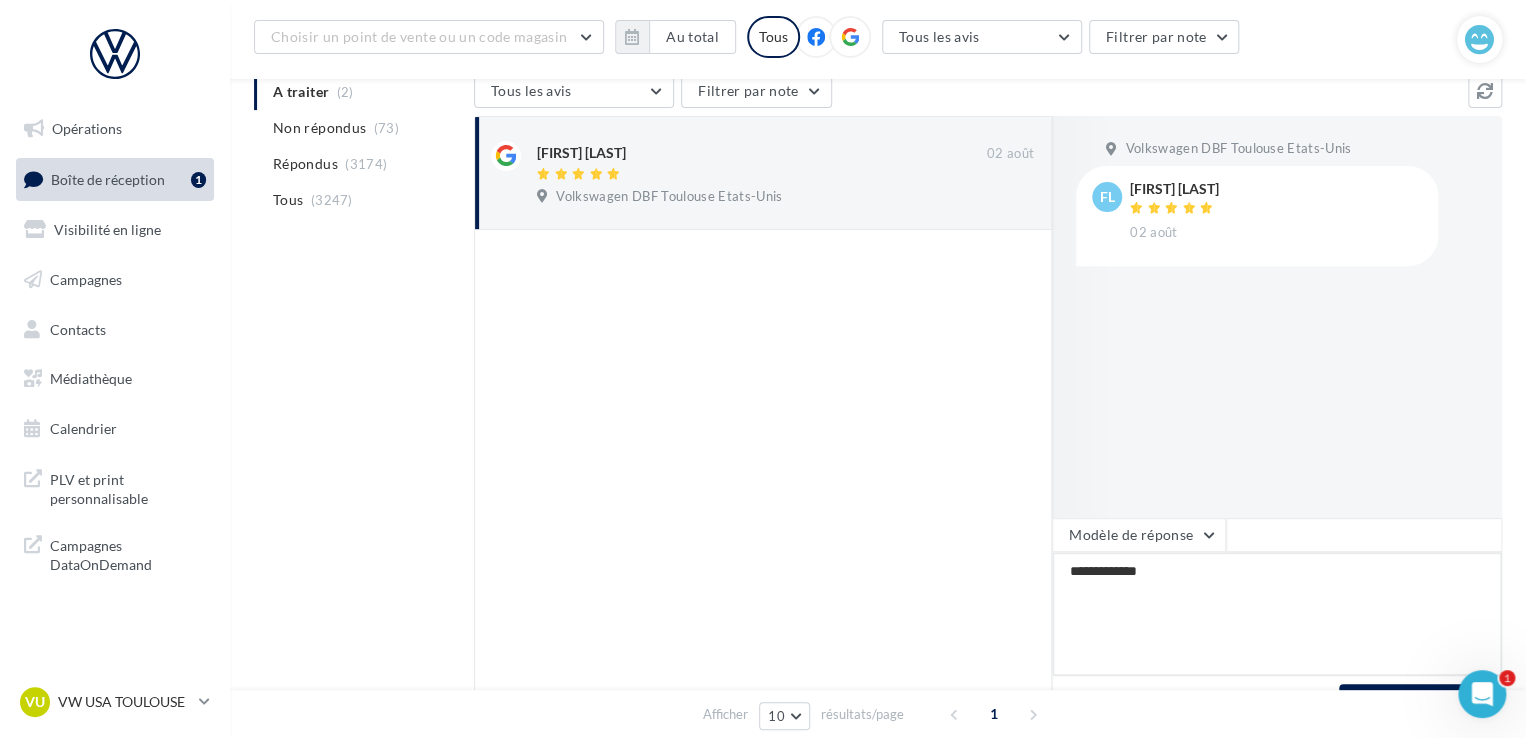 type on "**********" 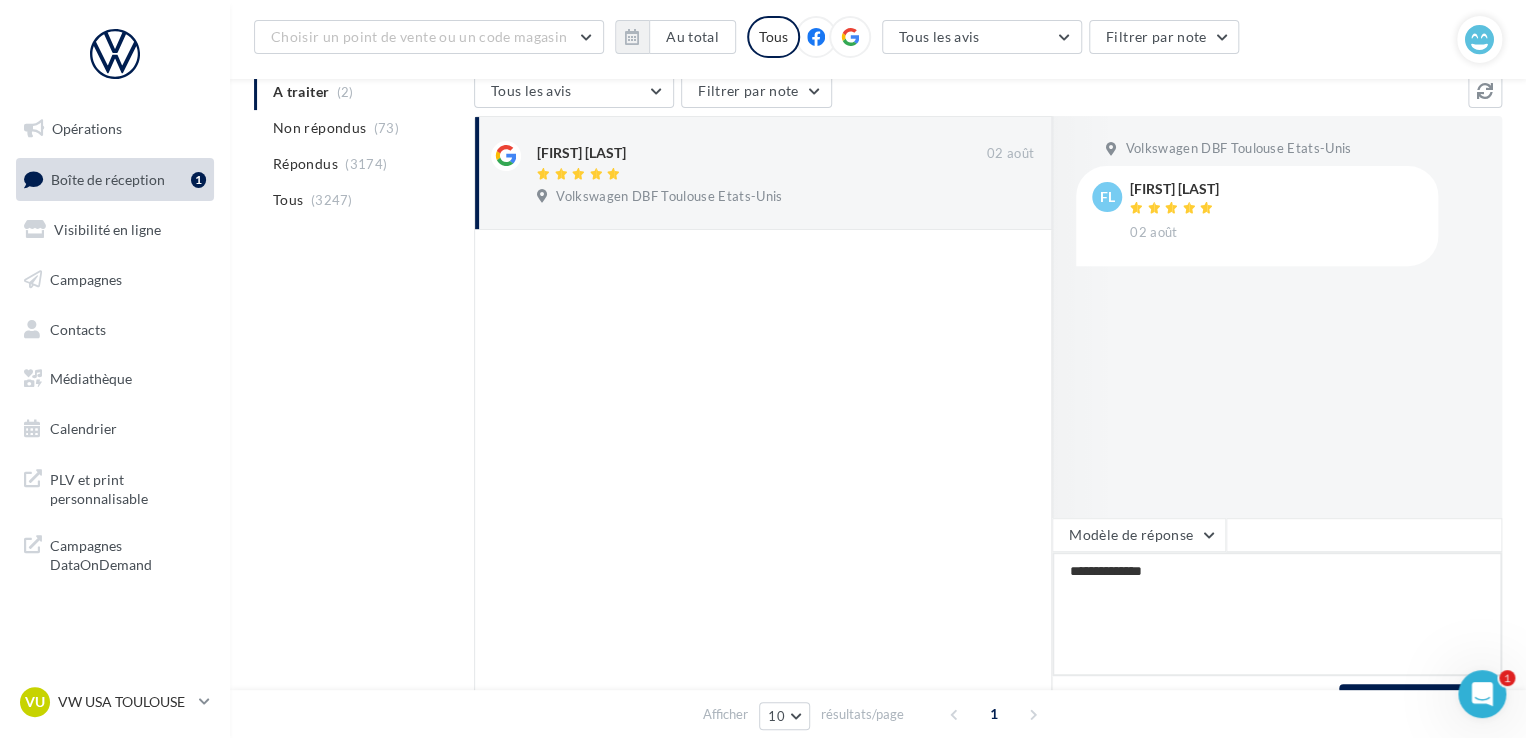 type on "**********" 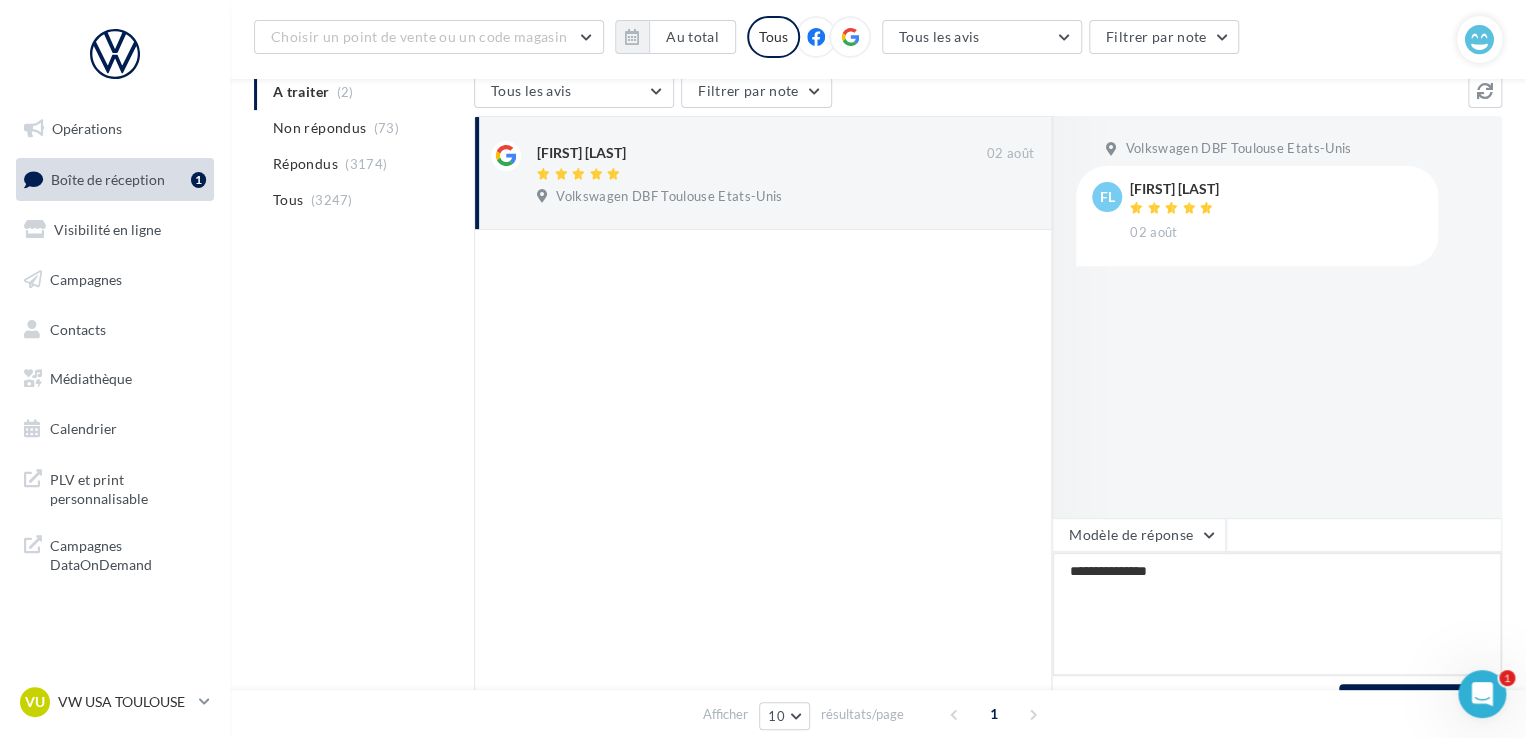 type on "**********" 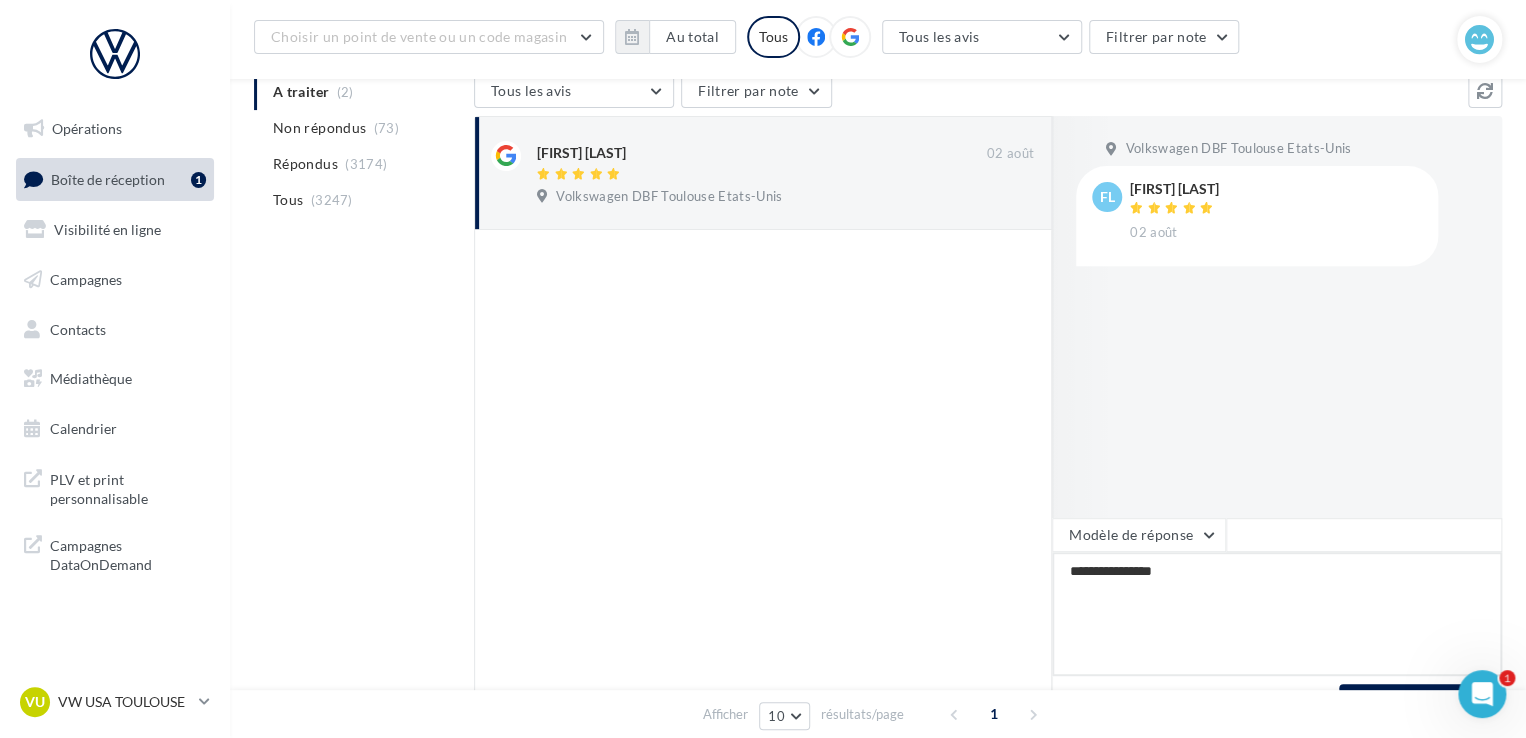 type on "**********" 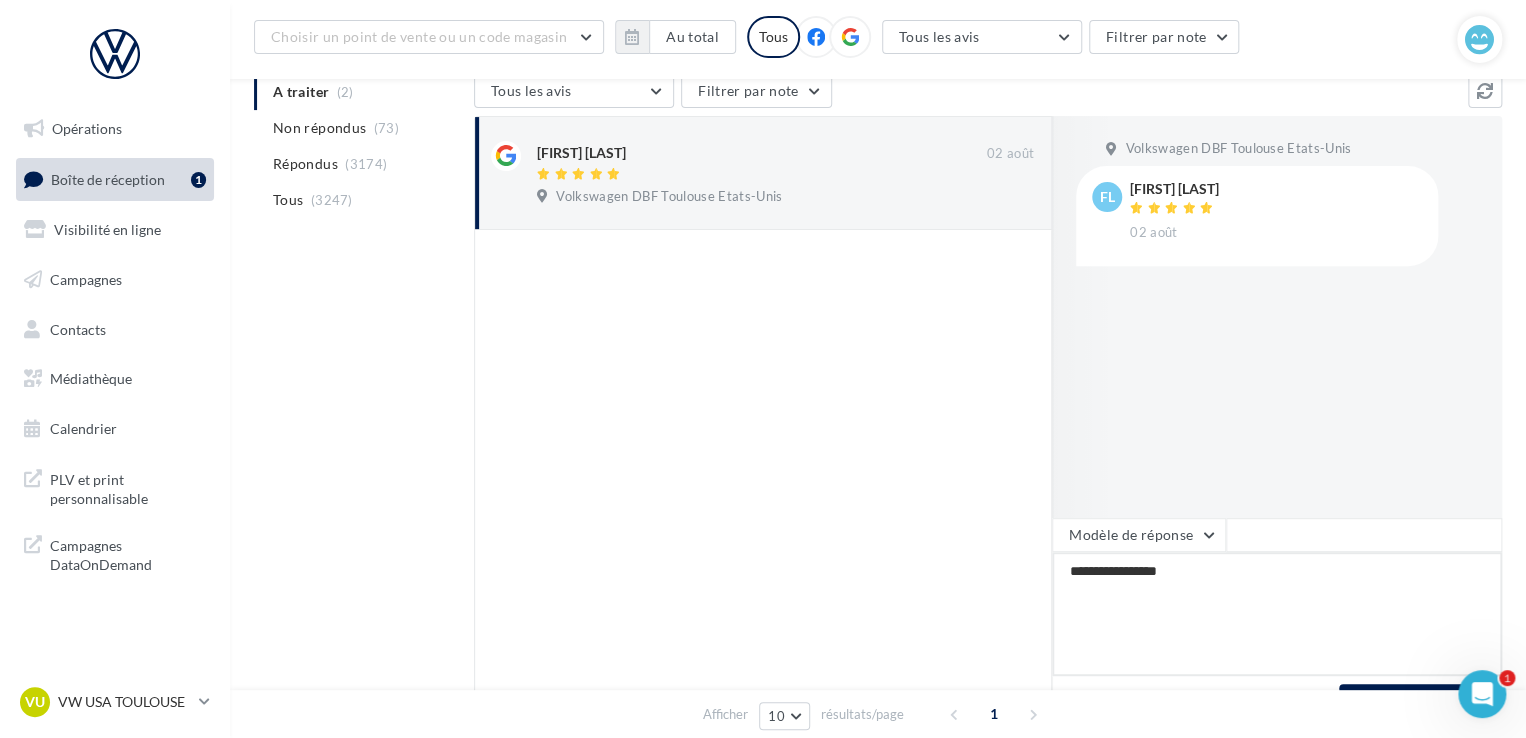 type on "**********" 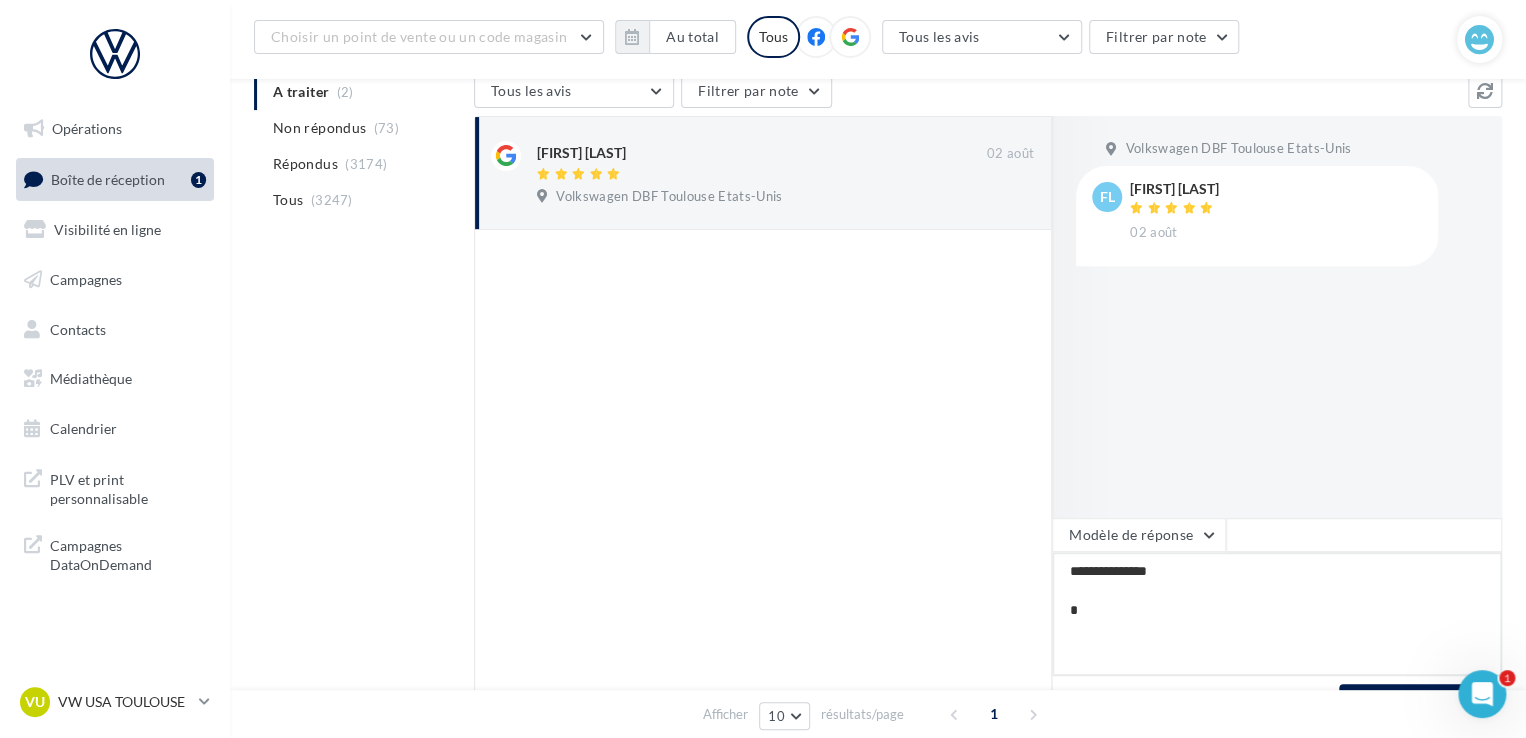 type on "**********" 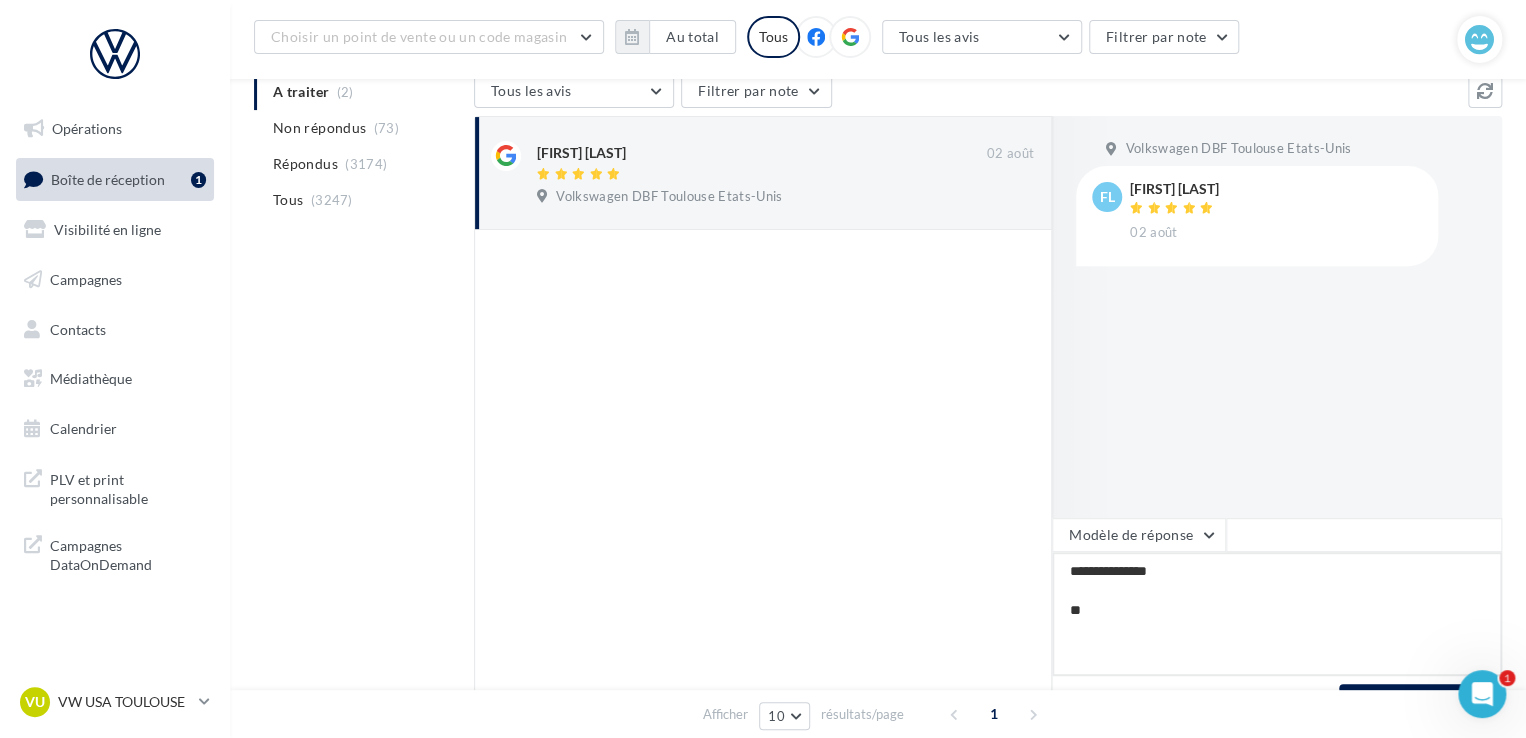 type on "**********" 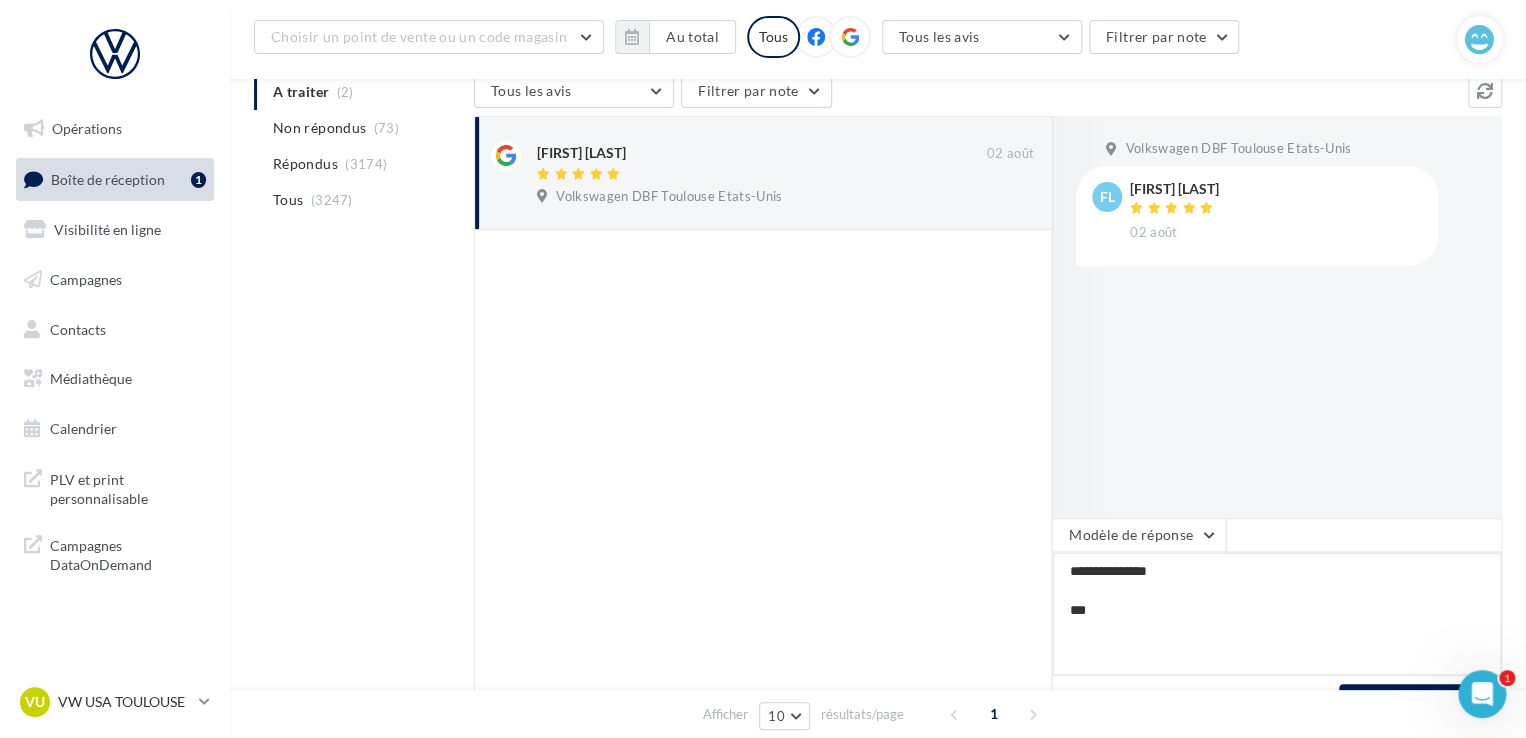 type on "**********" 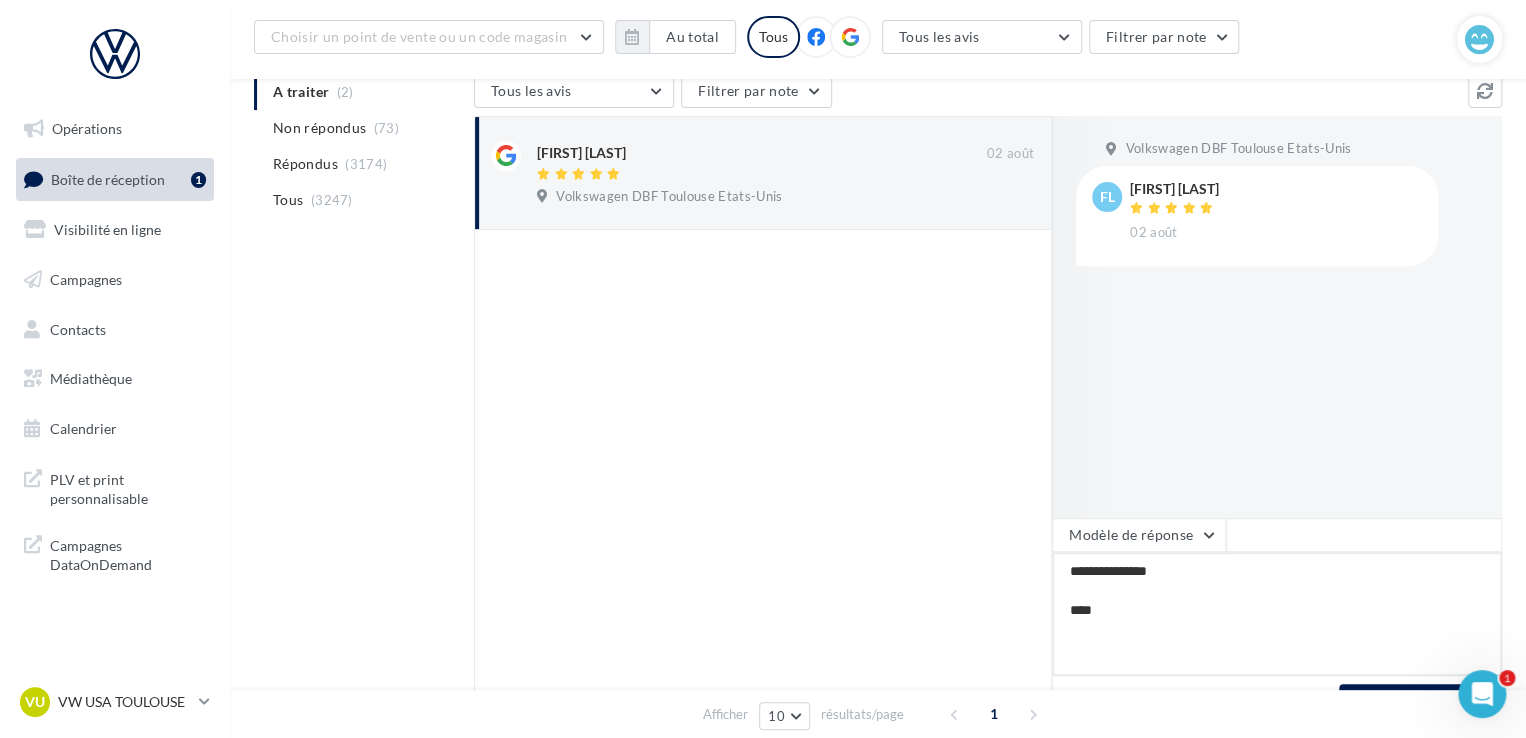type on "**********" 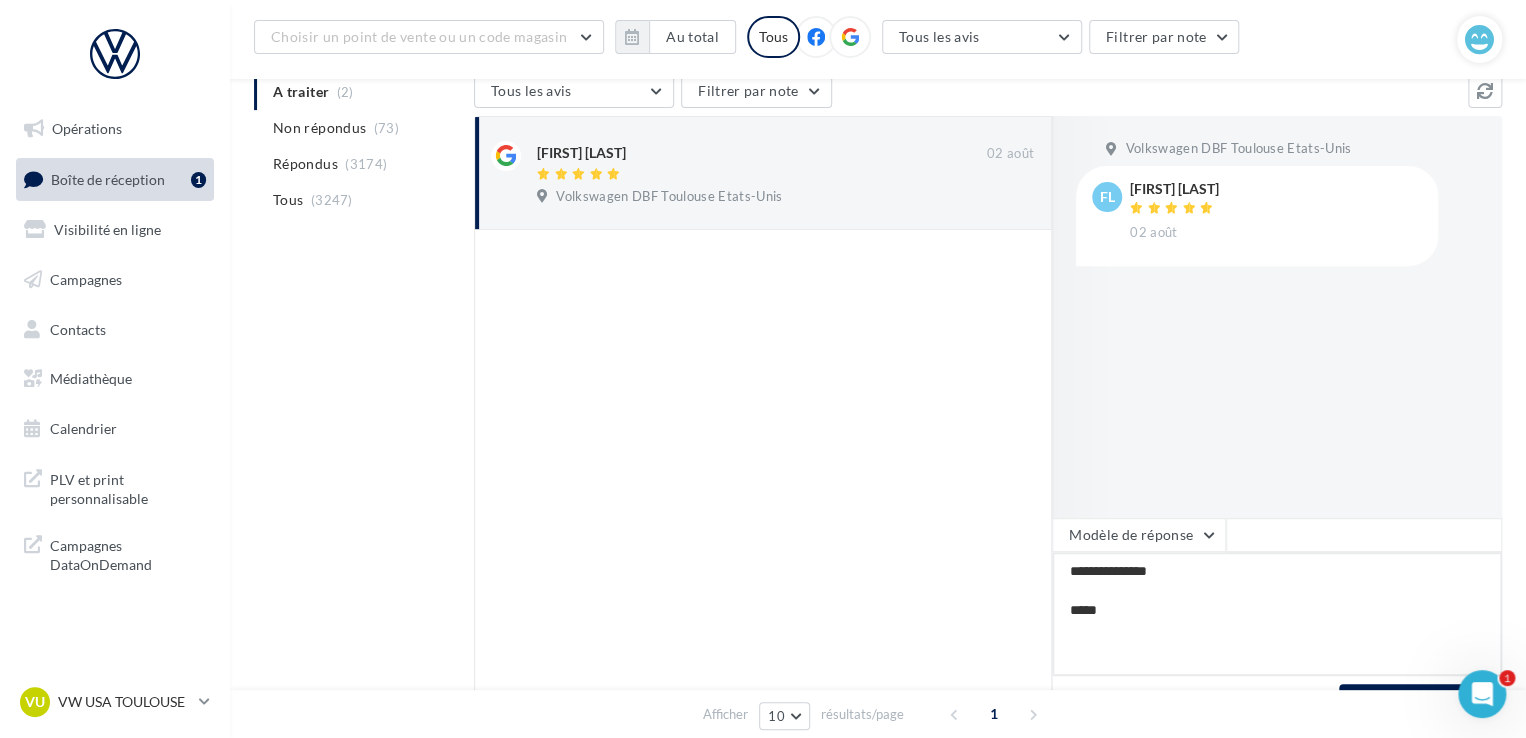 type on "**********" 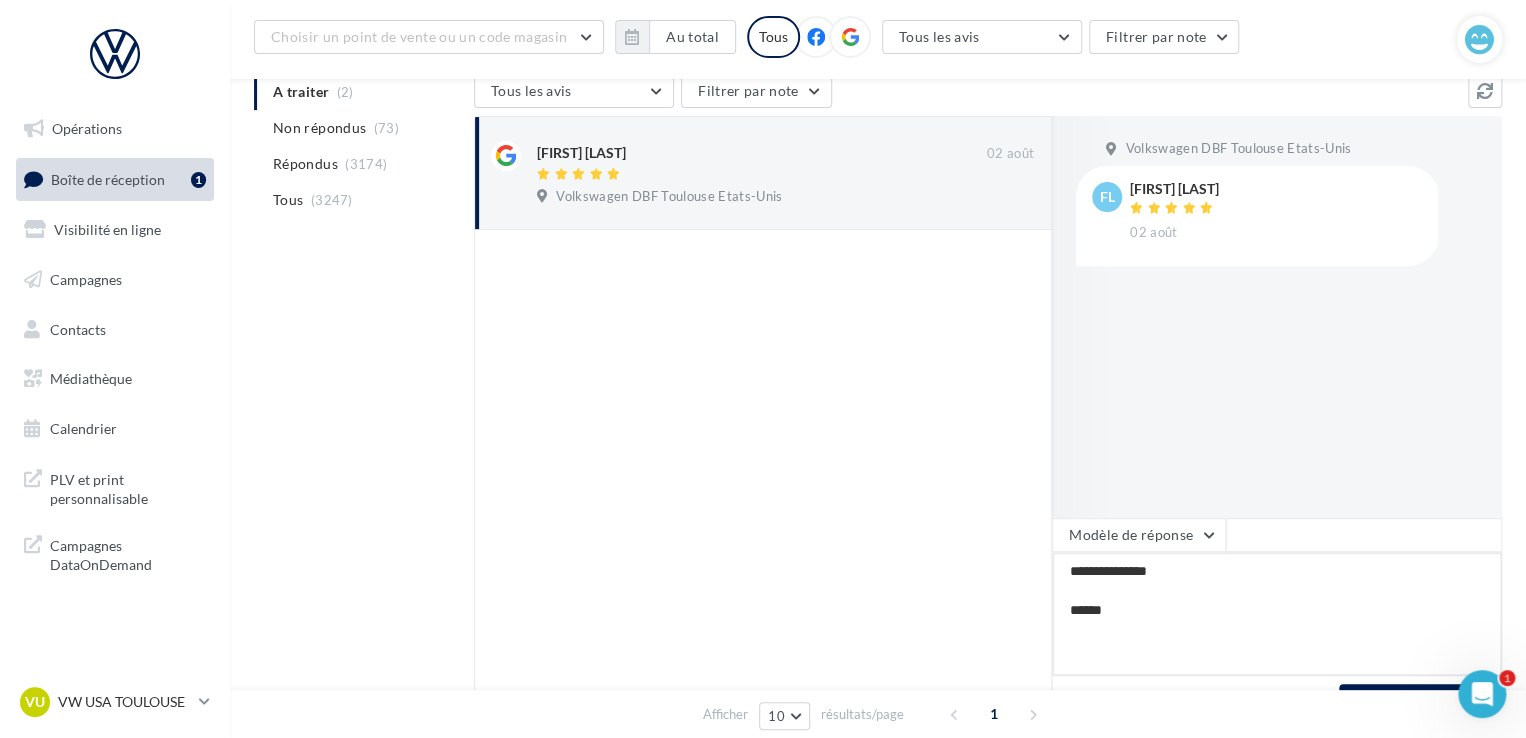 type on "**********" 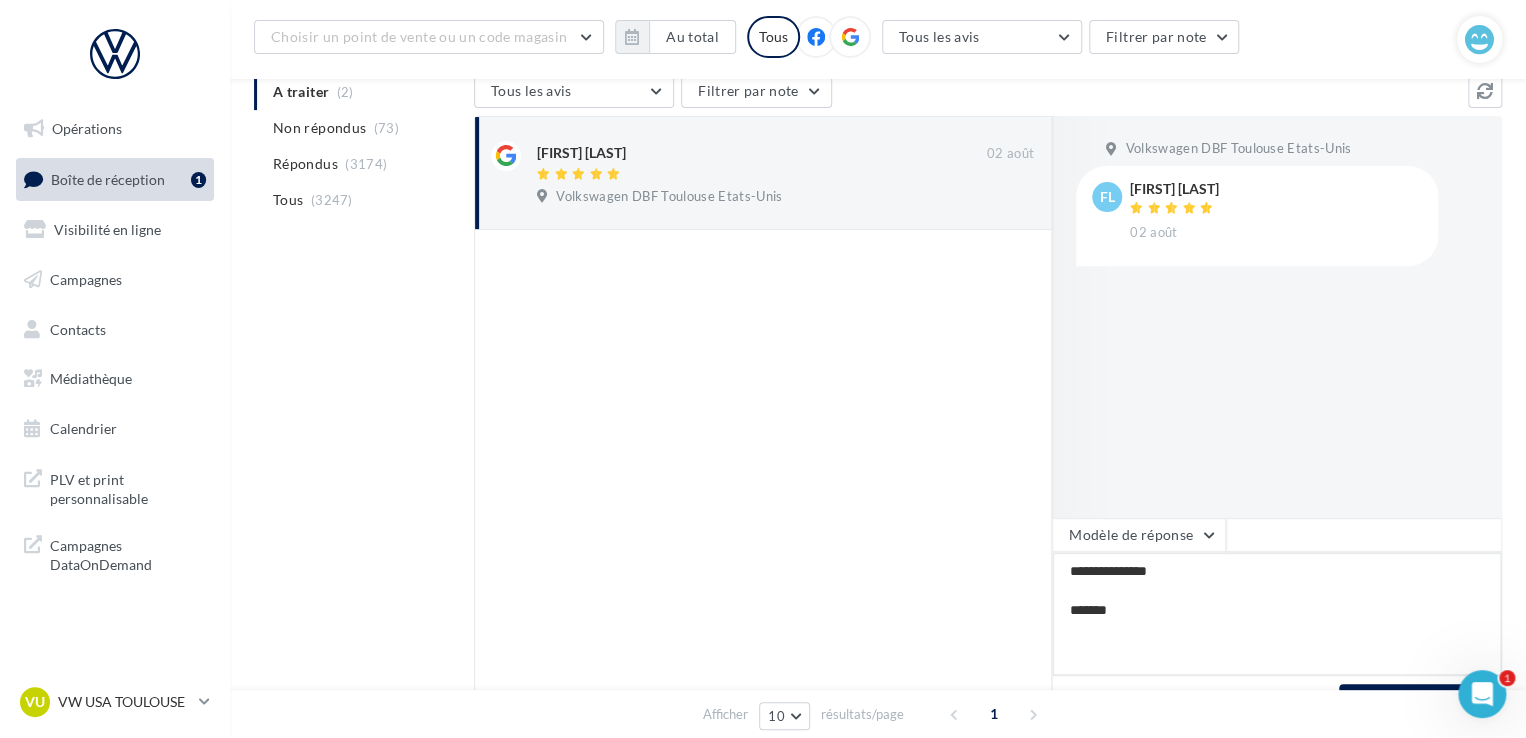 type on "**********" 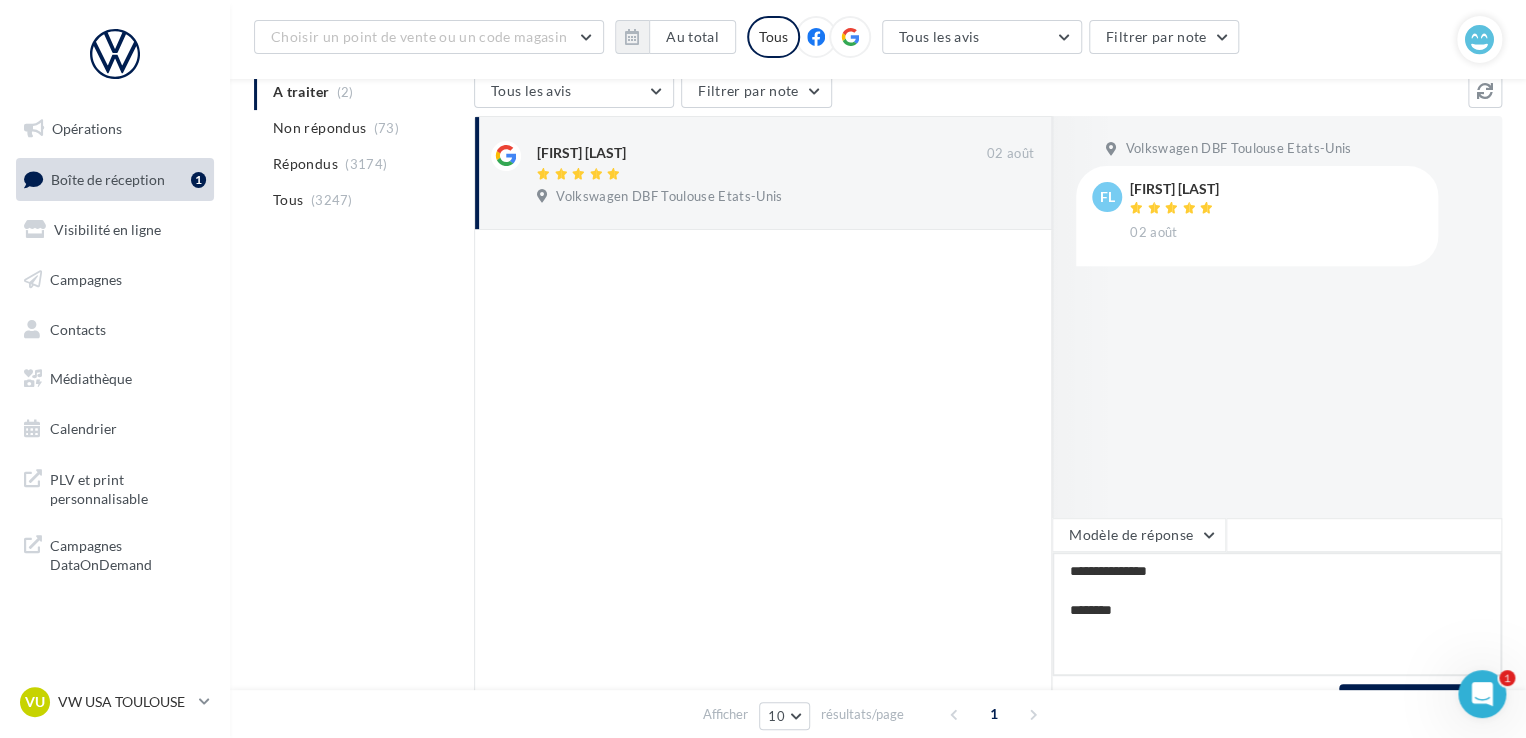 type on "**********" 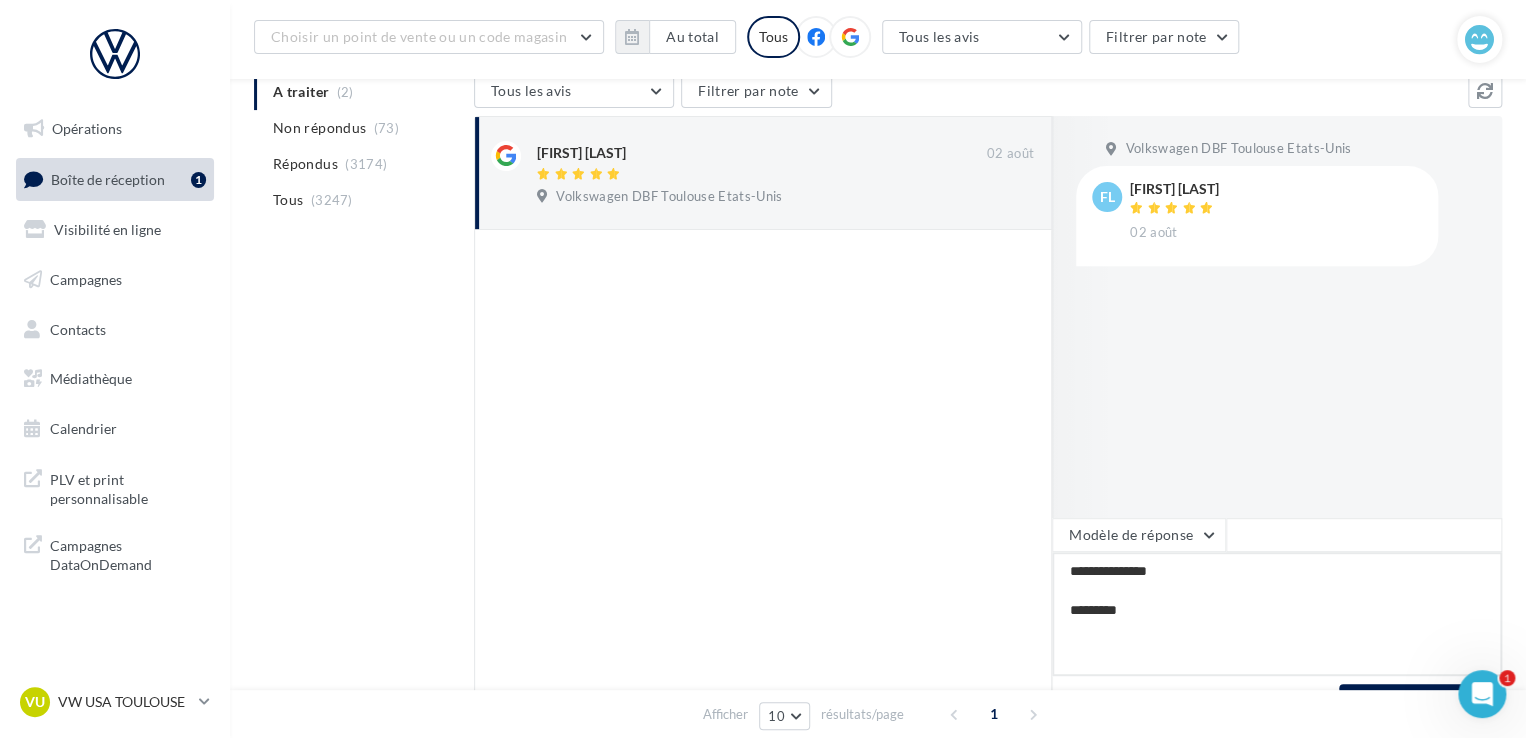 type on "**********" 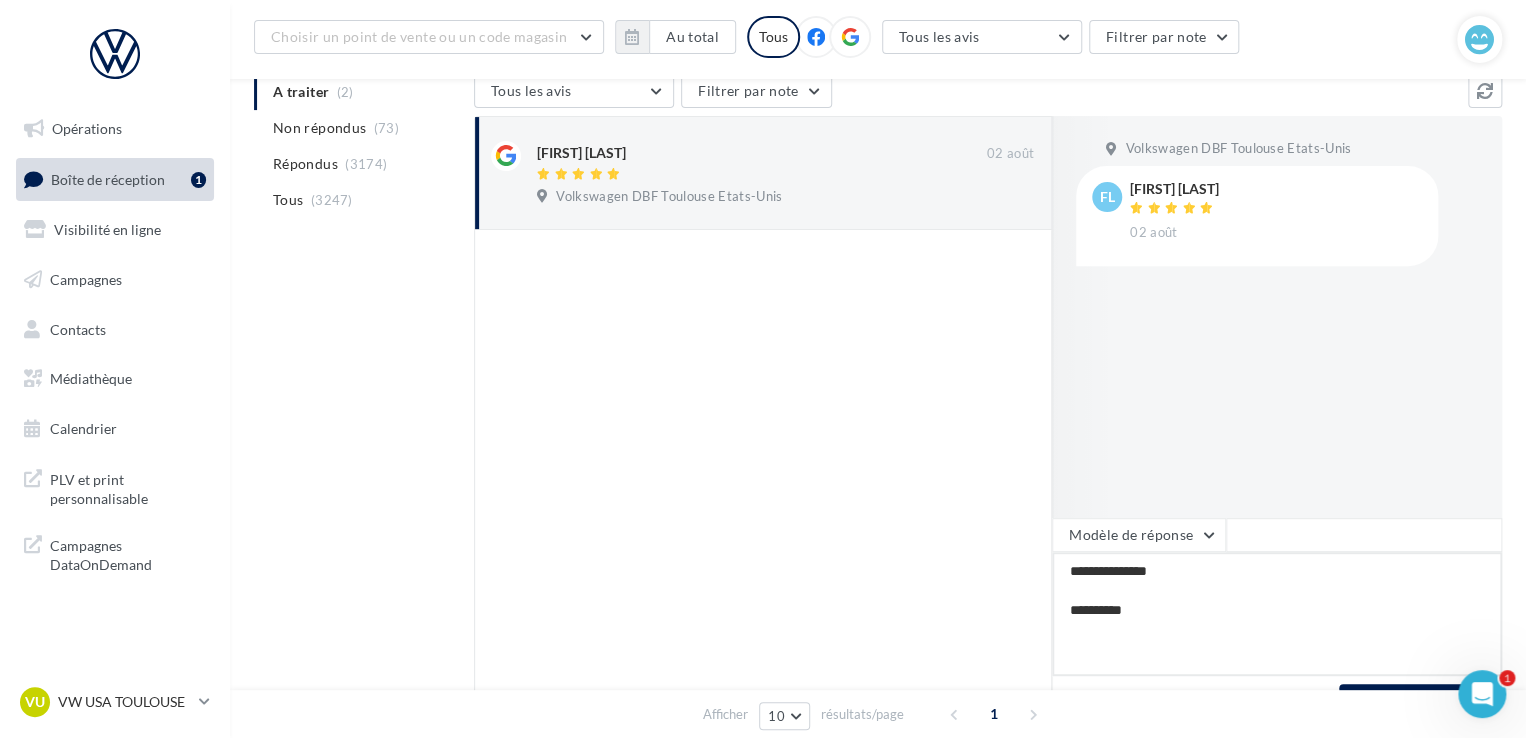 type on "**********" 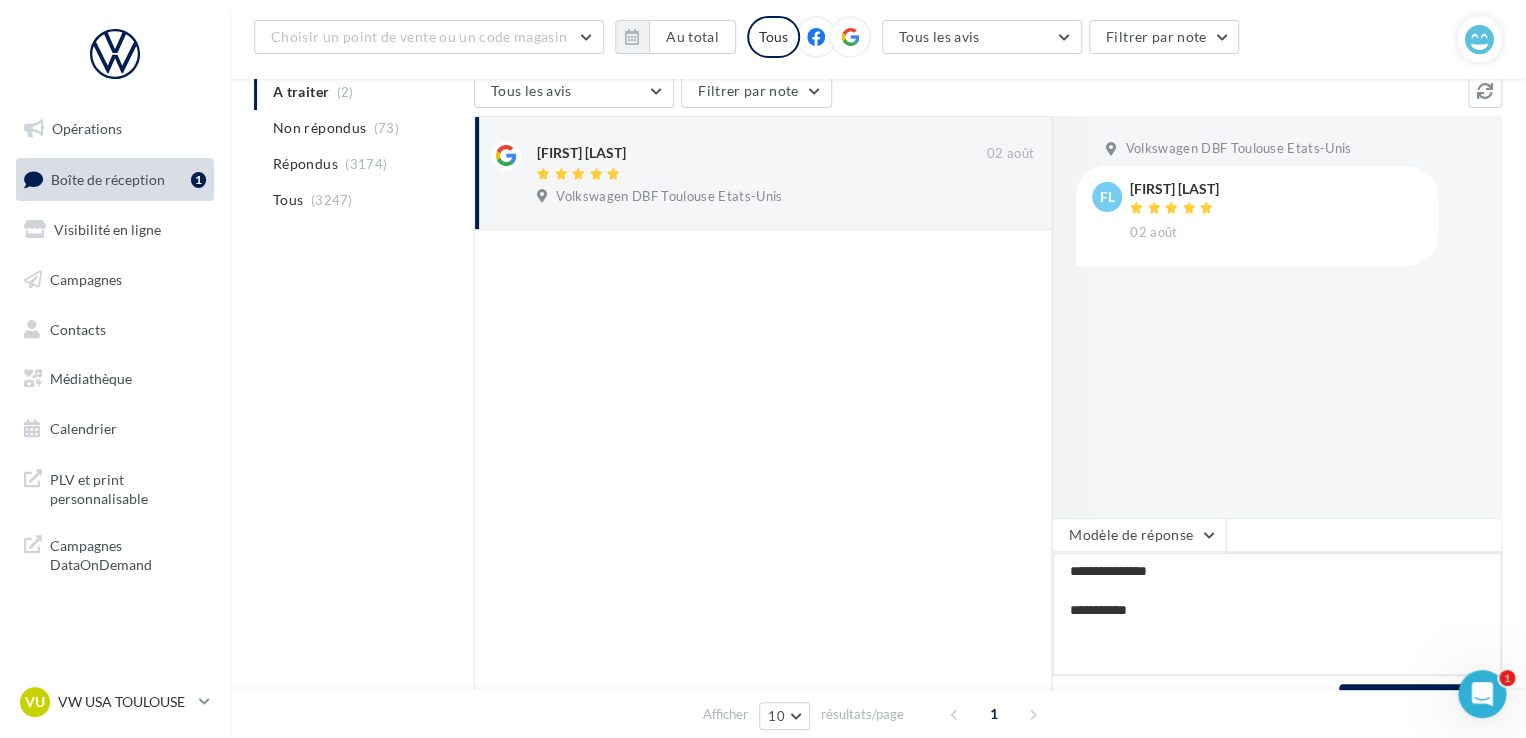 type on "**********" 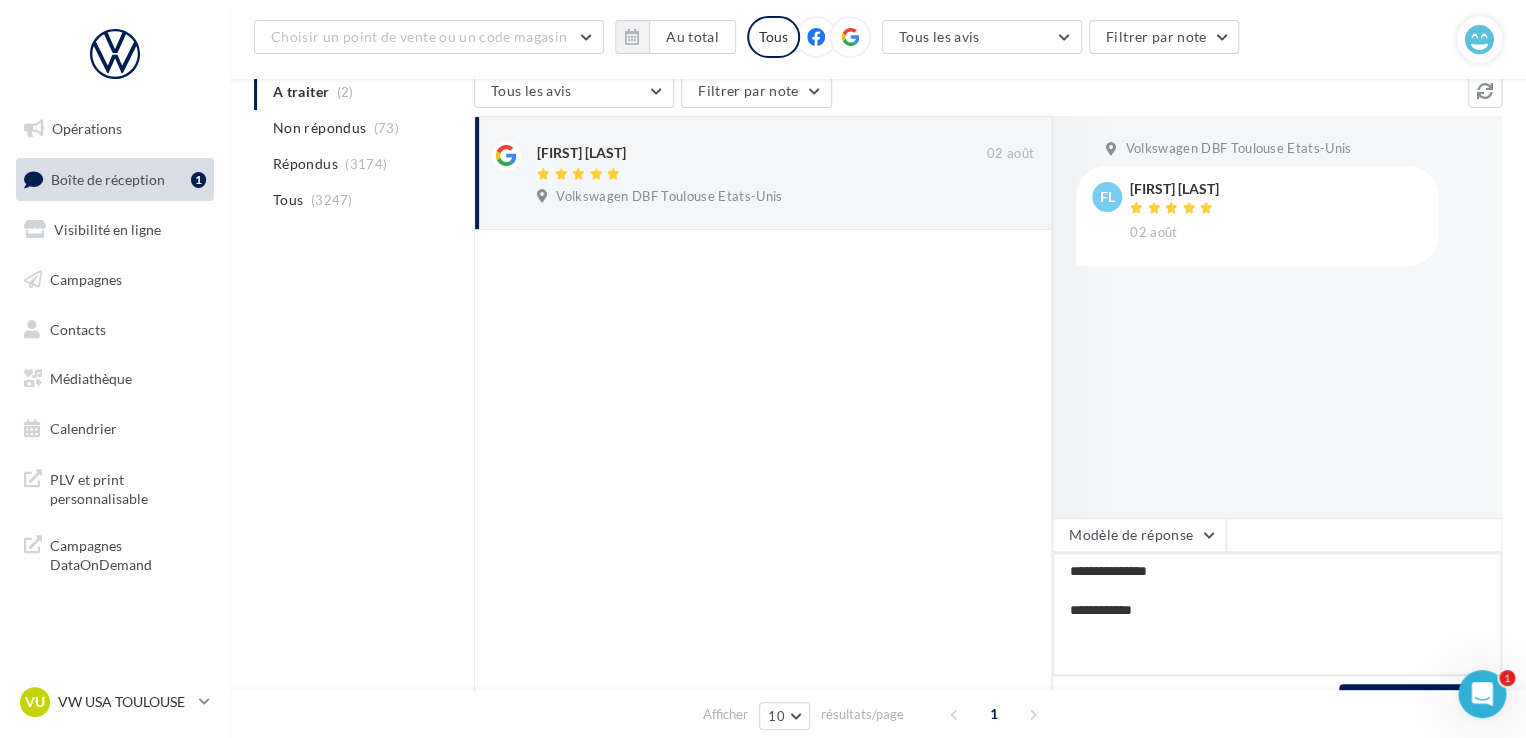 type on "**********" 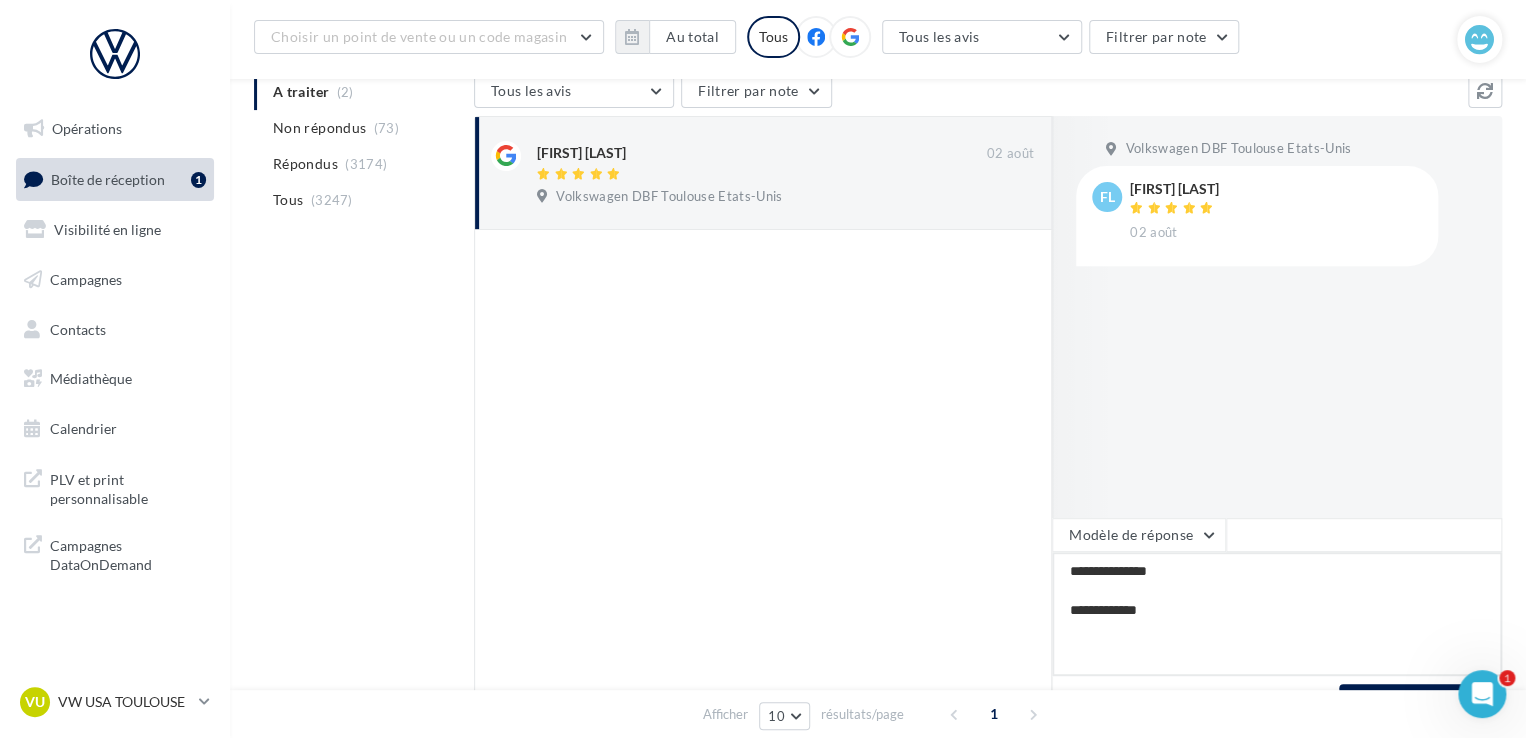 type on "**********" 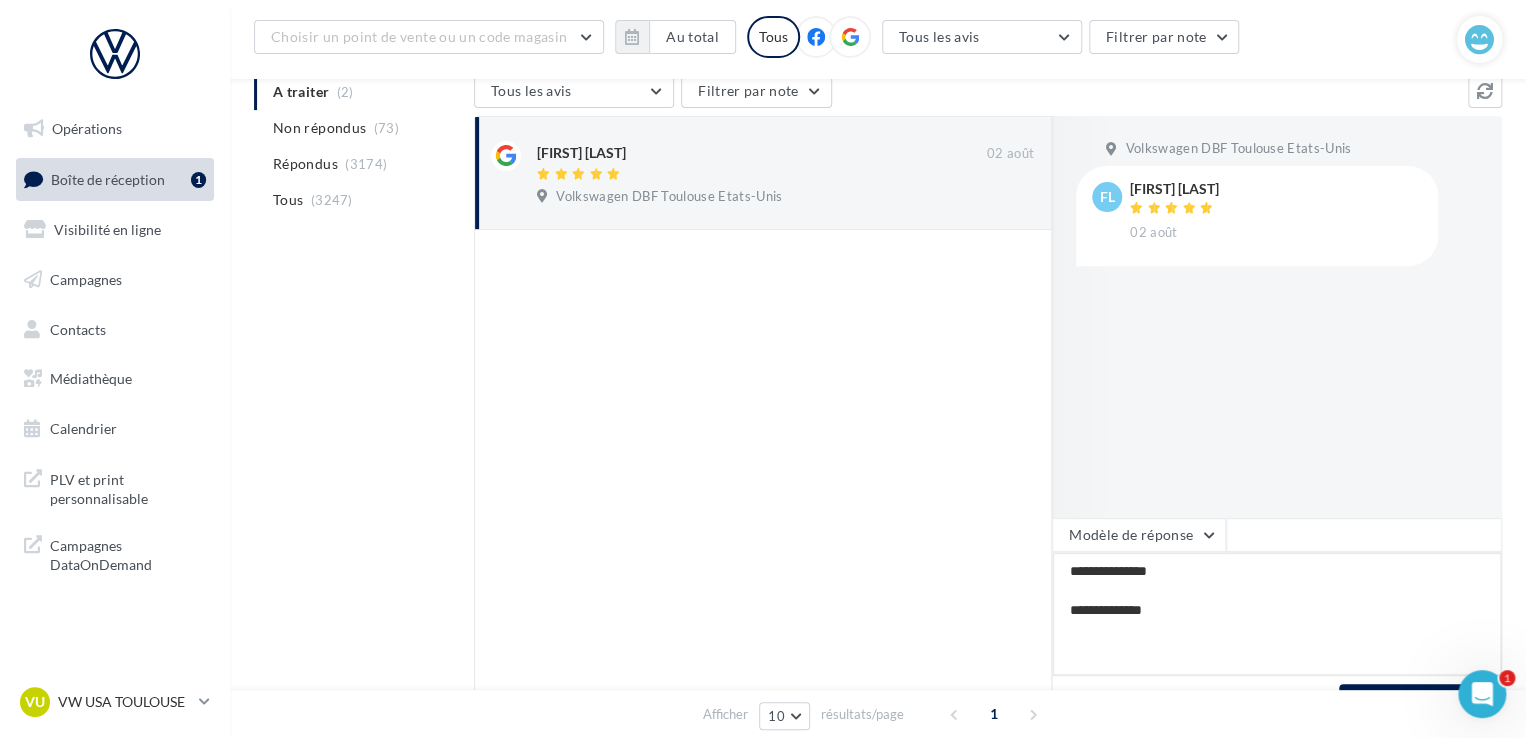 type on "**********" 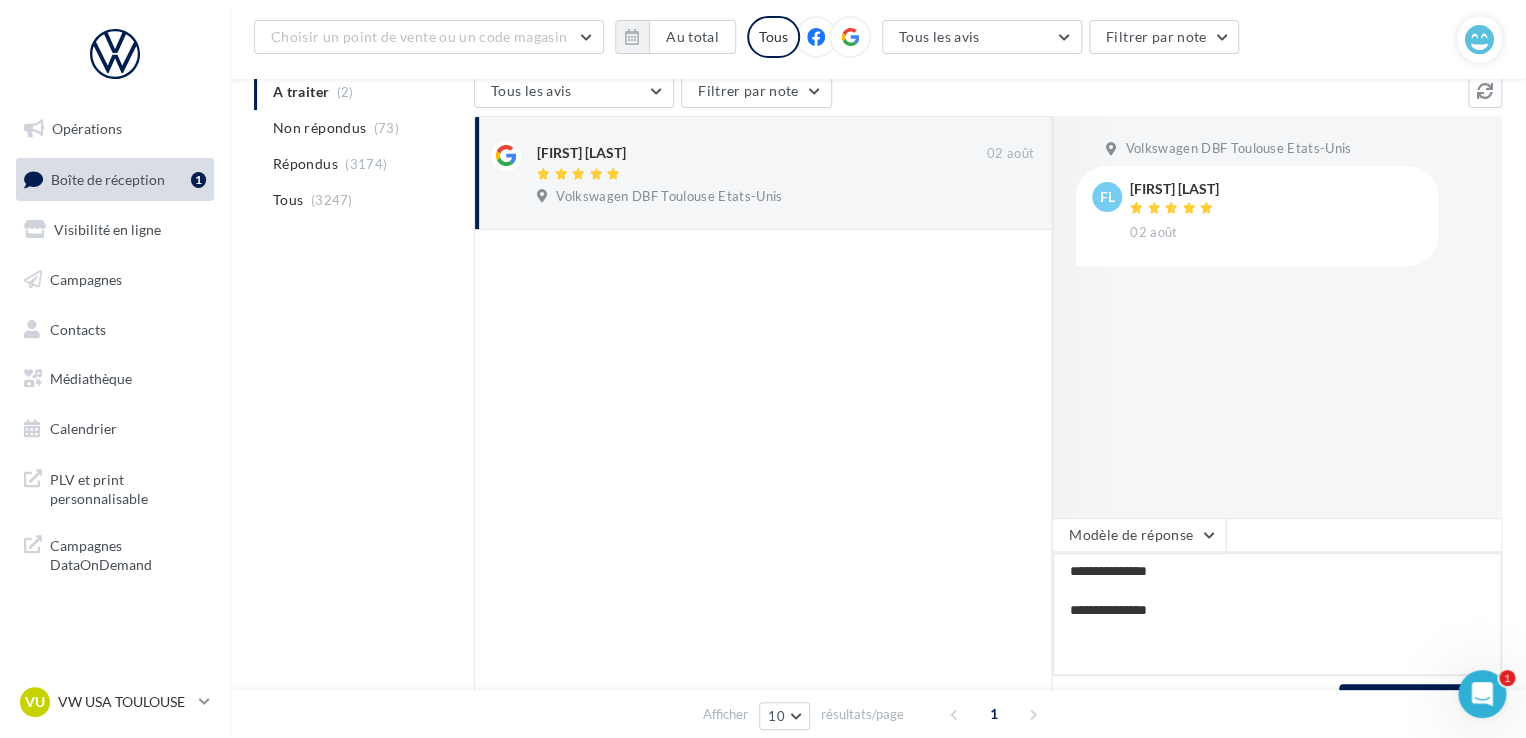 type on "**********" 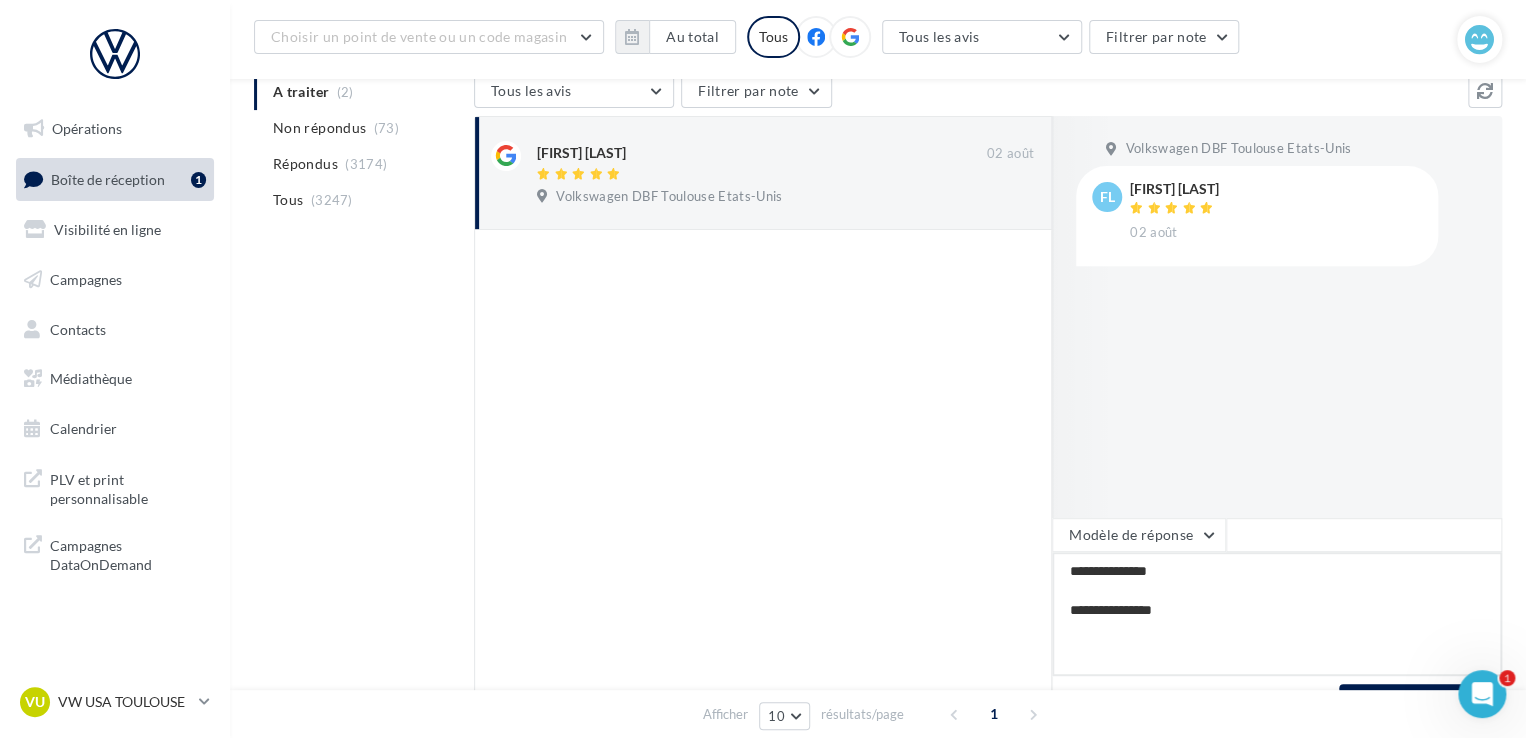 type on "**********" 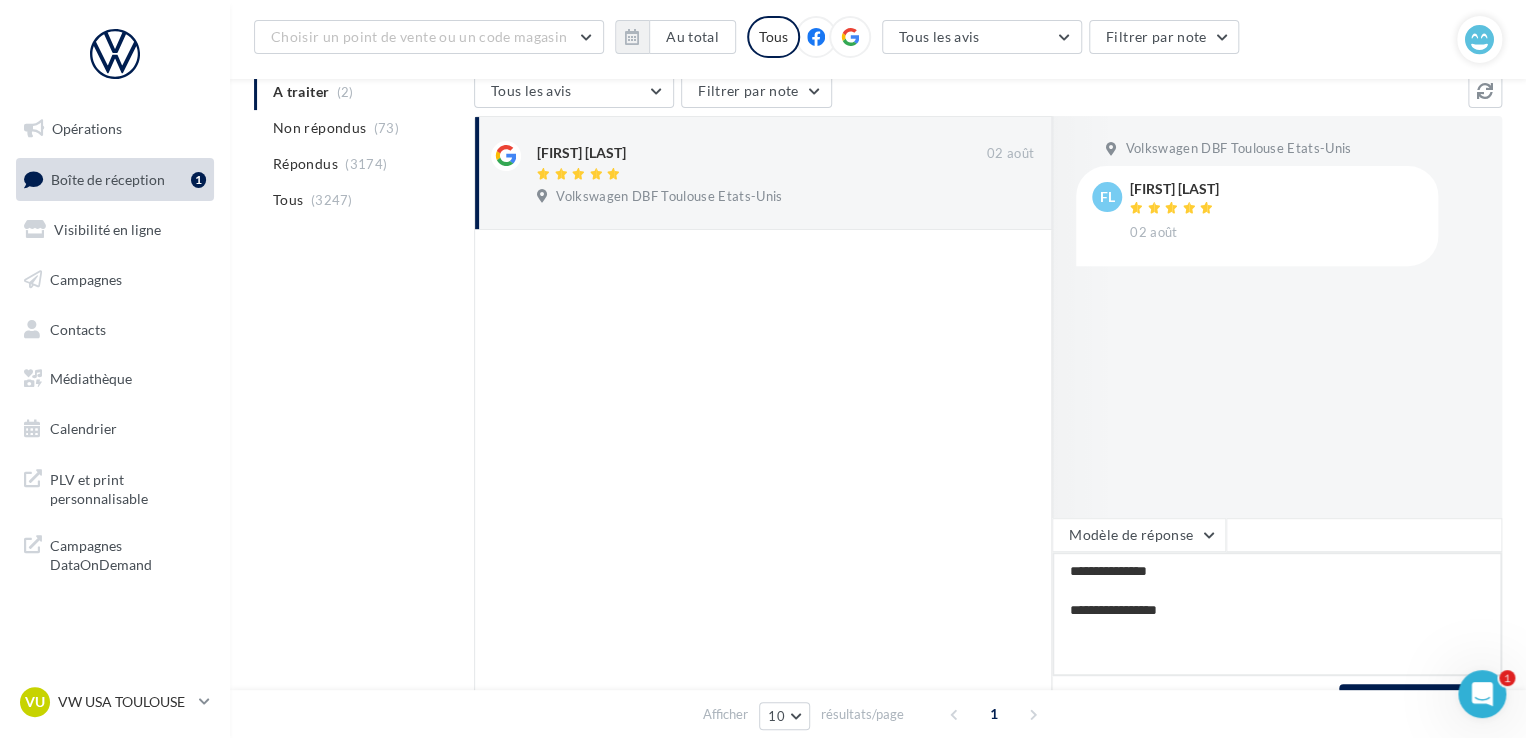 type on "**********" 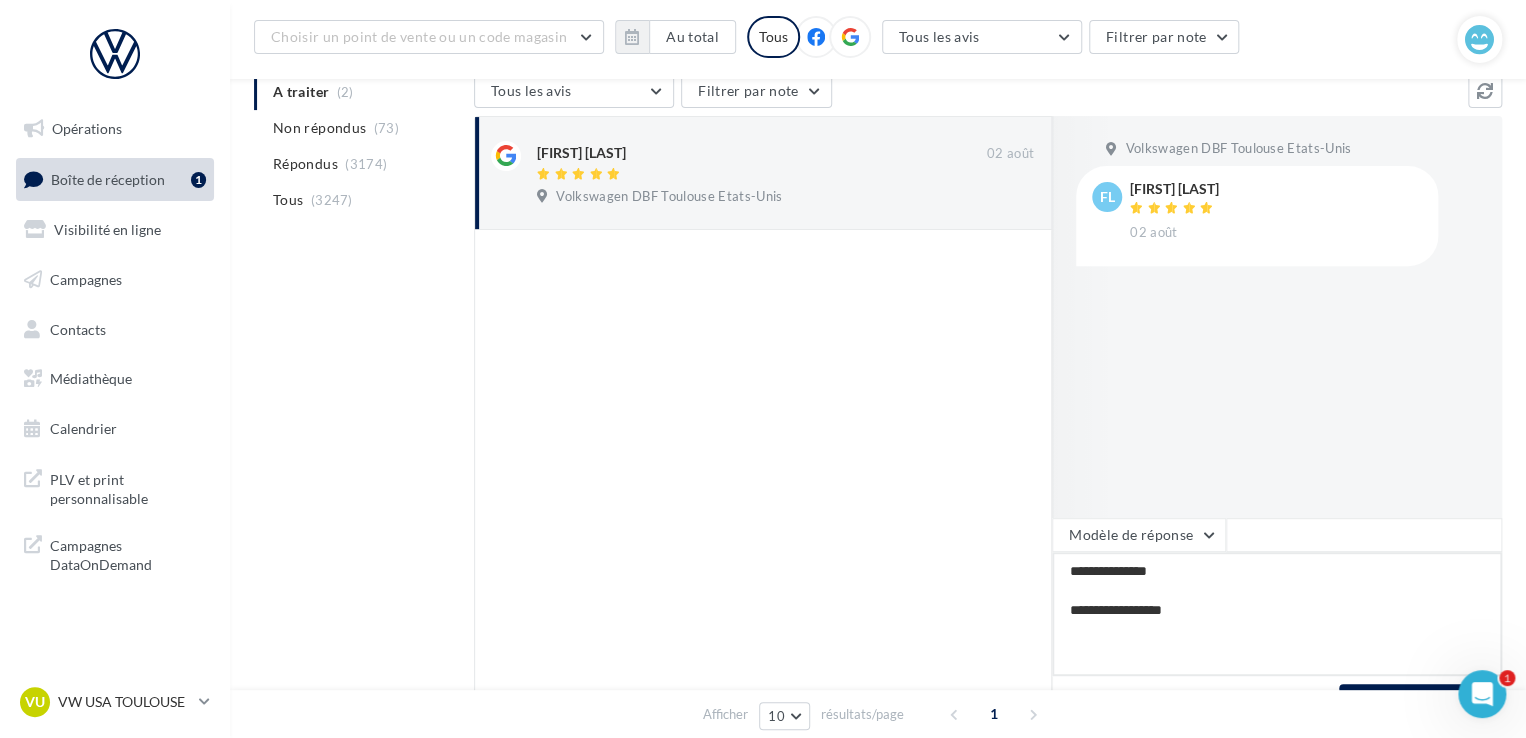 type on "**********" 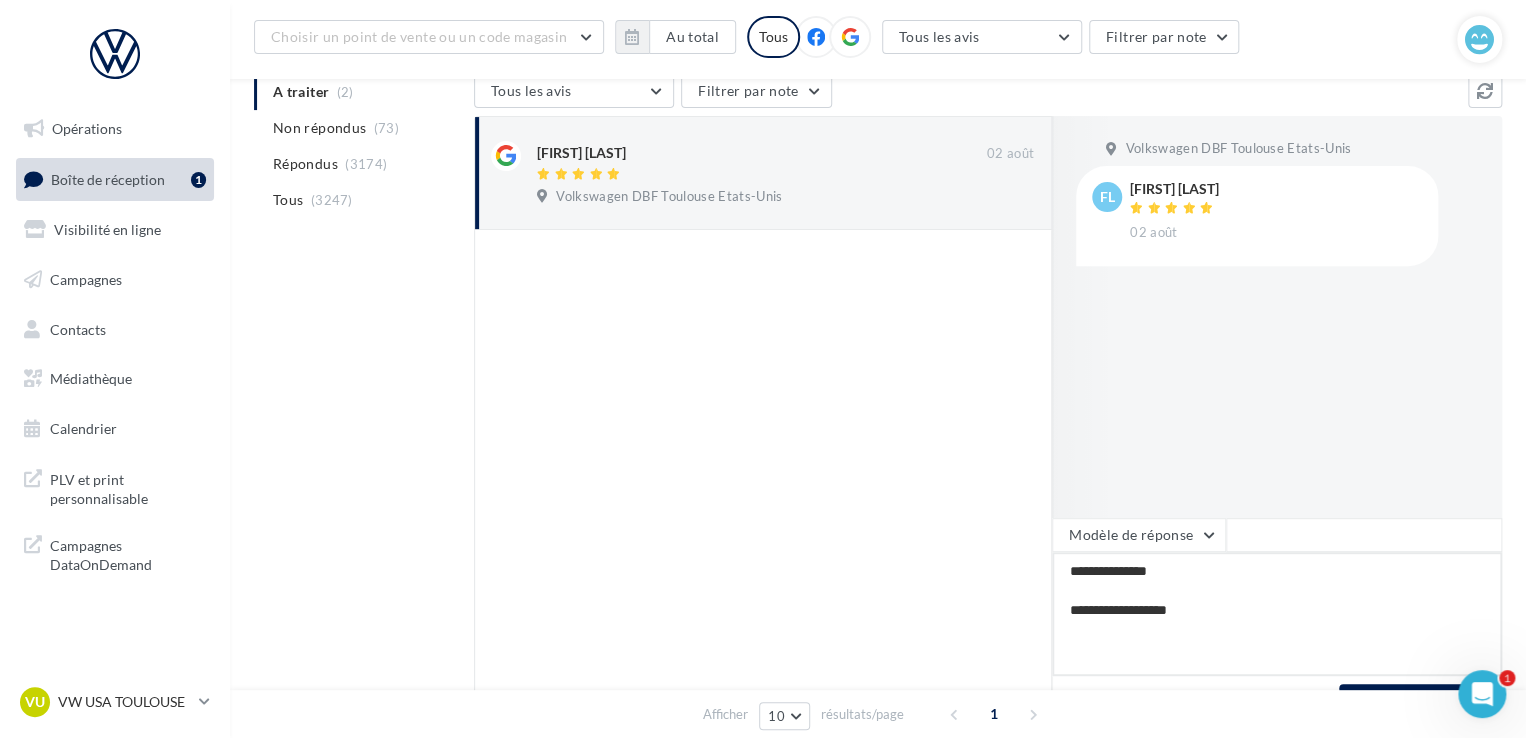 type on "**********" 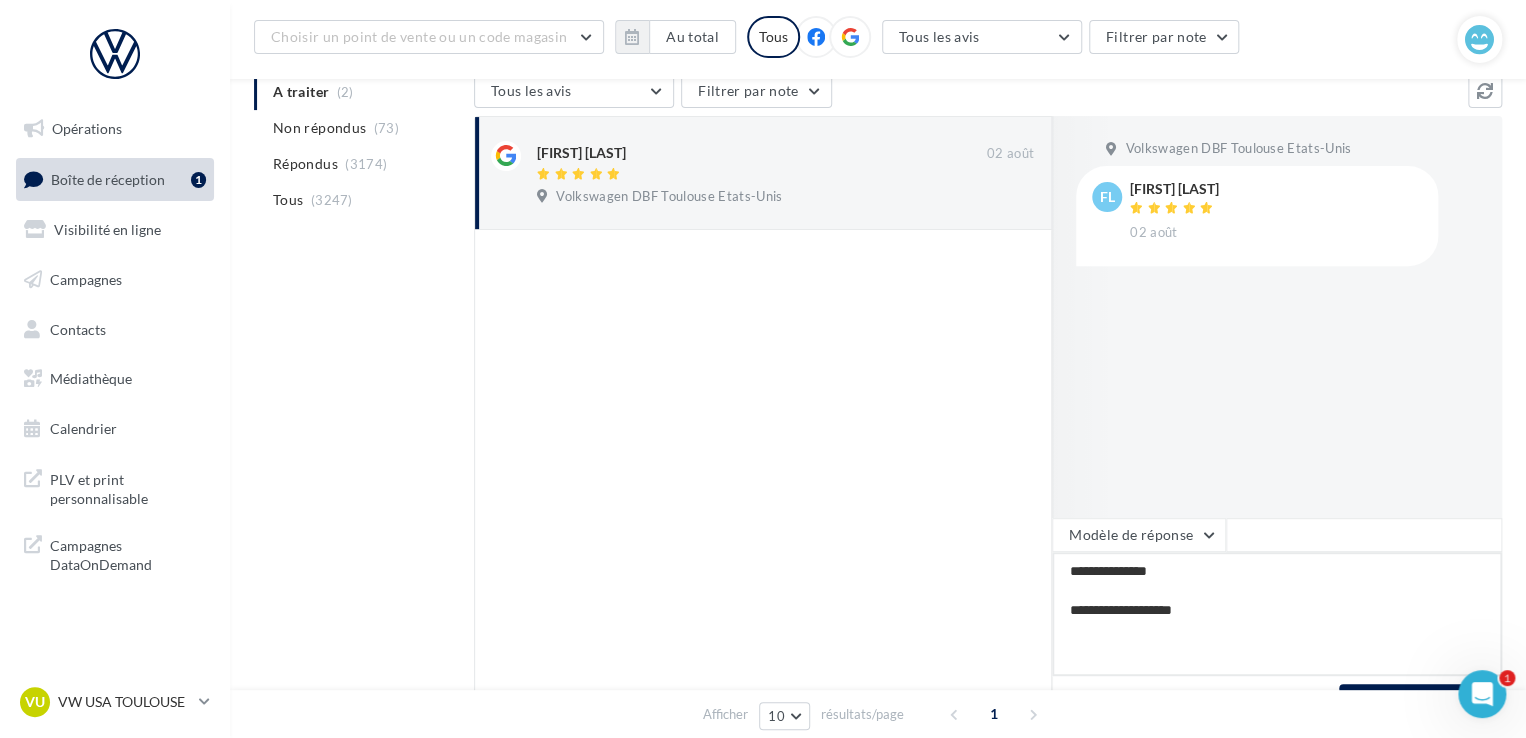 type on "**********" 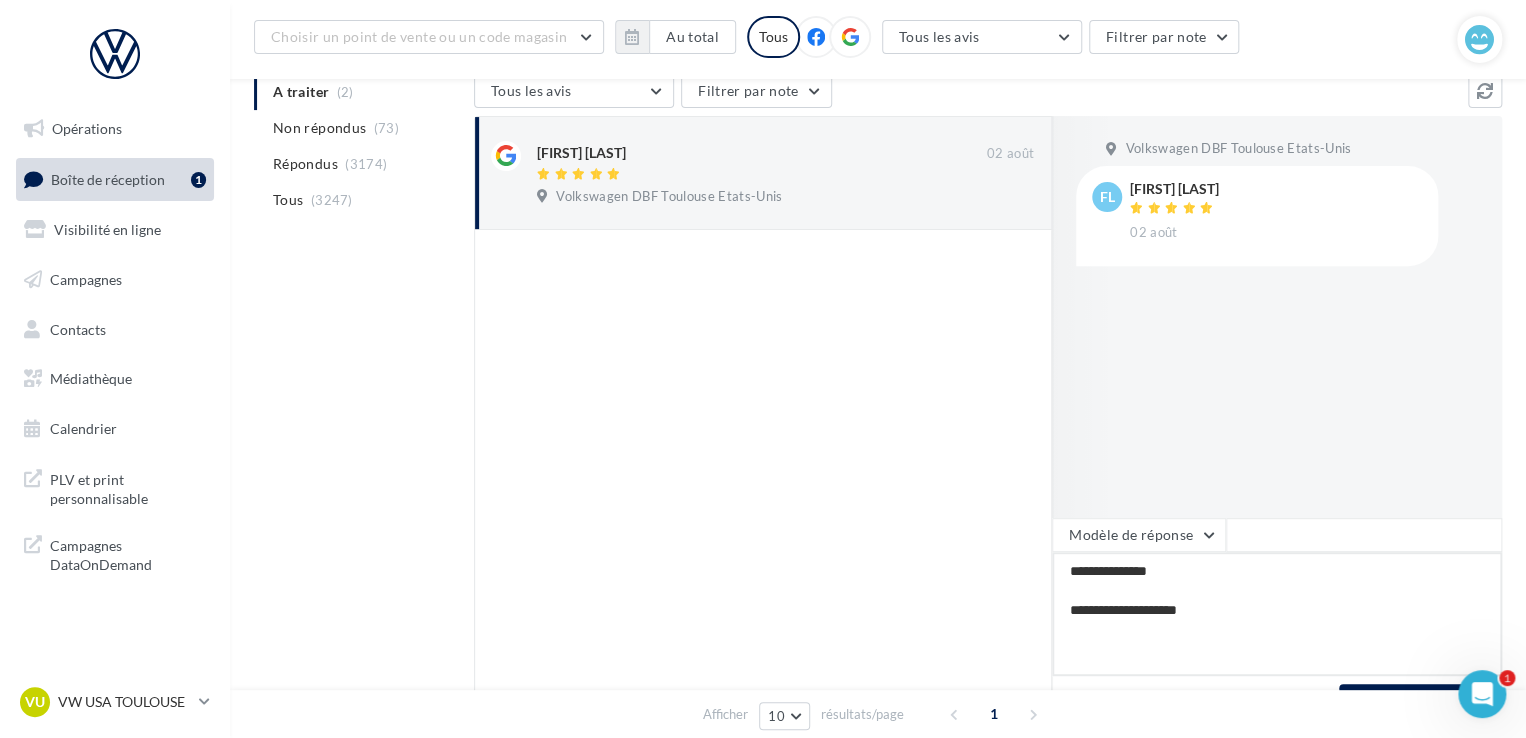 type on "**********" 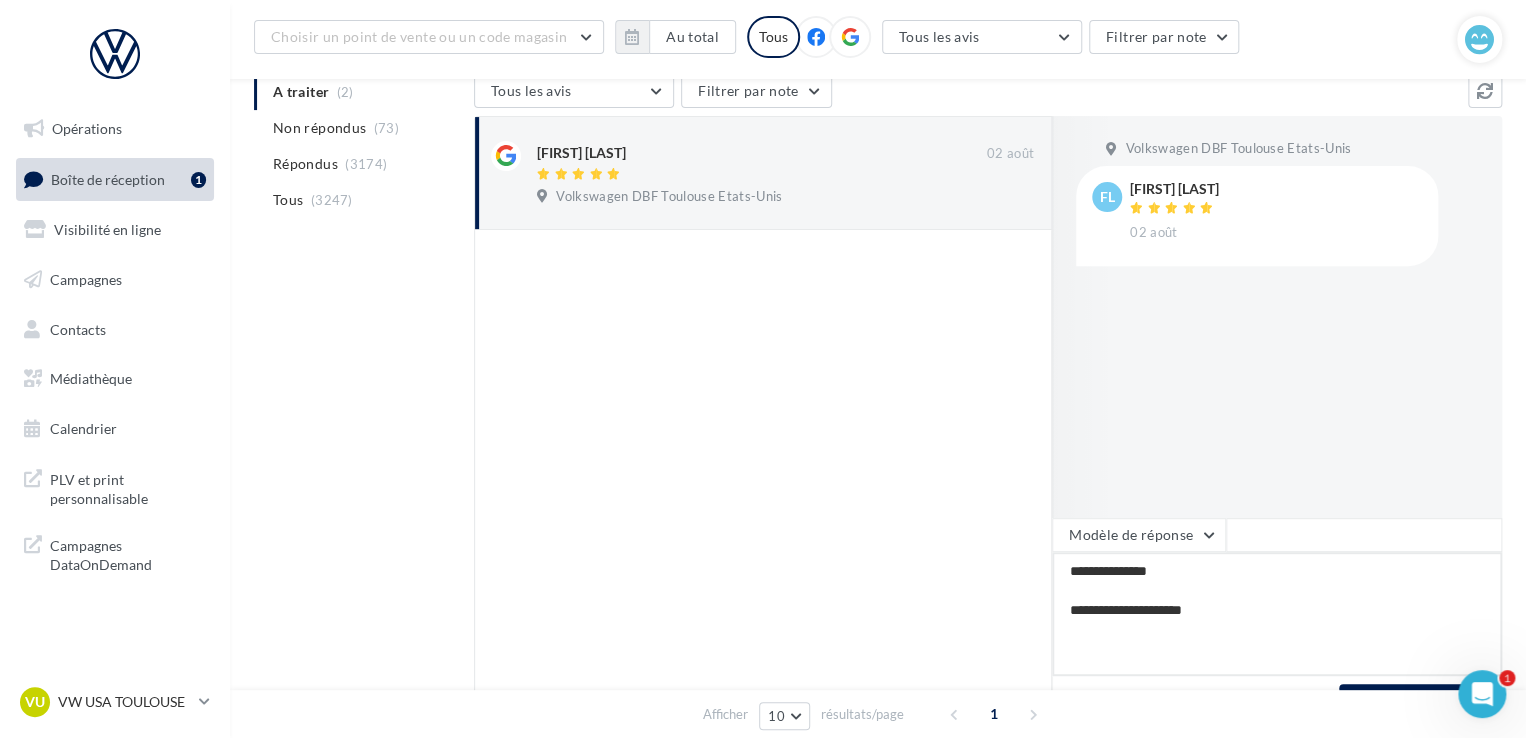 type on "**********" 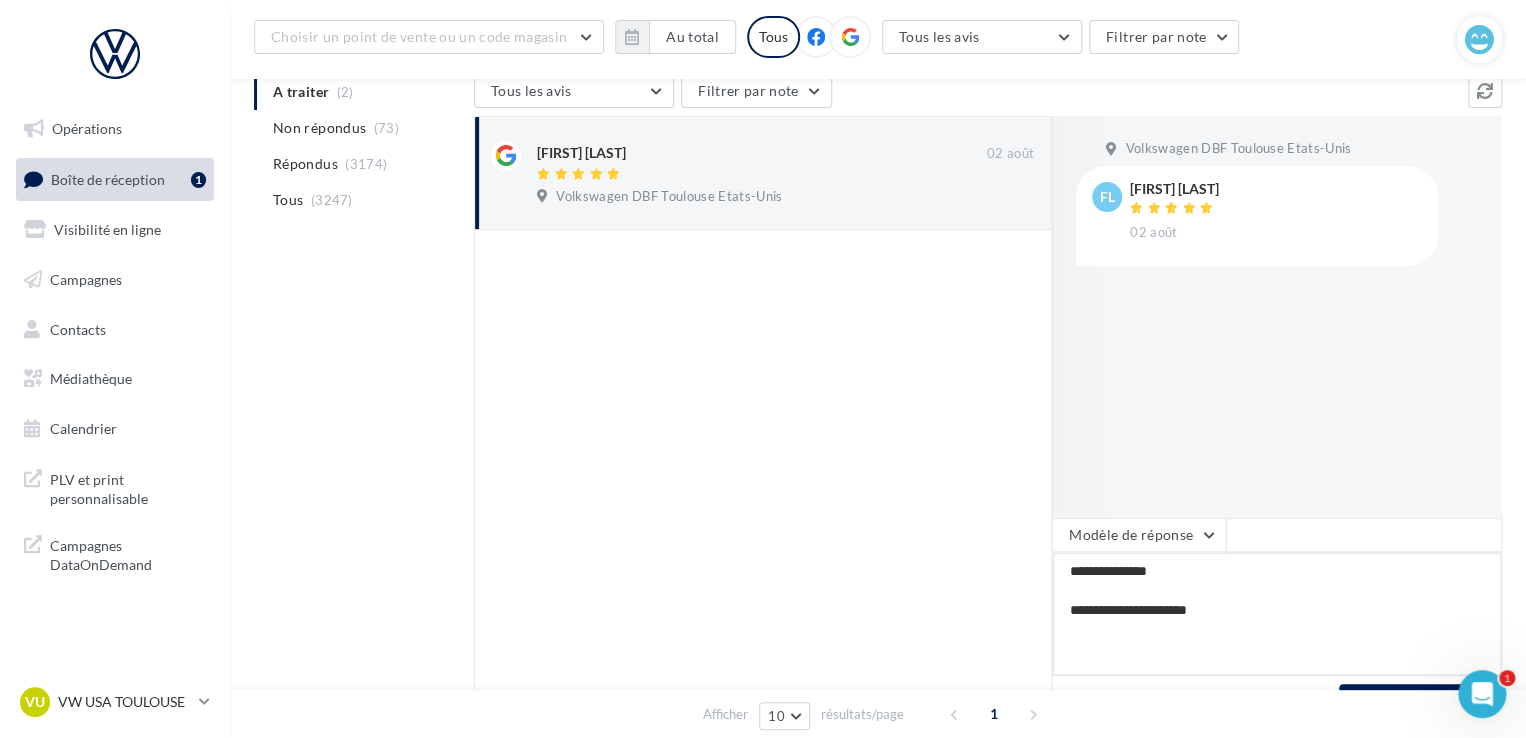type on "**********" 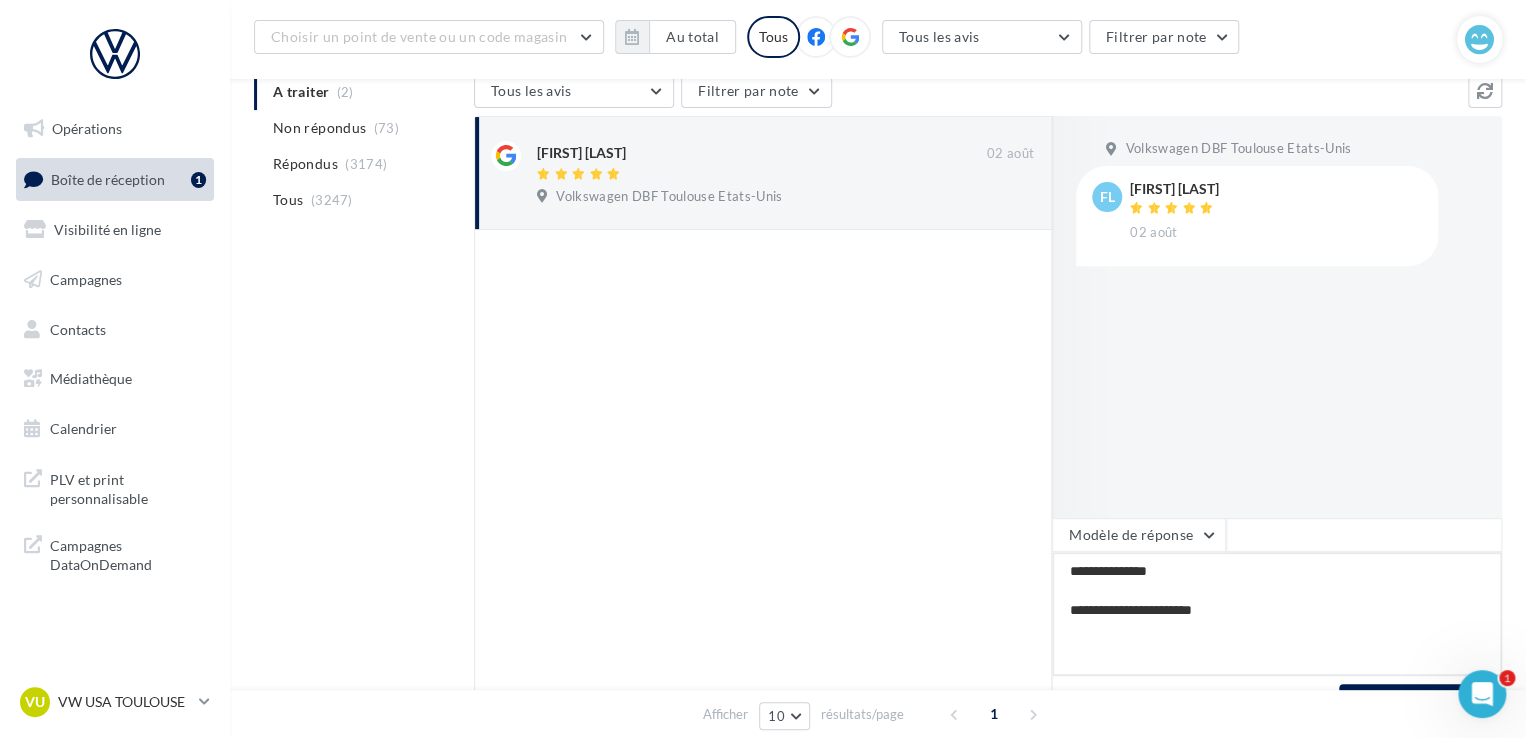 type on "**********" 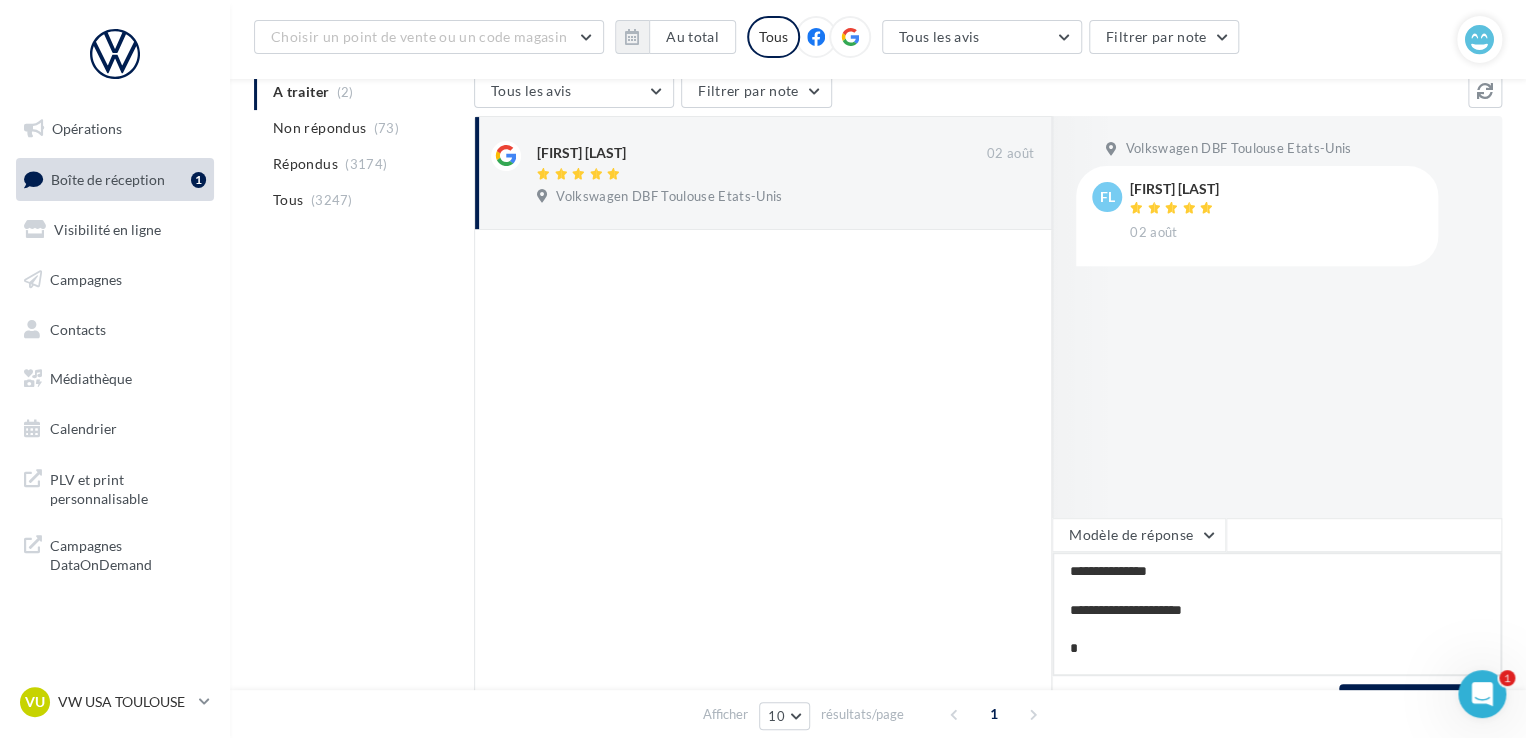 type on "**********" 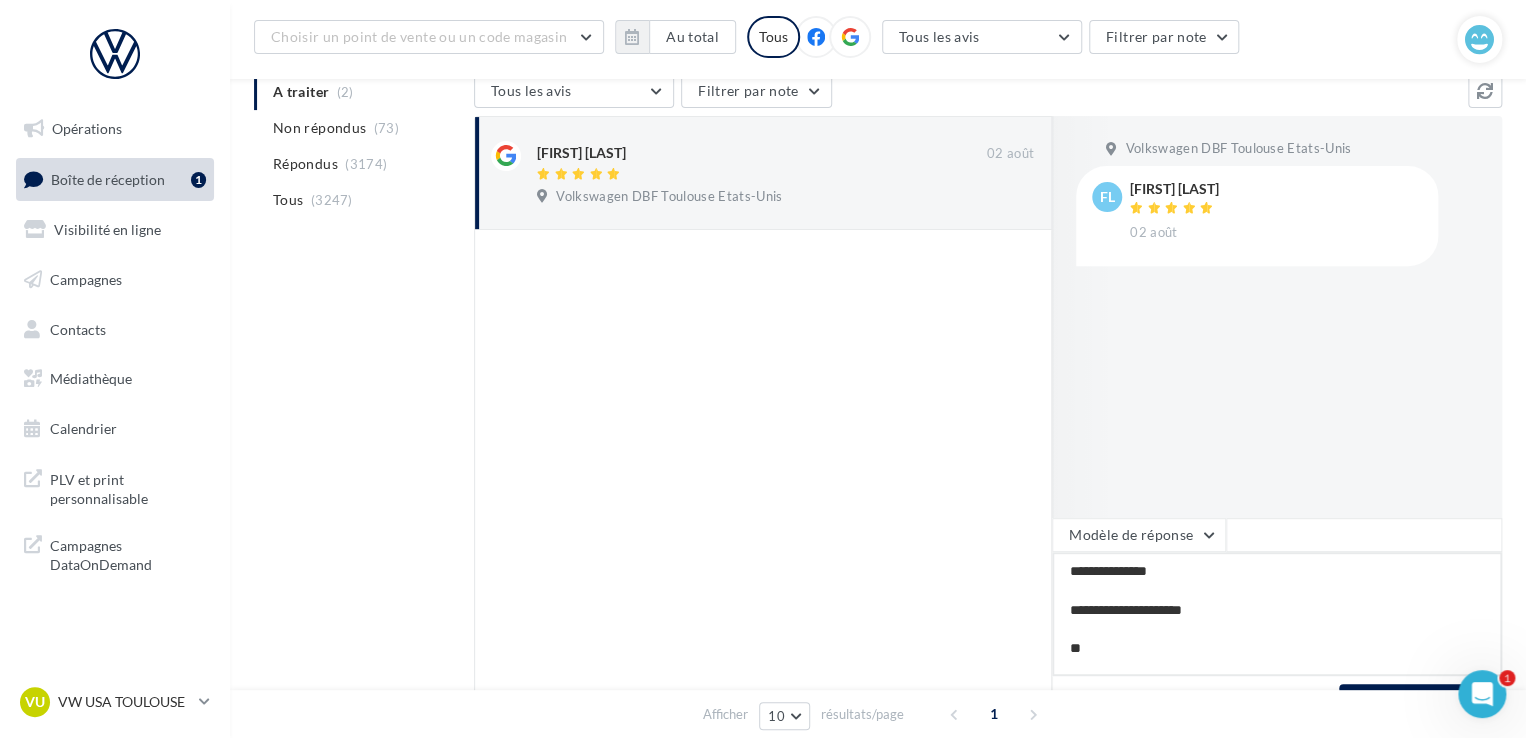 type on "**********" 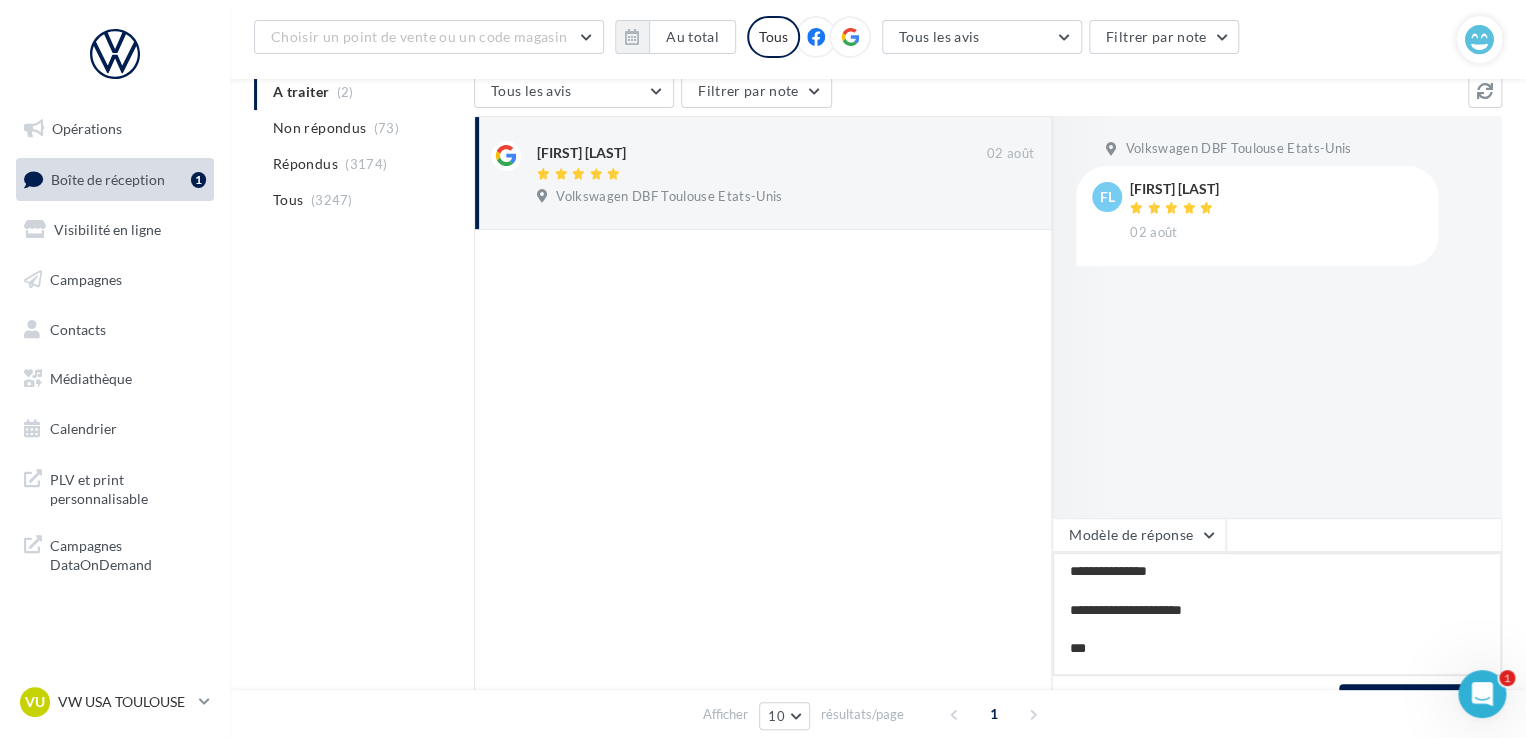 type on "**********" 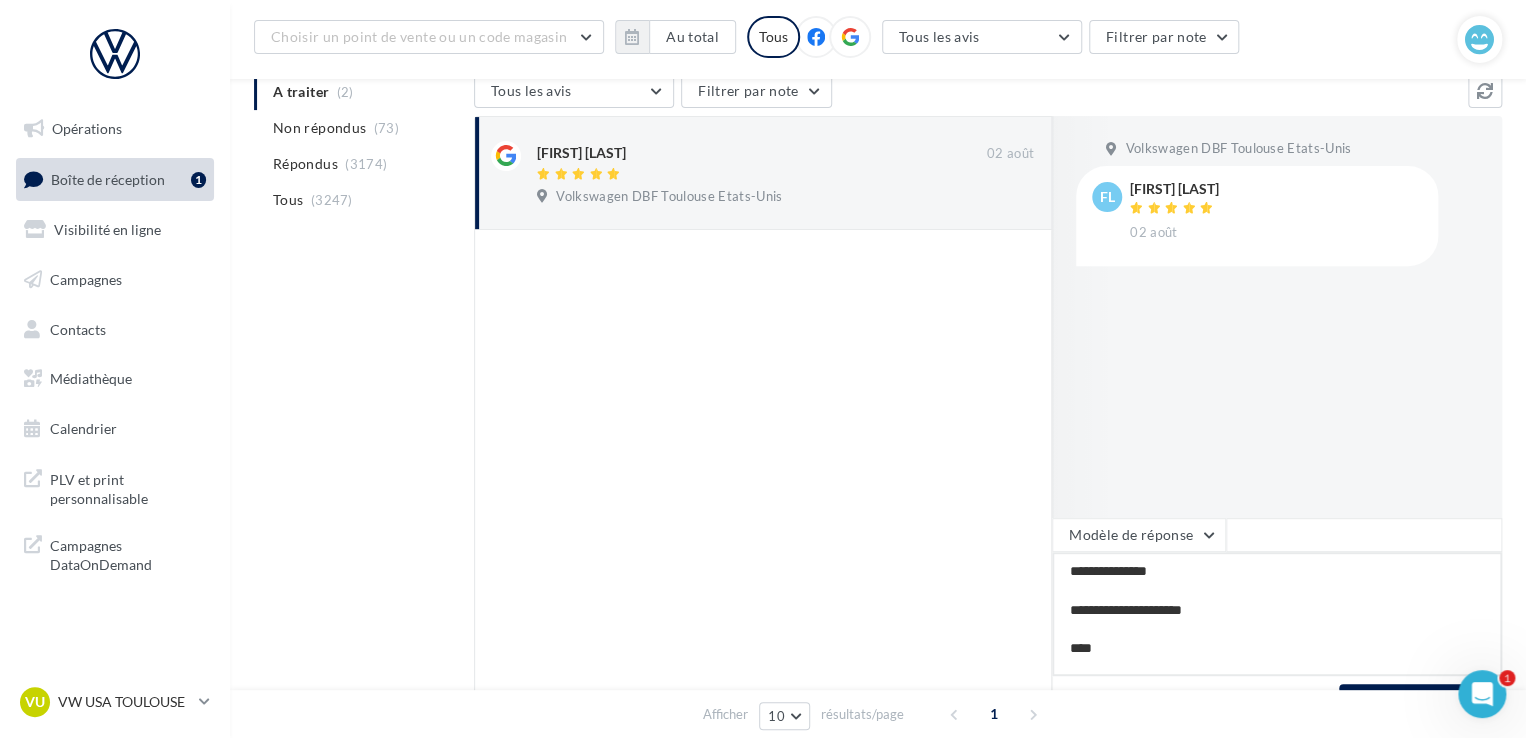 type on "**********" 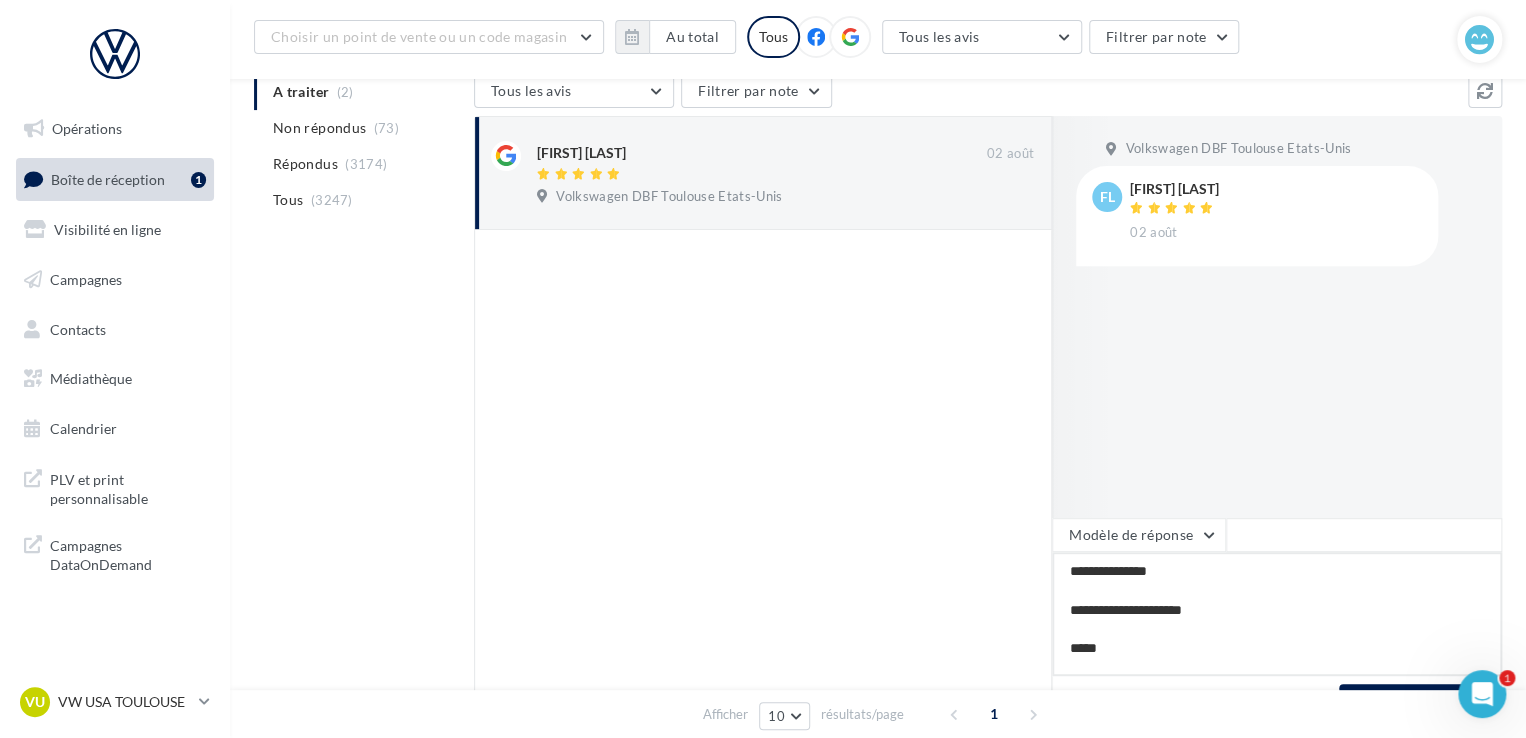 type on "**********" 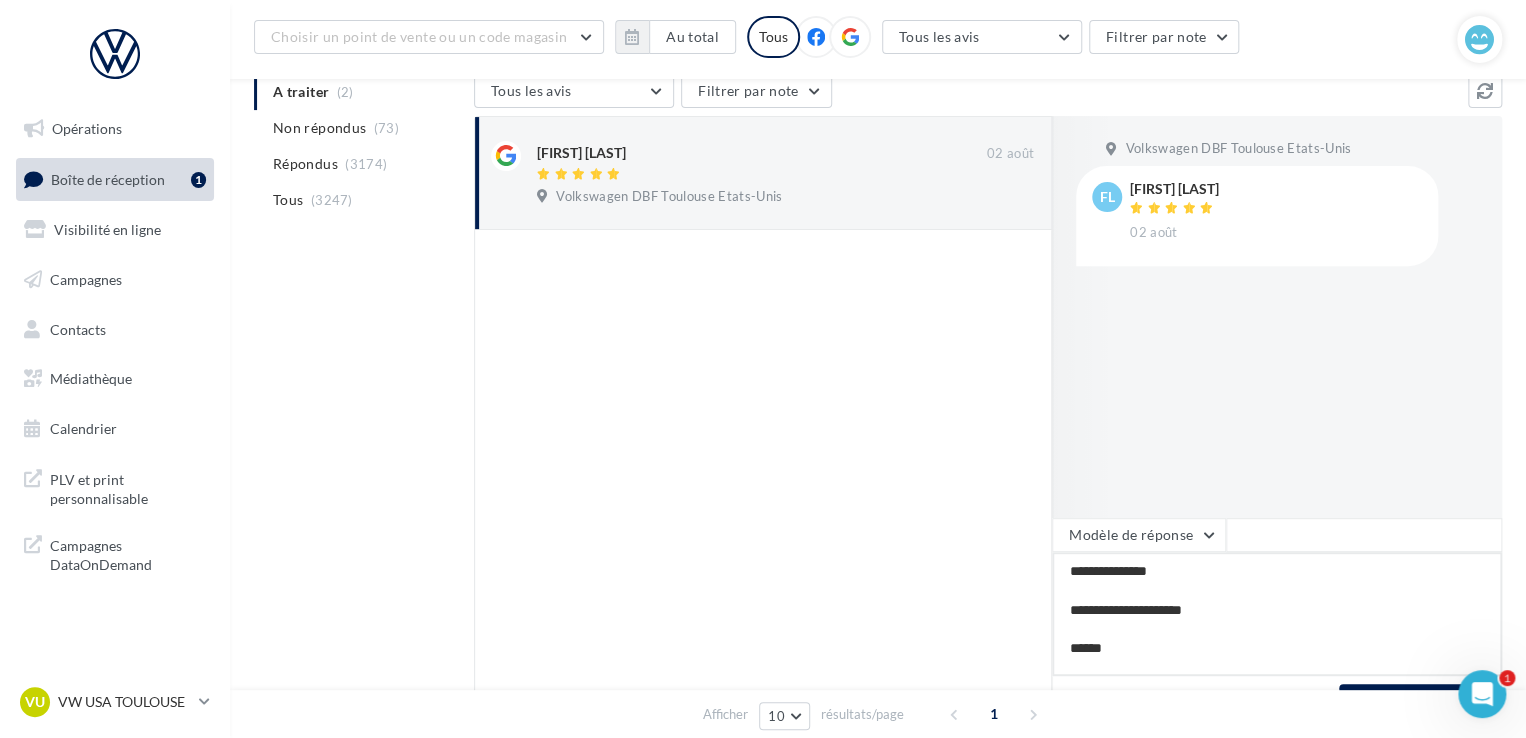 type on "**********" 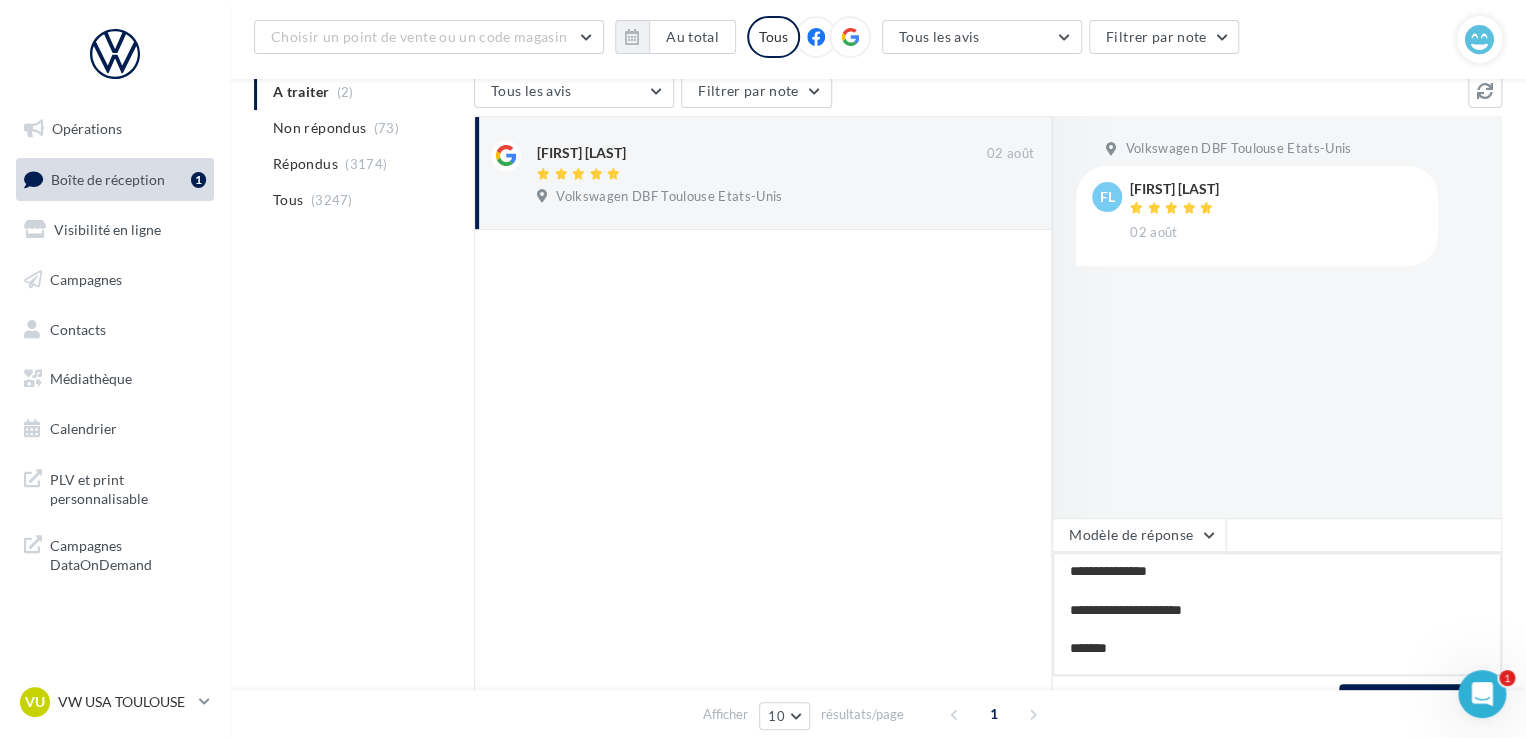 type on "**********" 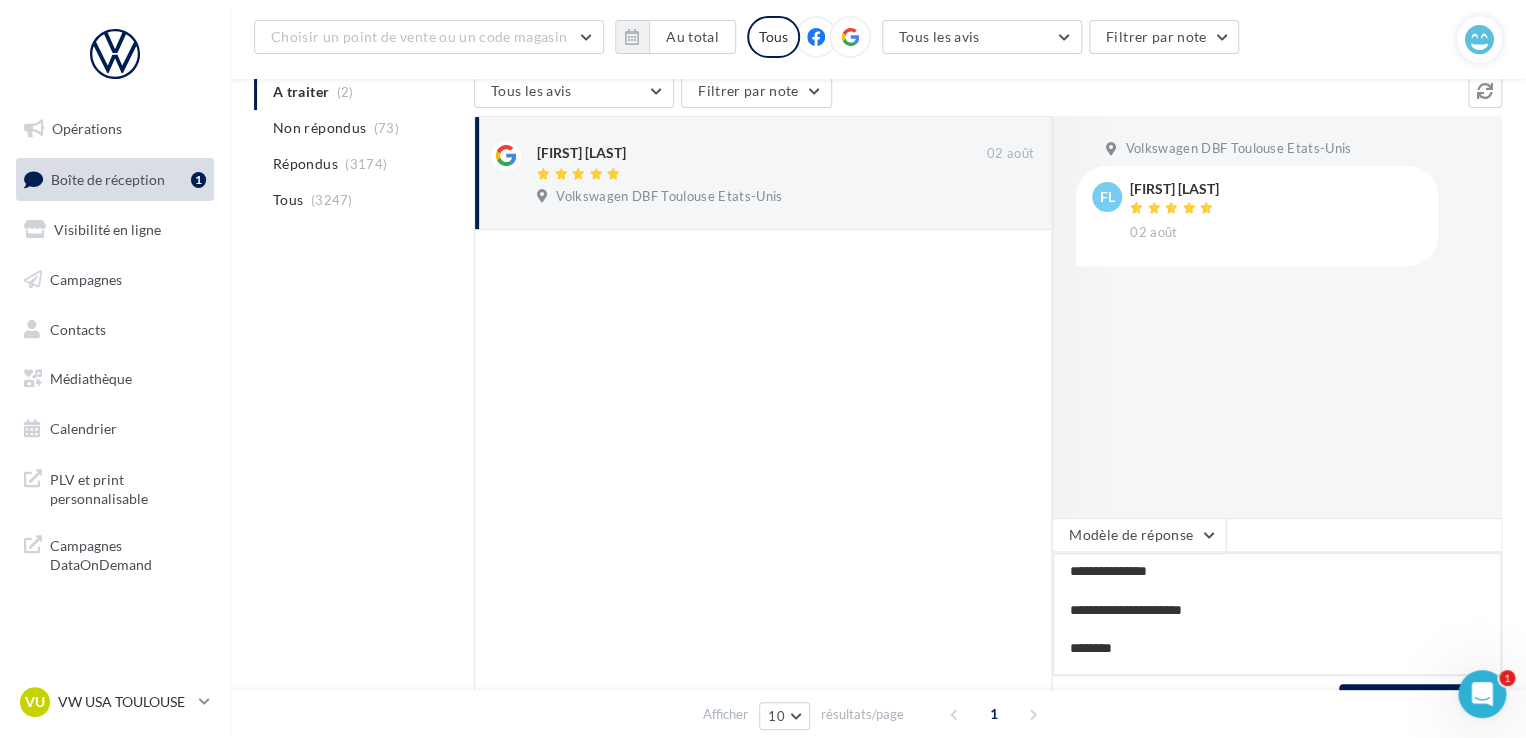 type on "**********" 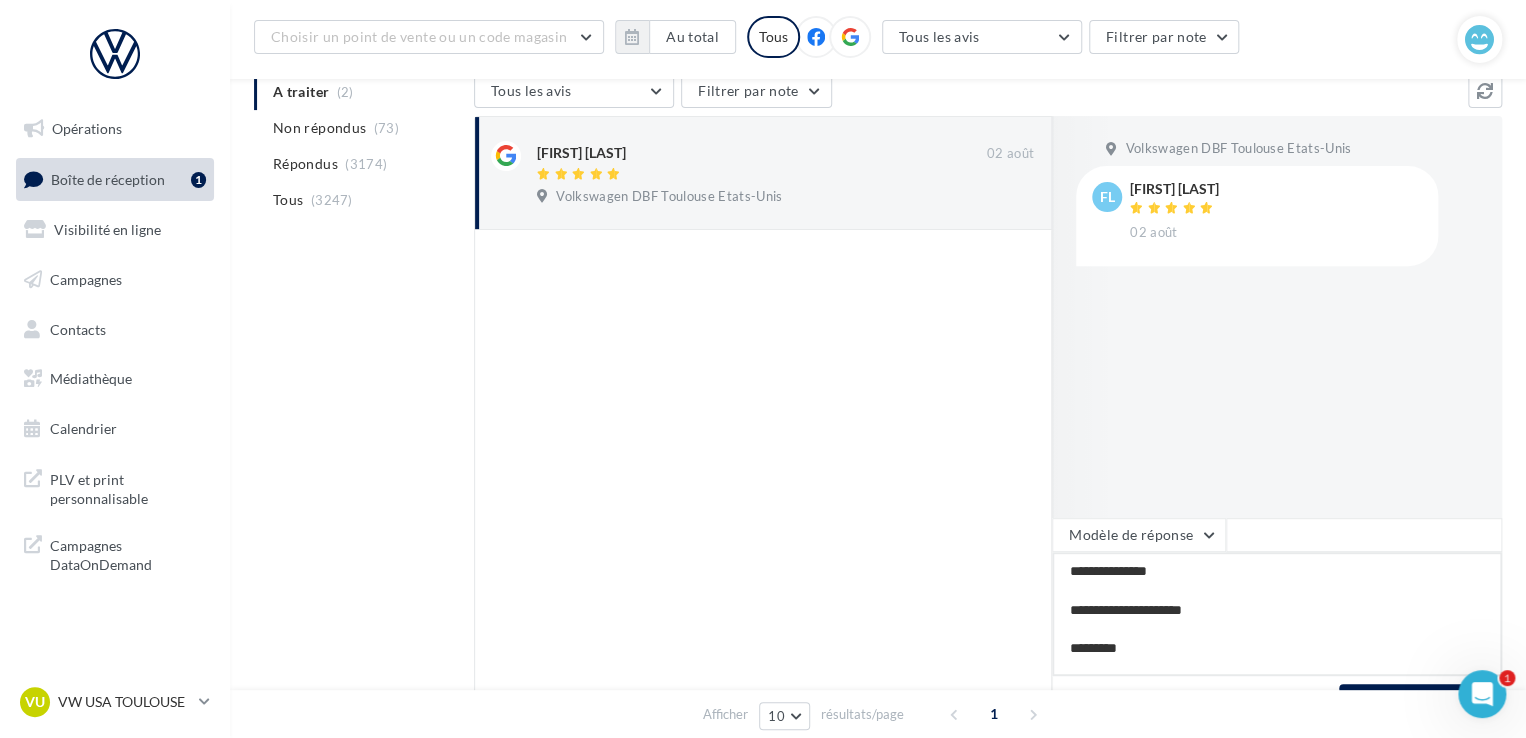 type on "**********" 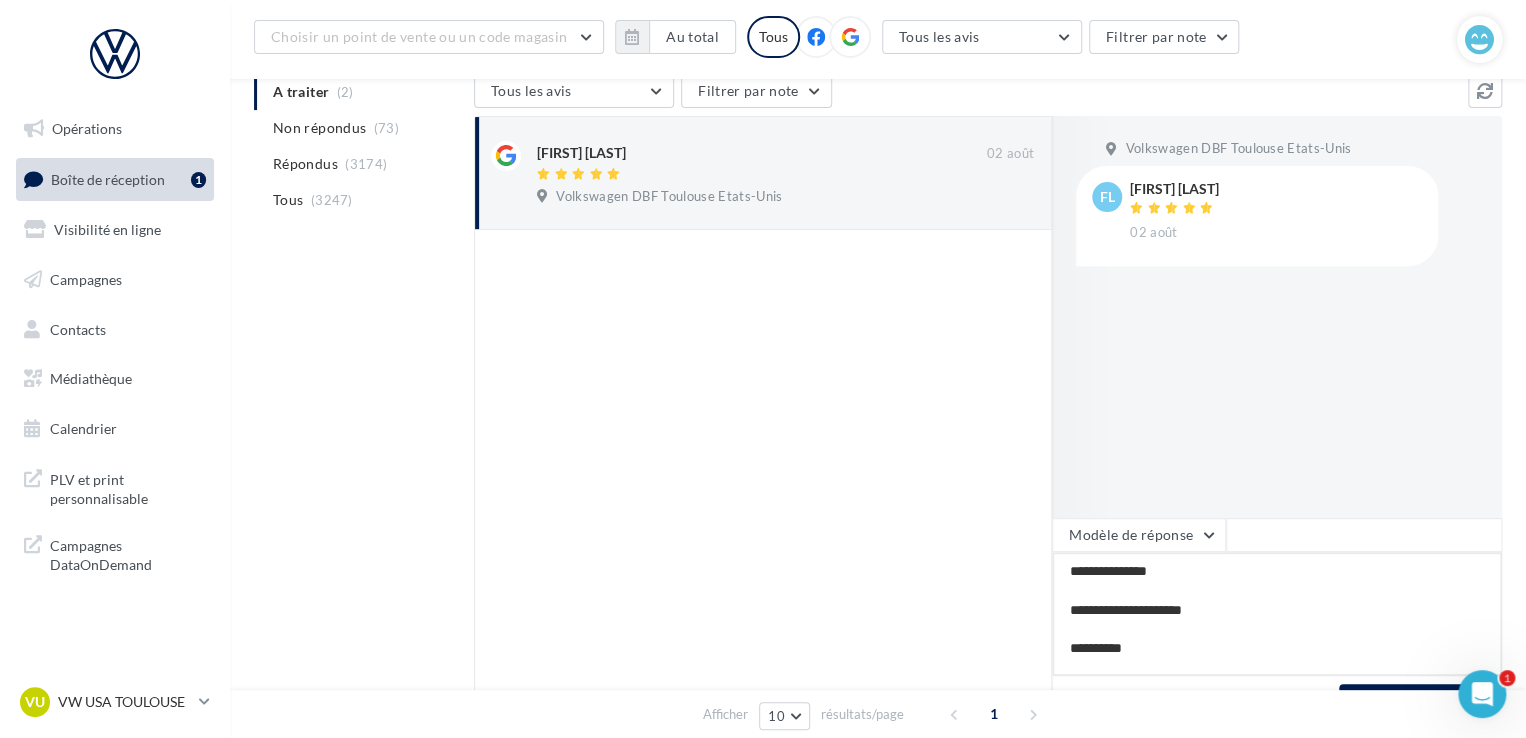type on "**********" 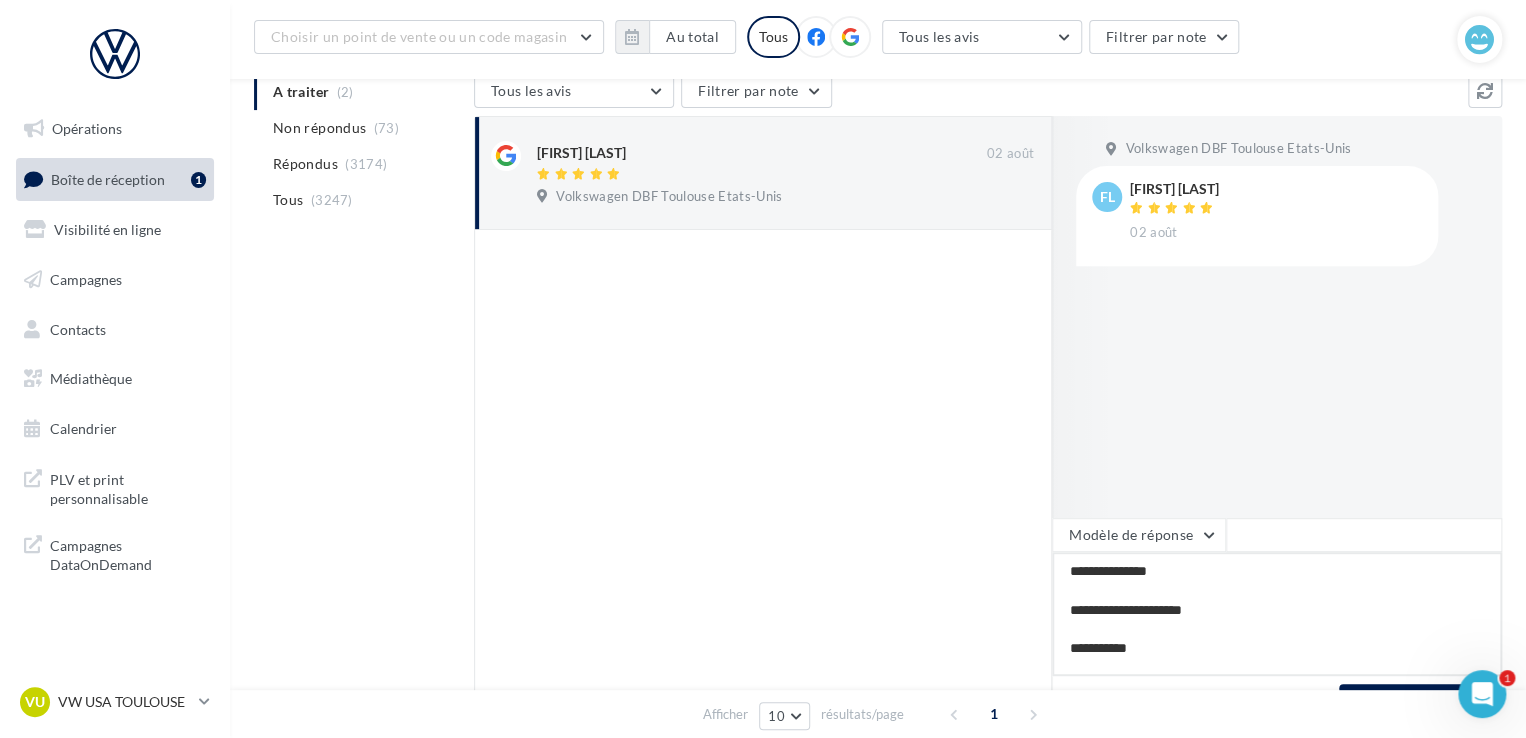 type on "**********" 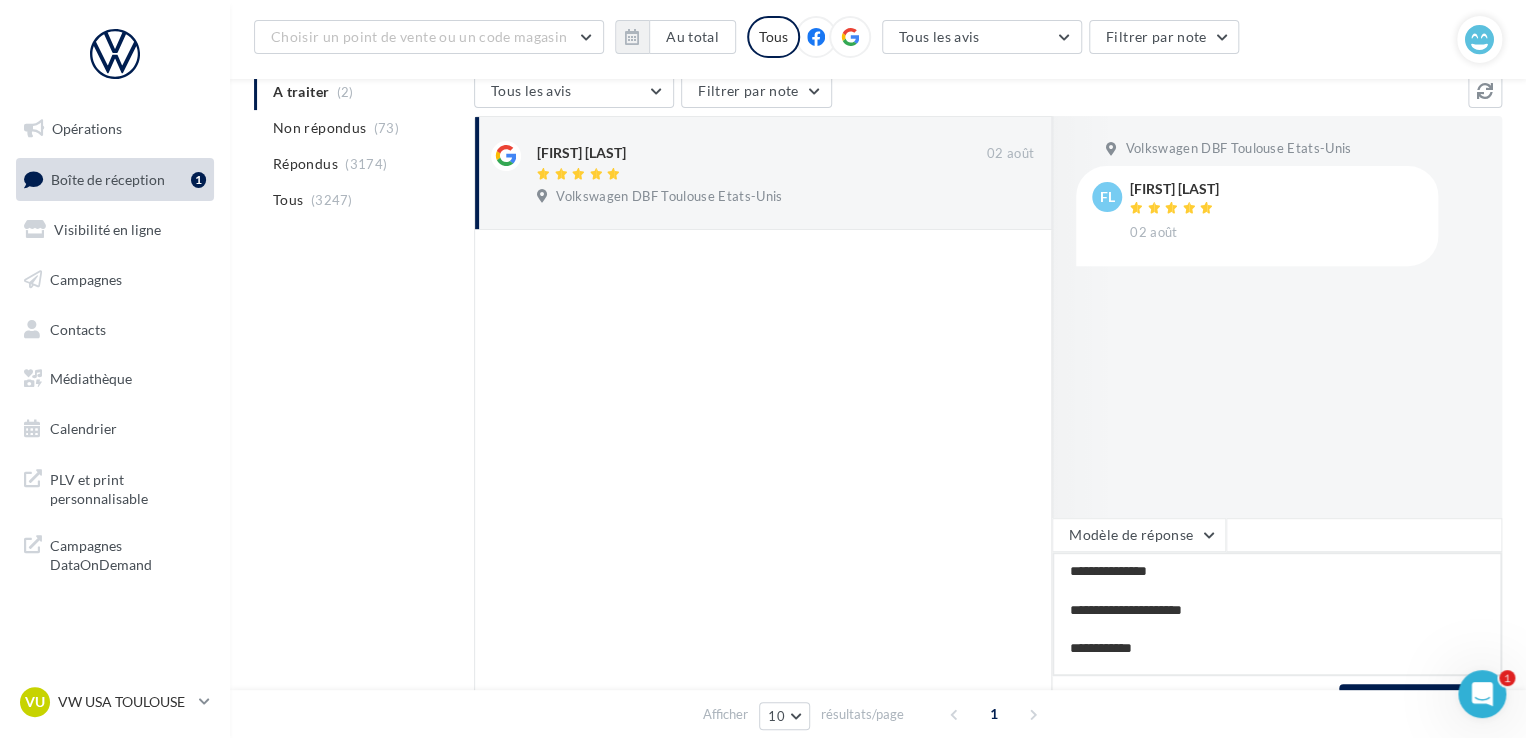 scroll, scrollTop: 20, scrollLeft: 0, axis: vertical 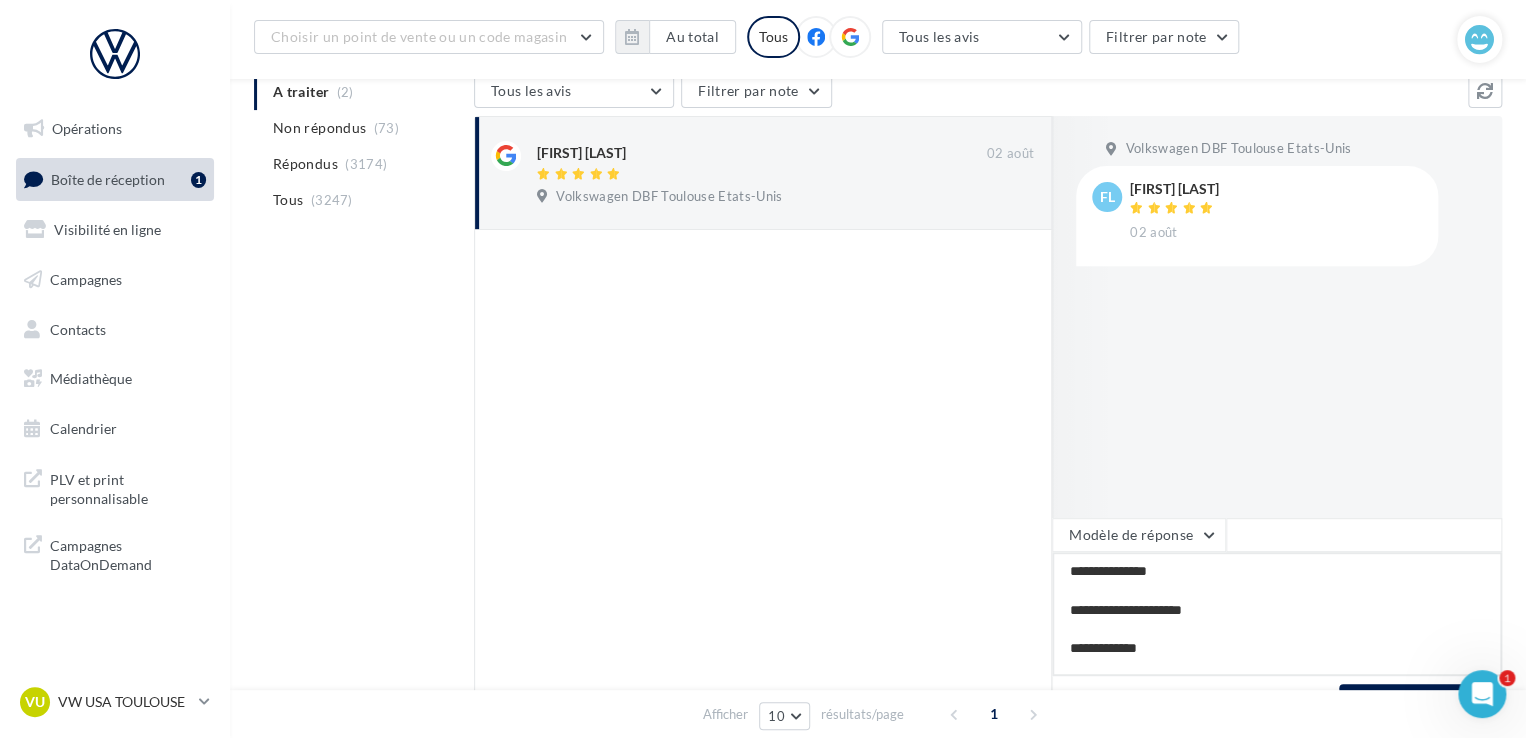 type on "**********" 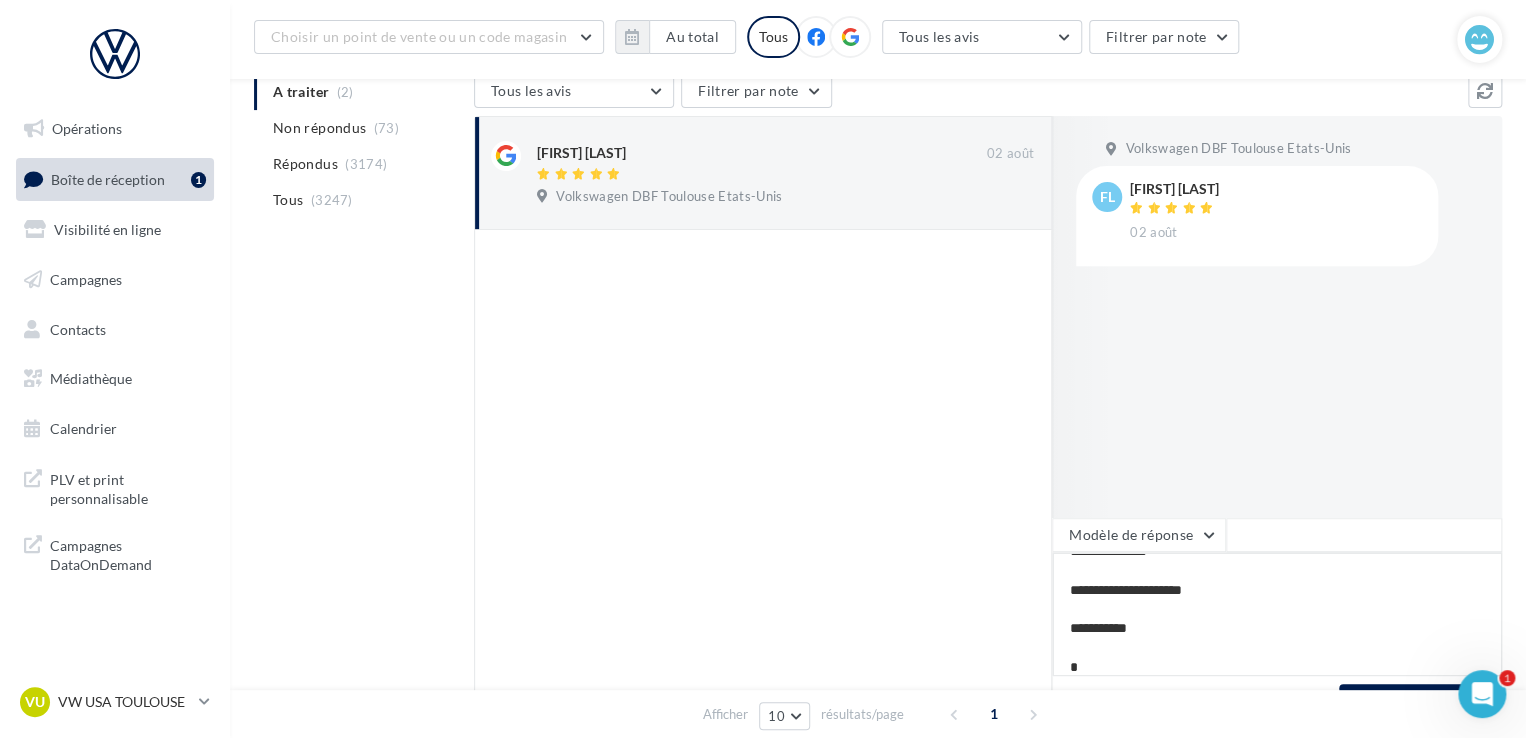 type on "**********" 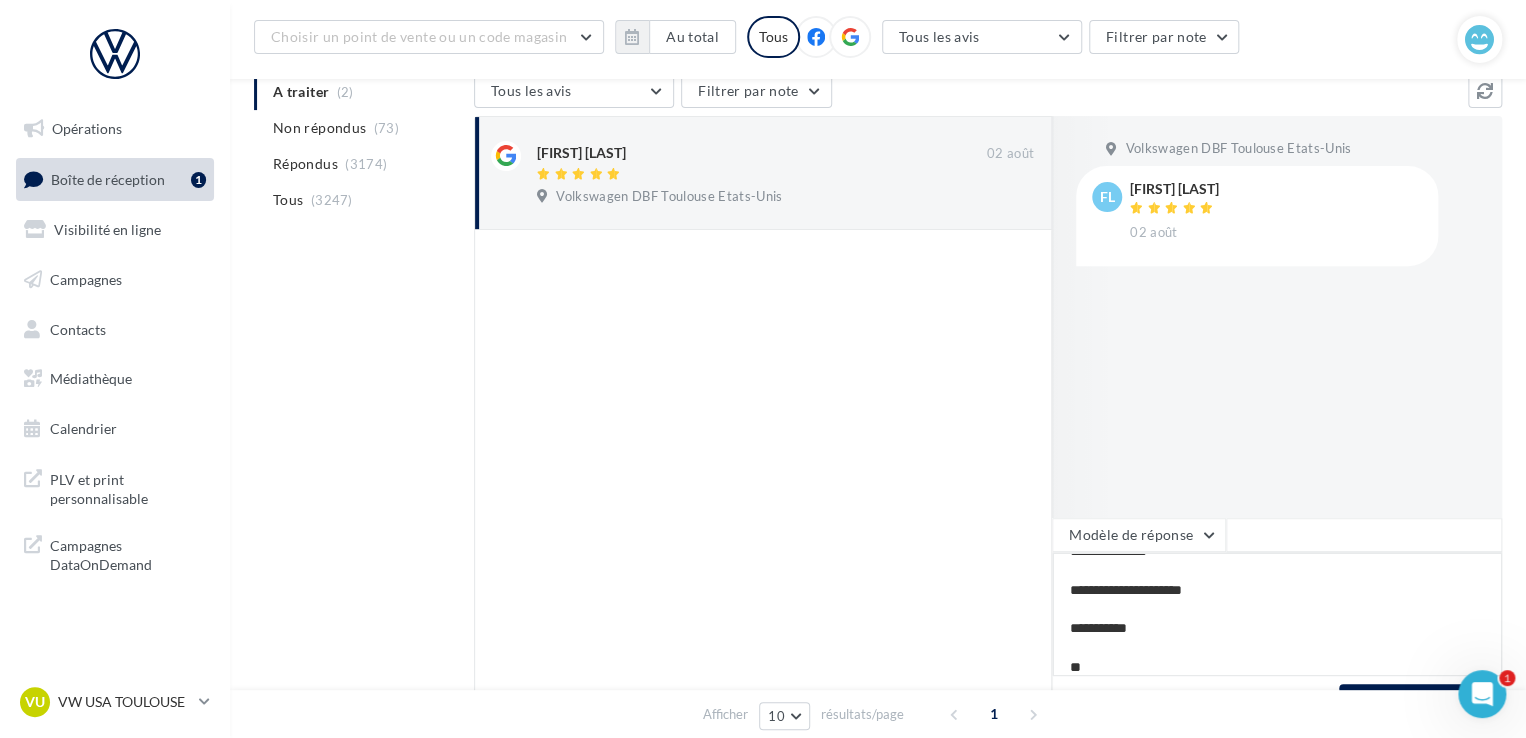 type on "**********" 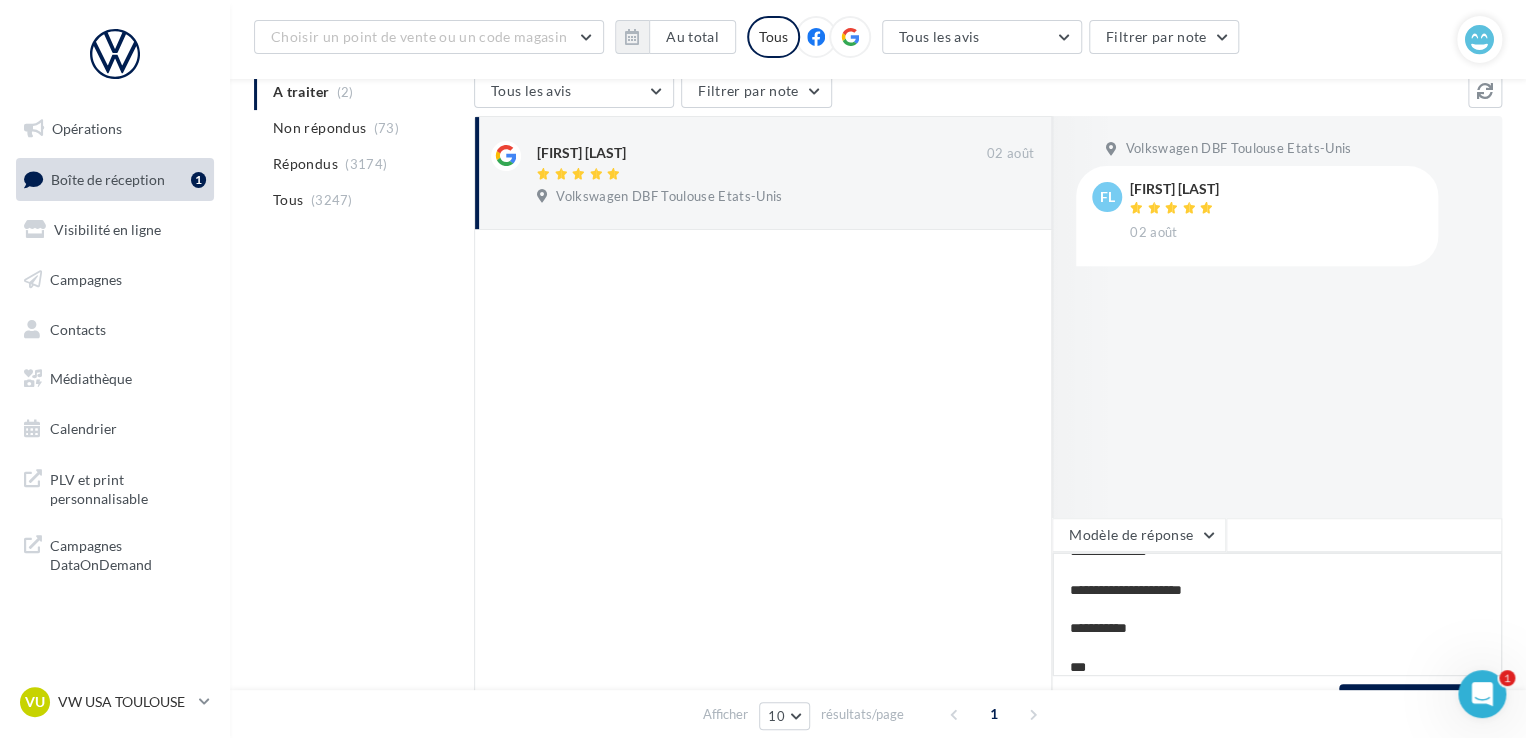 type on "**********" 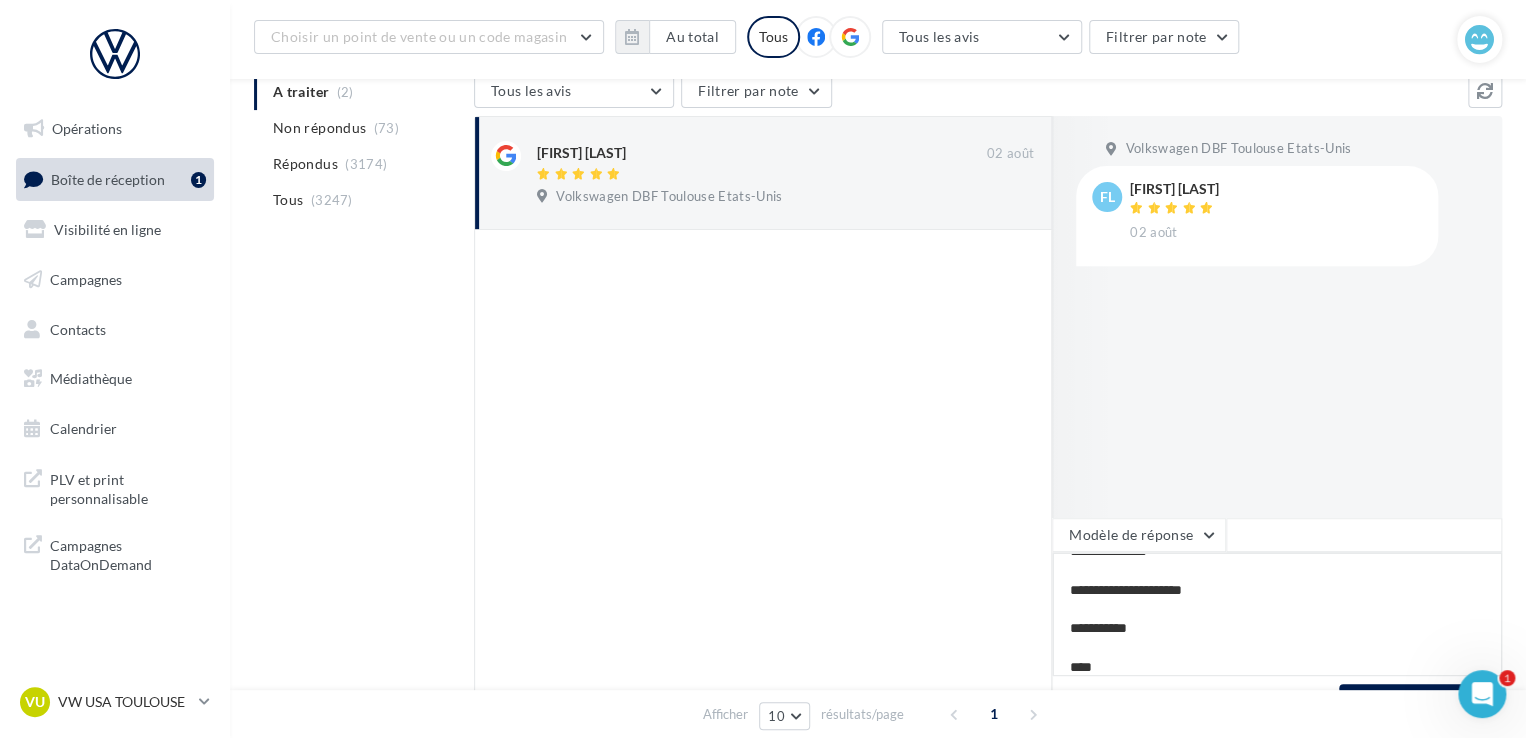 type on "**********" 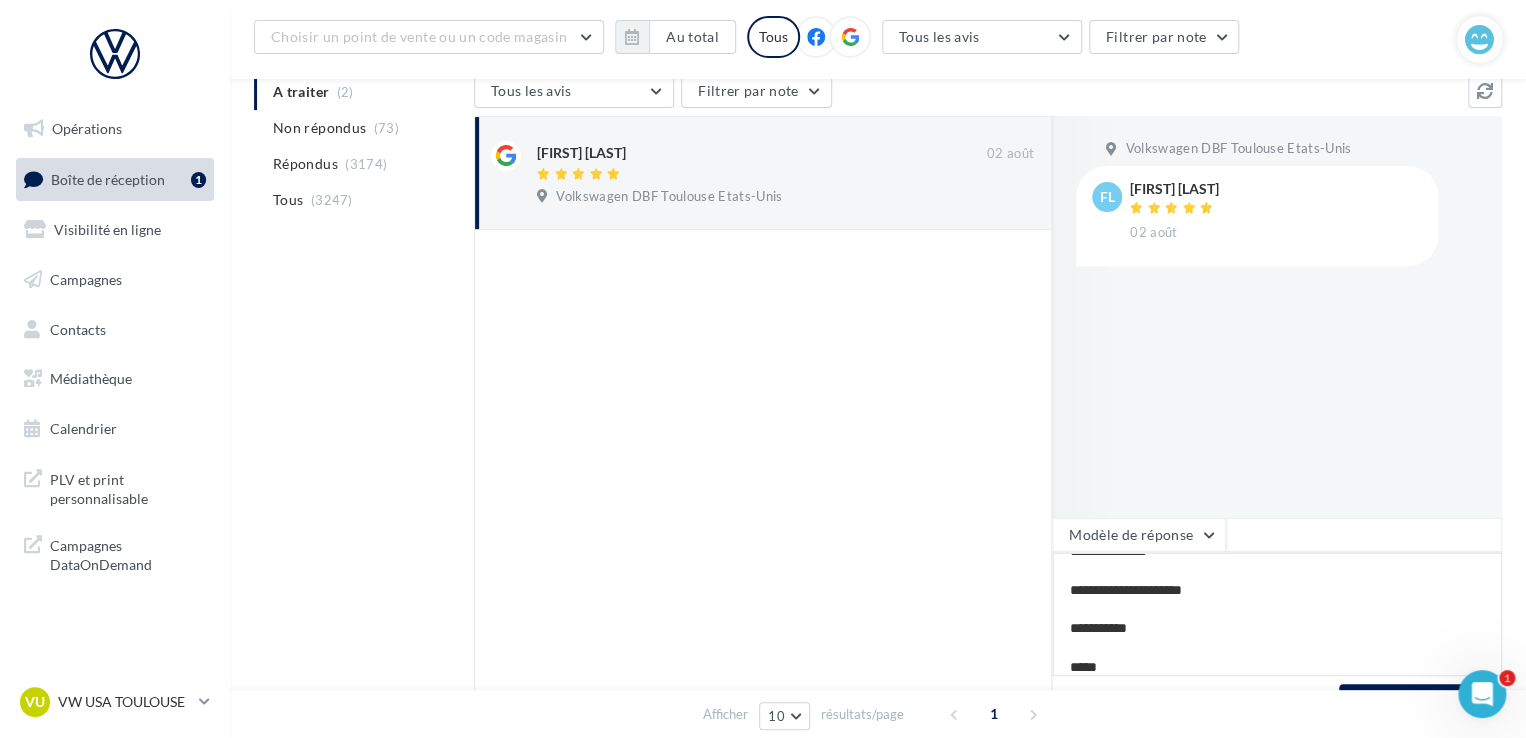 type on "**********" 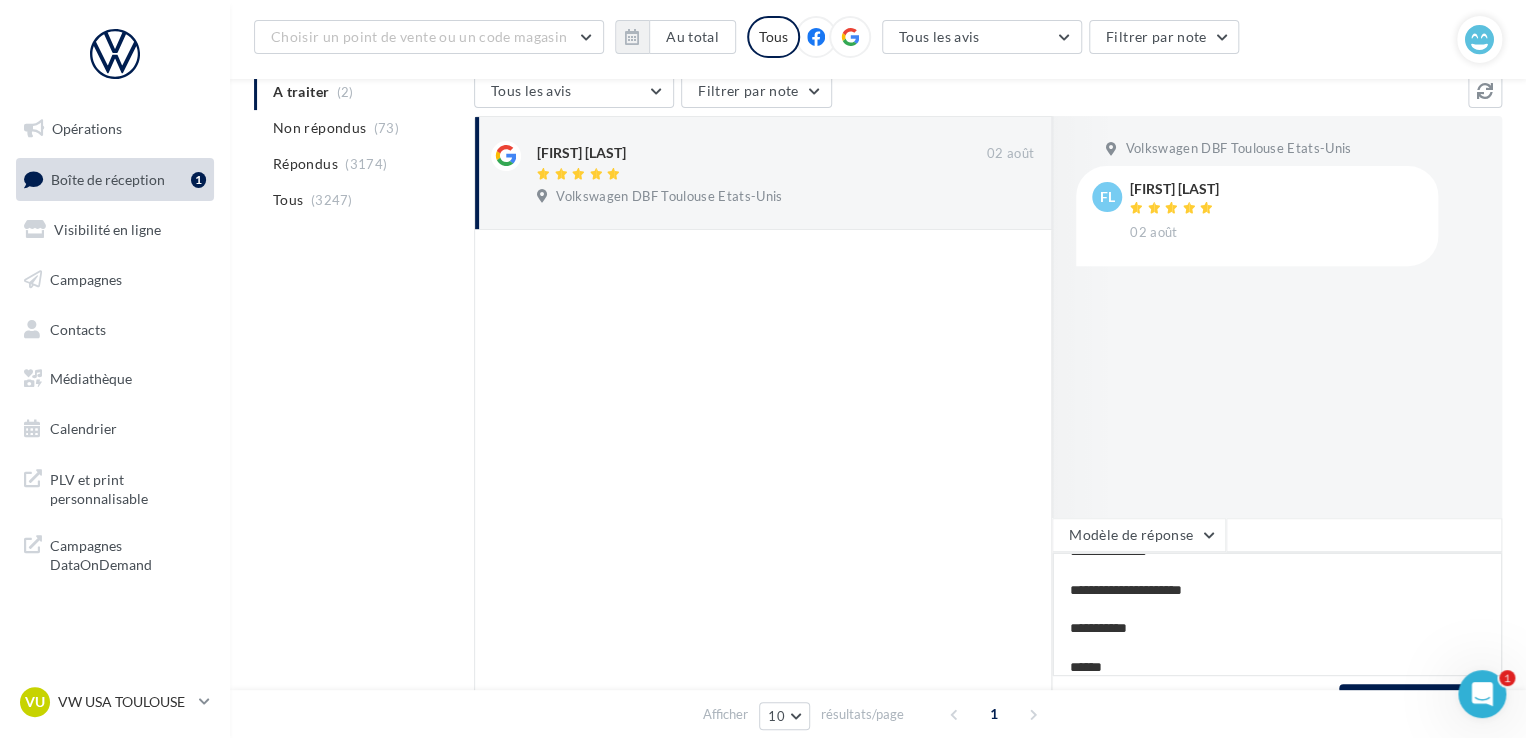 type on "**********" 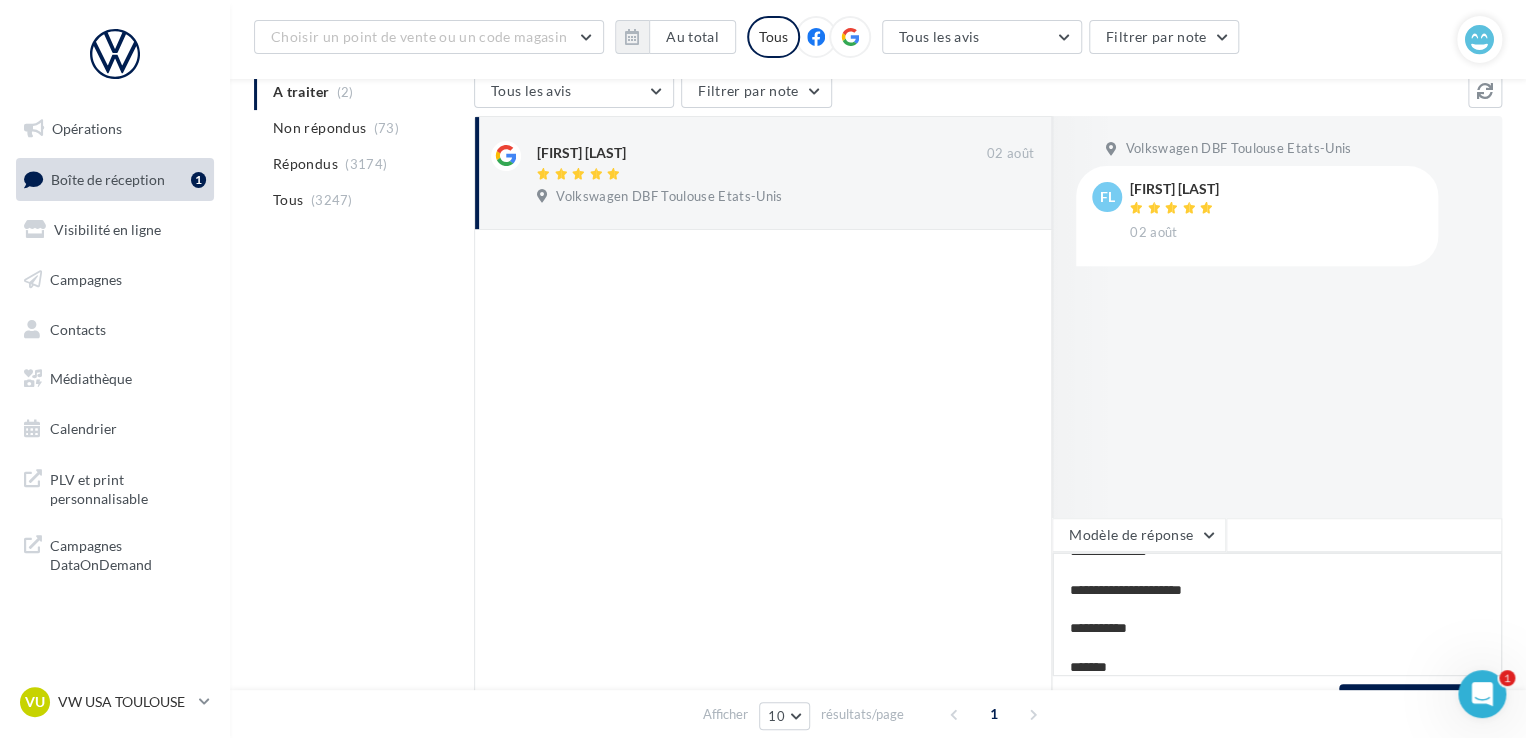 type on "**********" 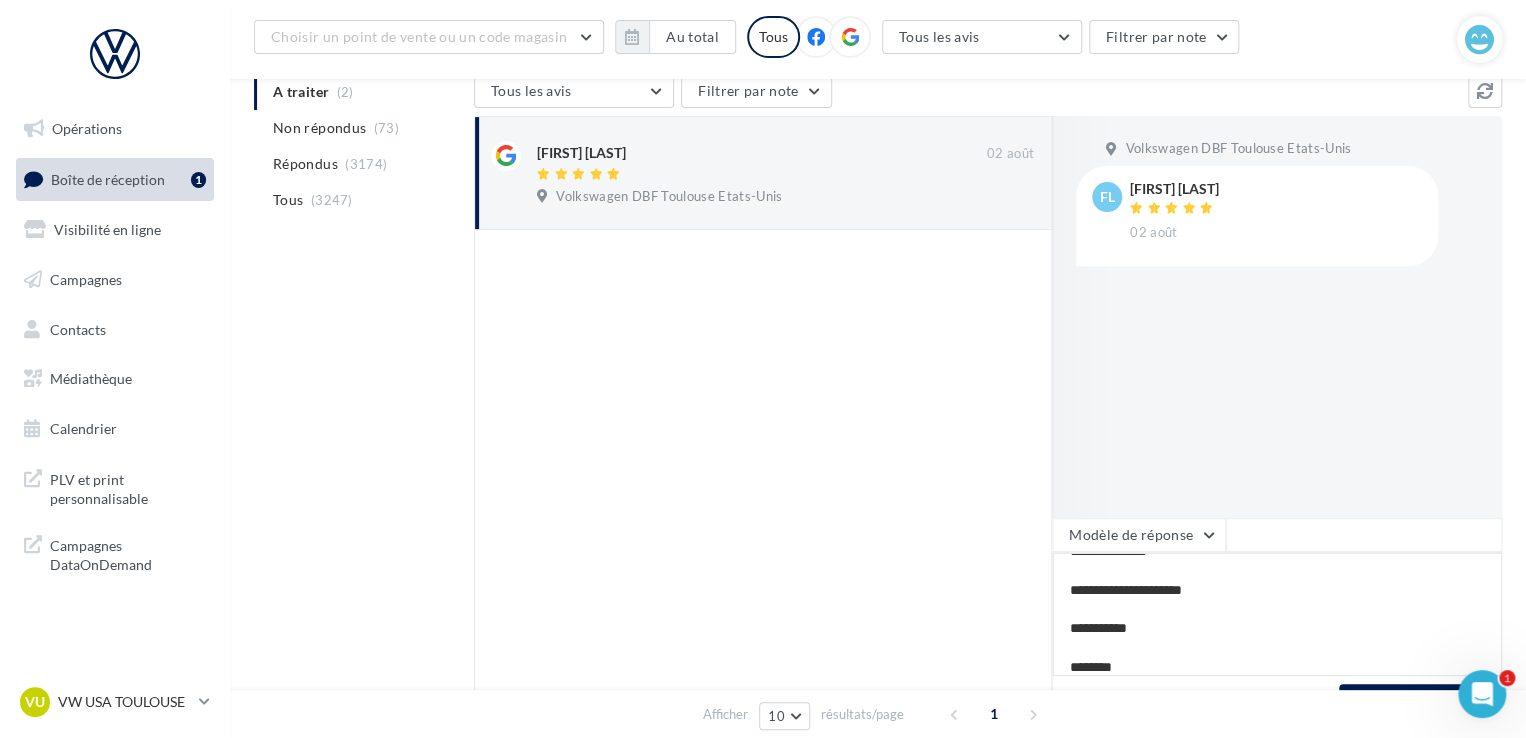 type on "**********" 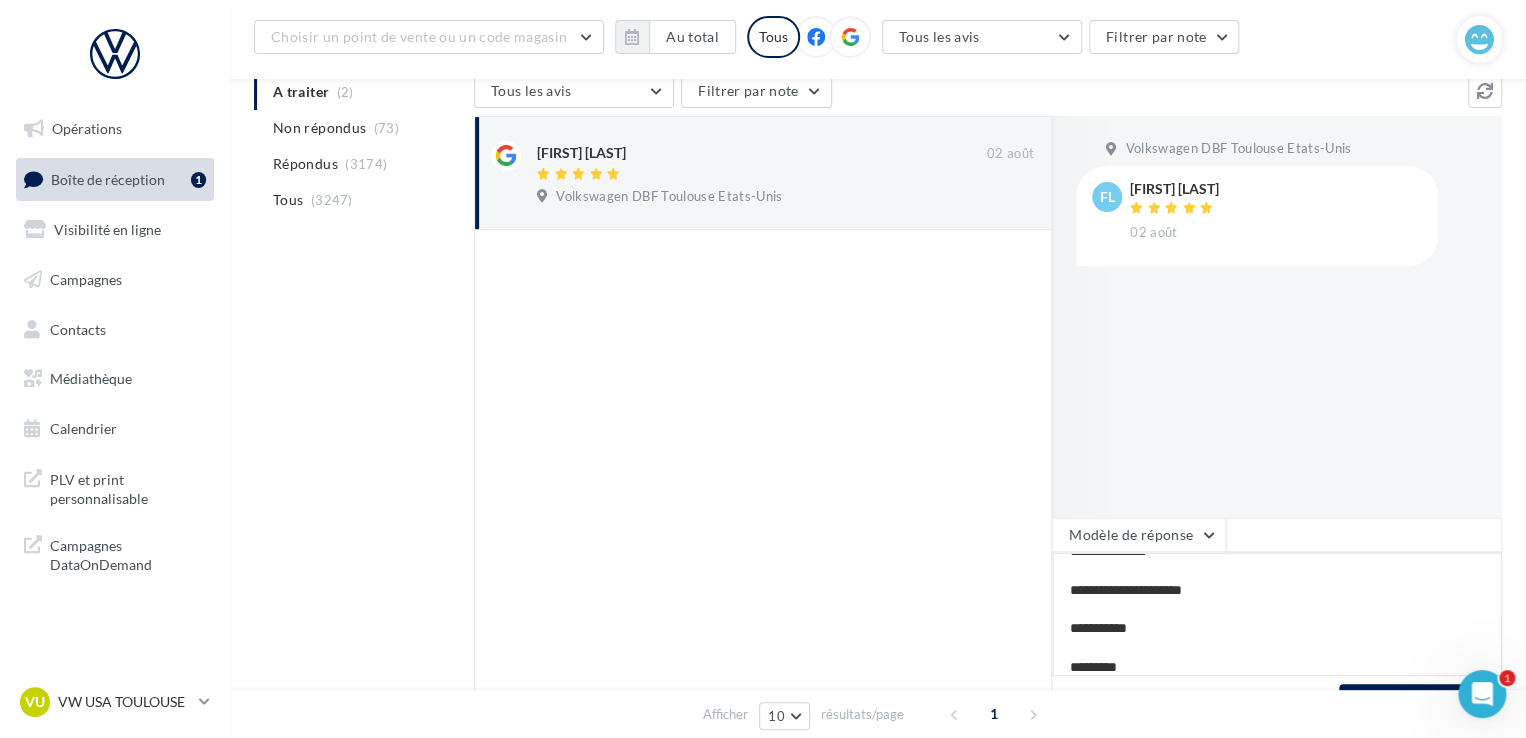 type on "**********" 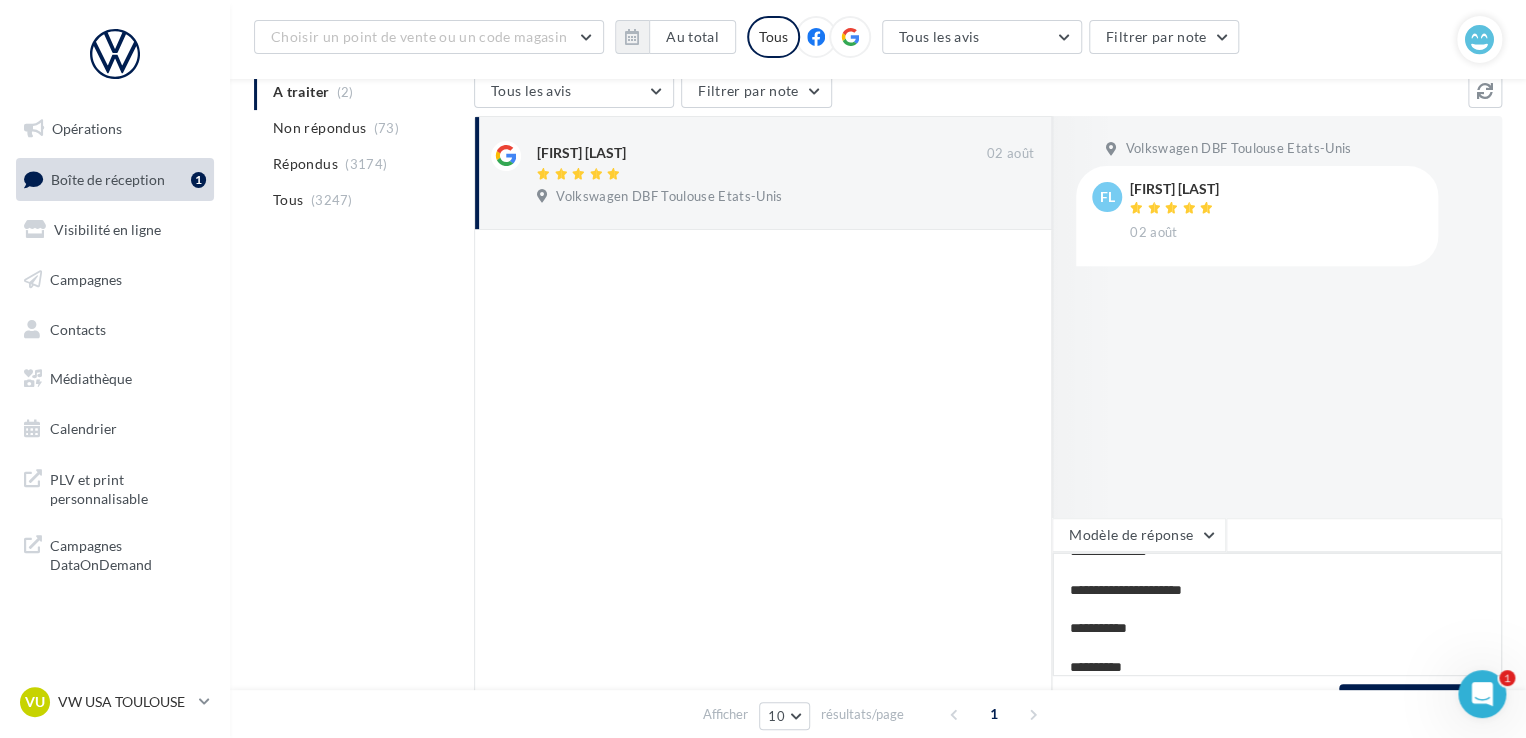 type on "**********" 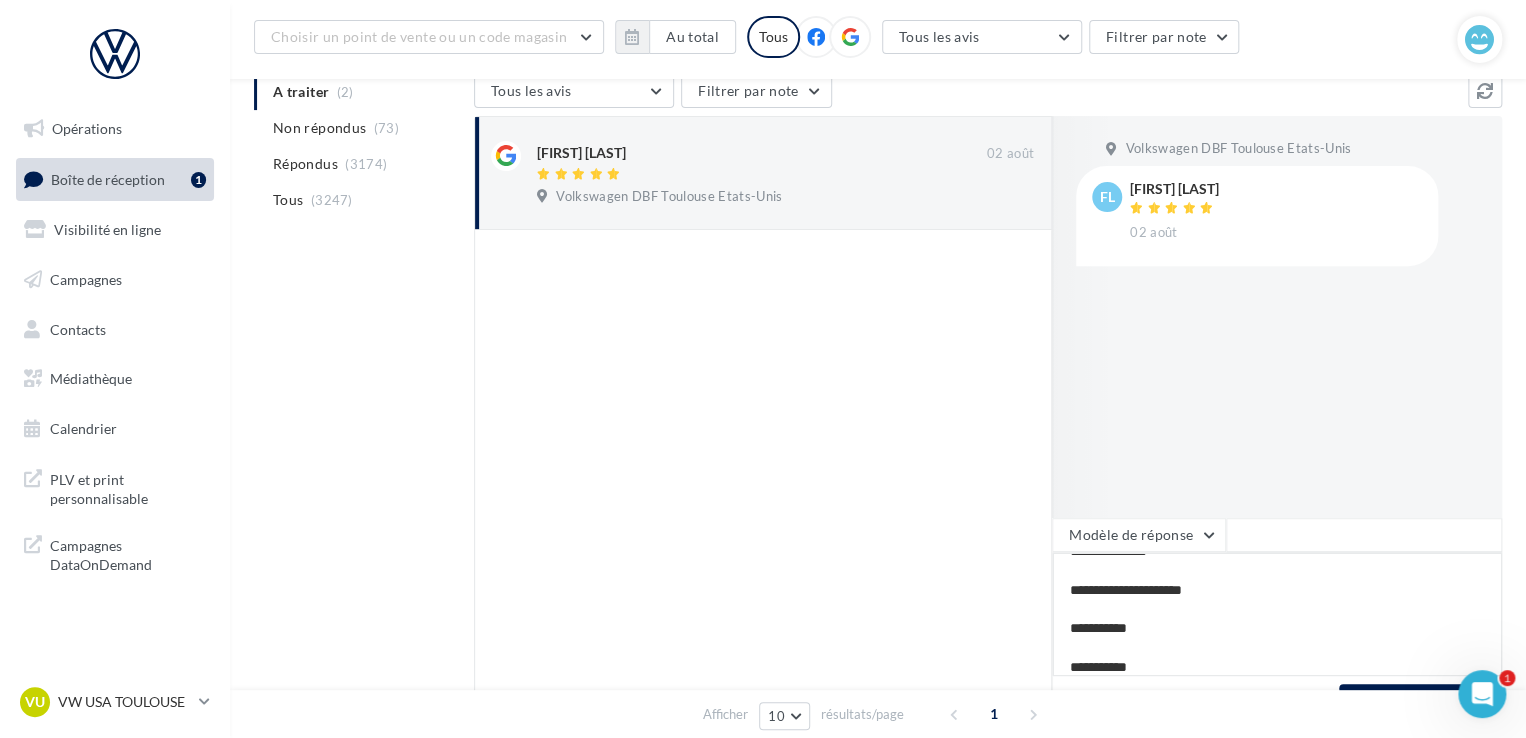 type on "**********" 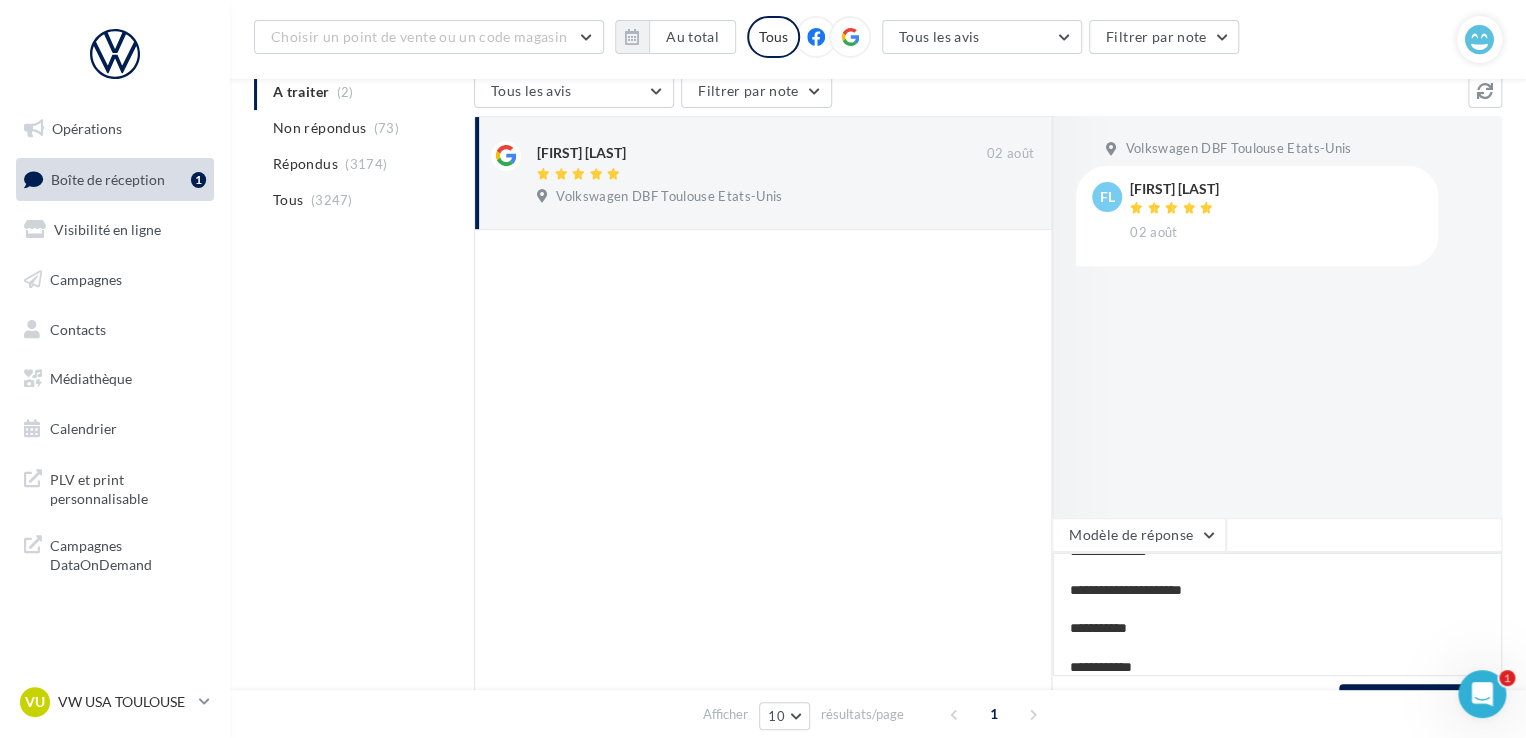 type on "**********" 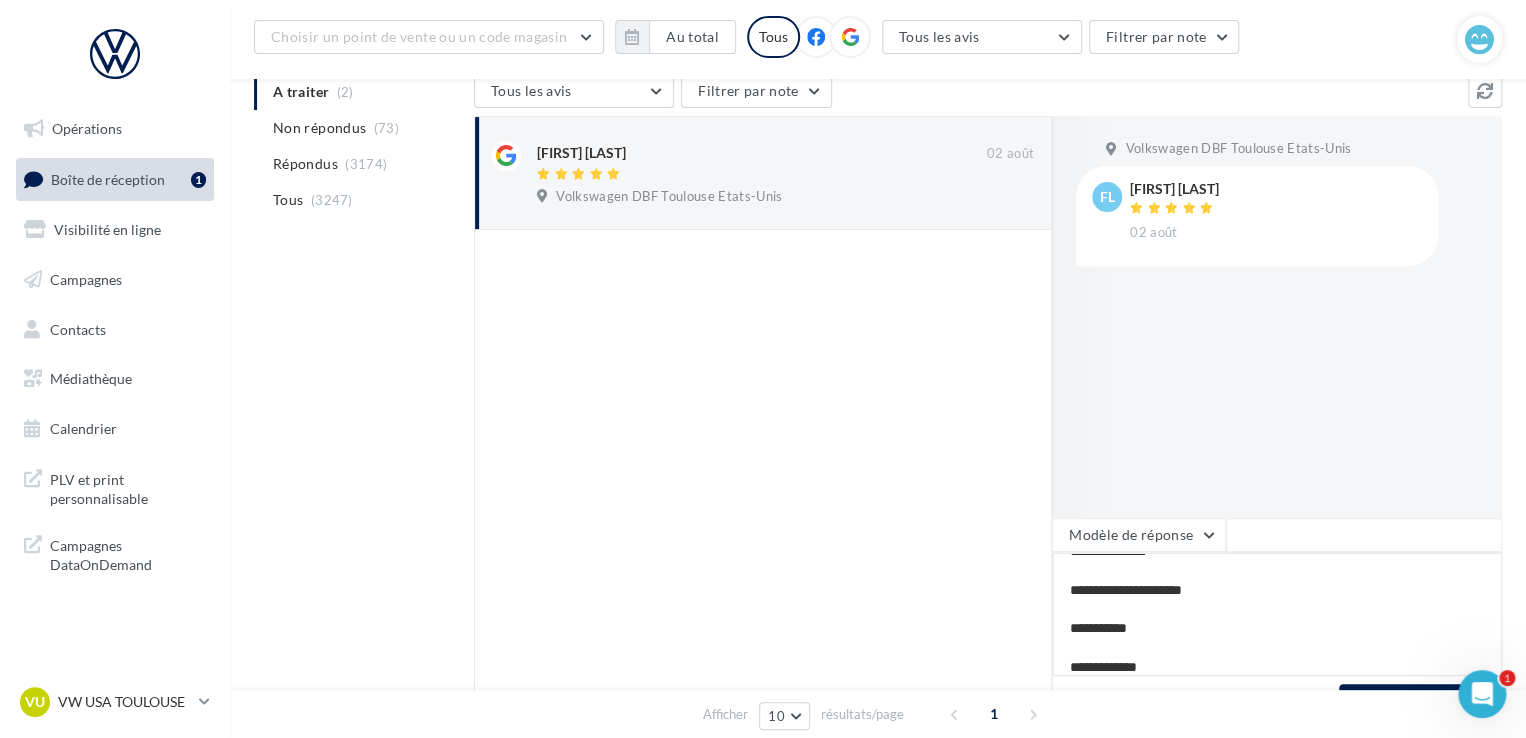 type on "**********" 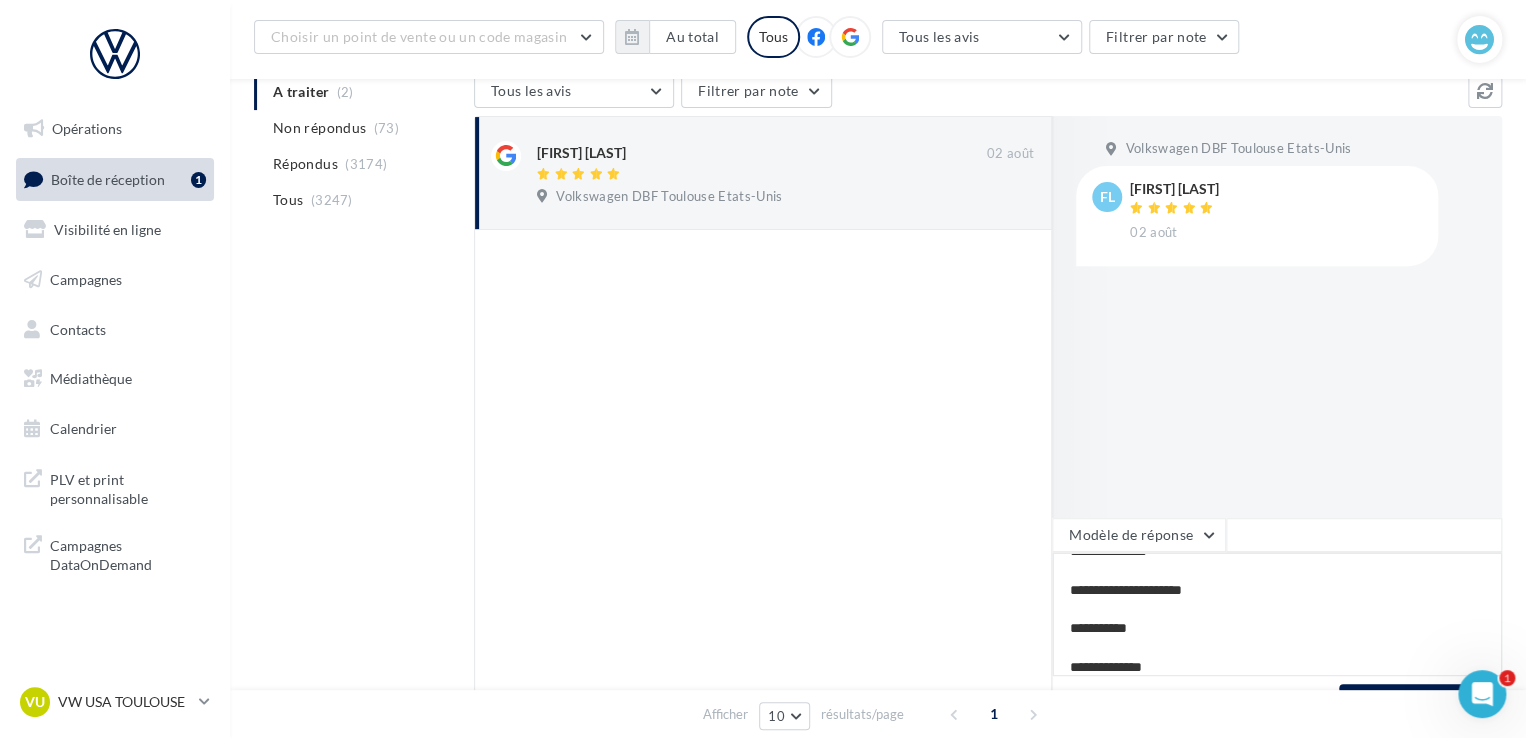 type on "**********" 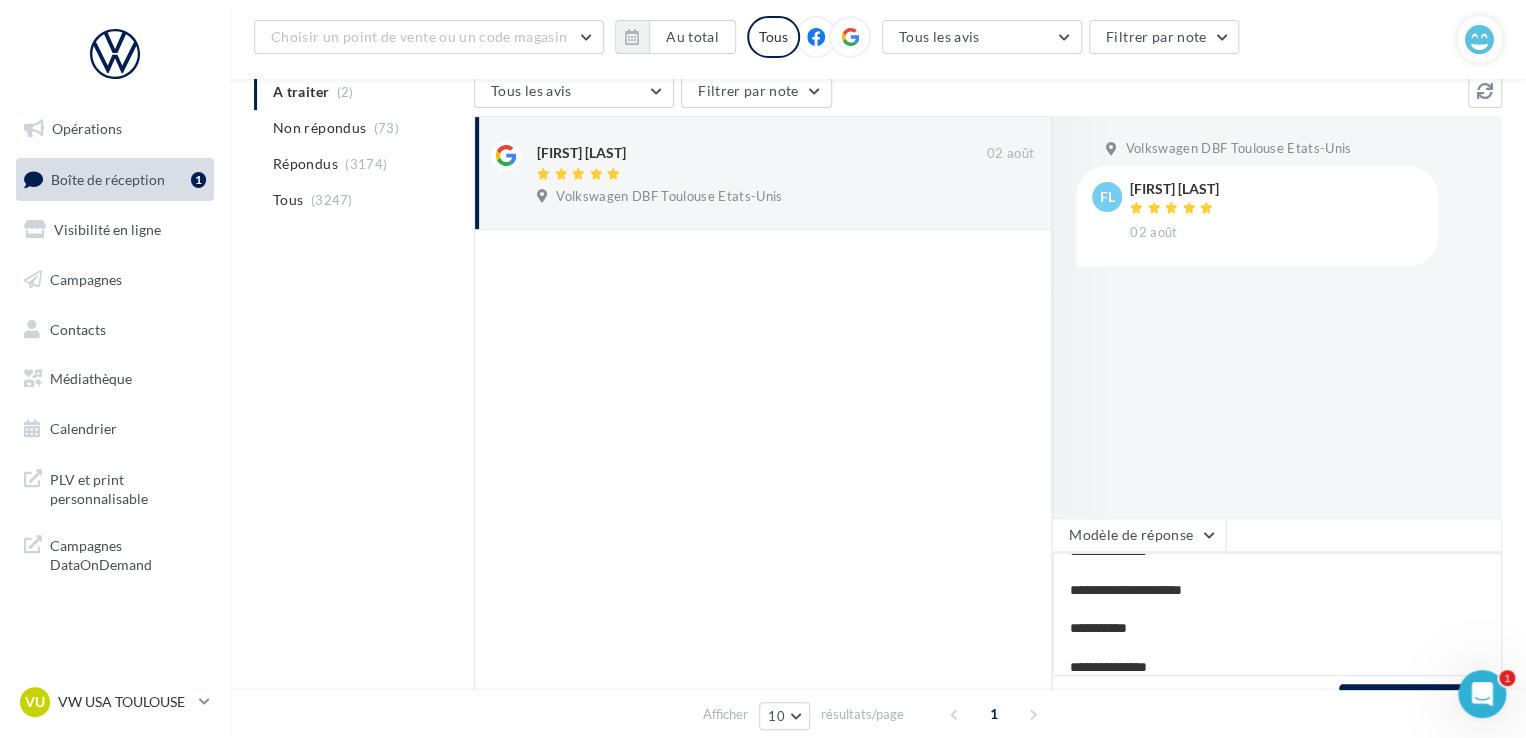 type on "**********" 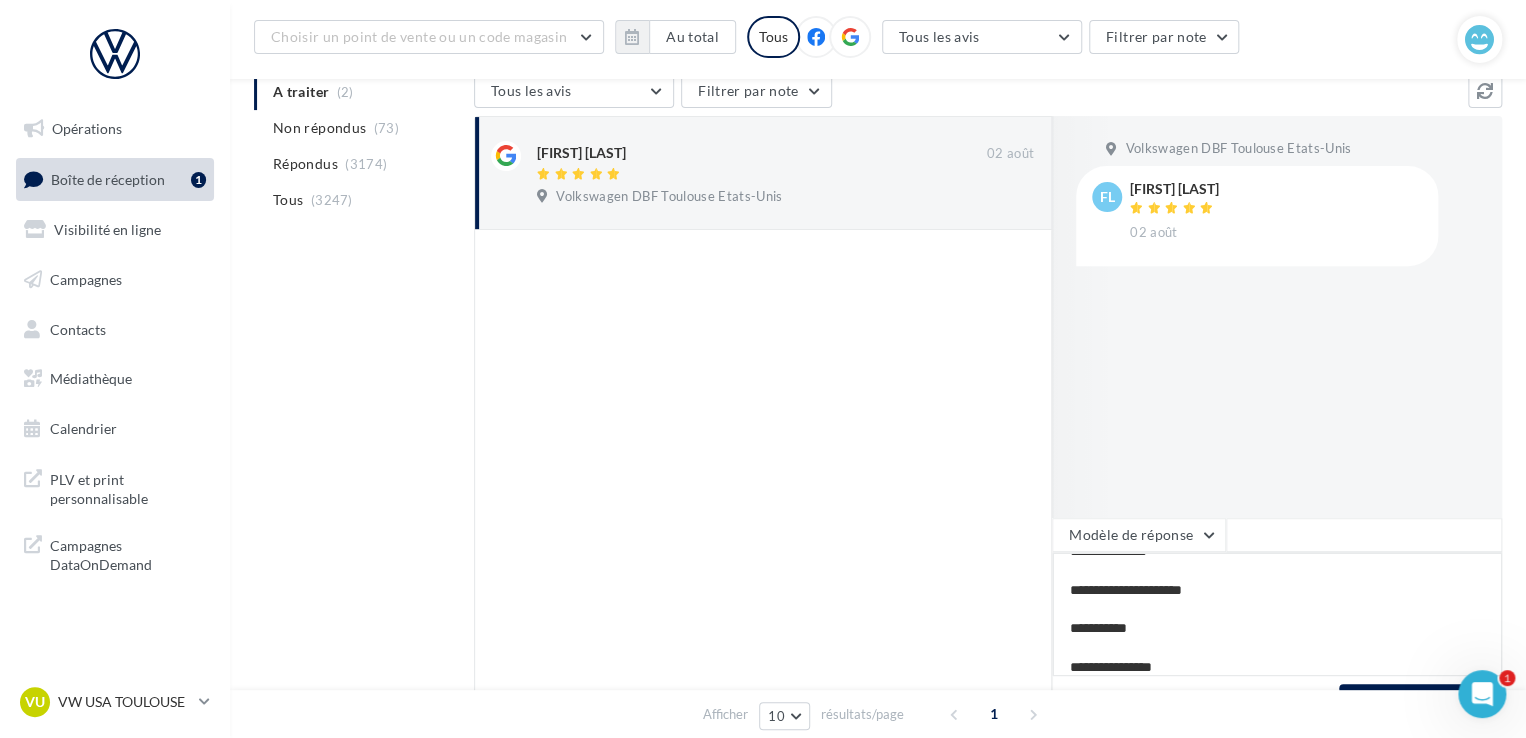 type on "**********" 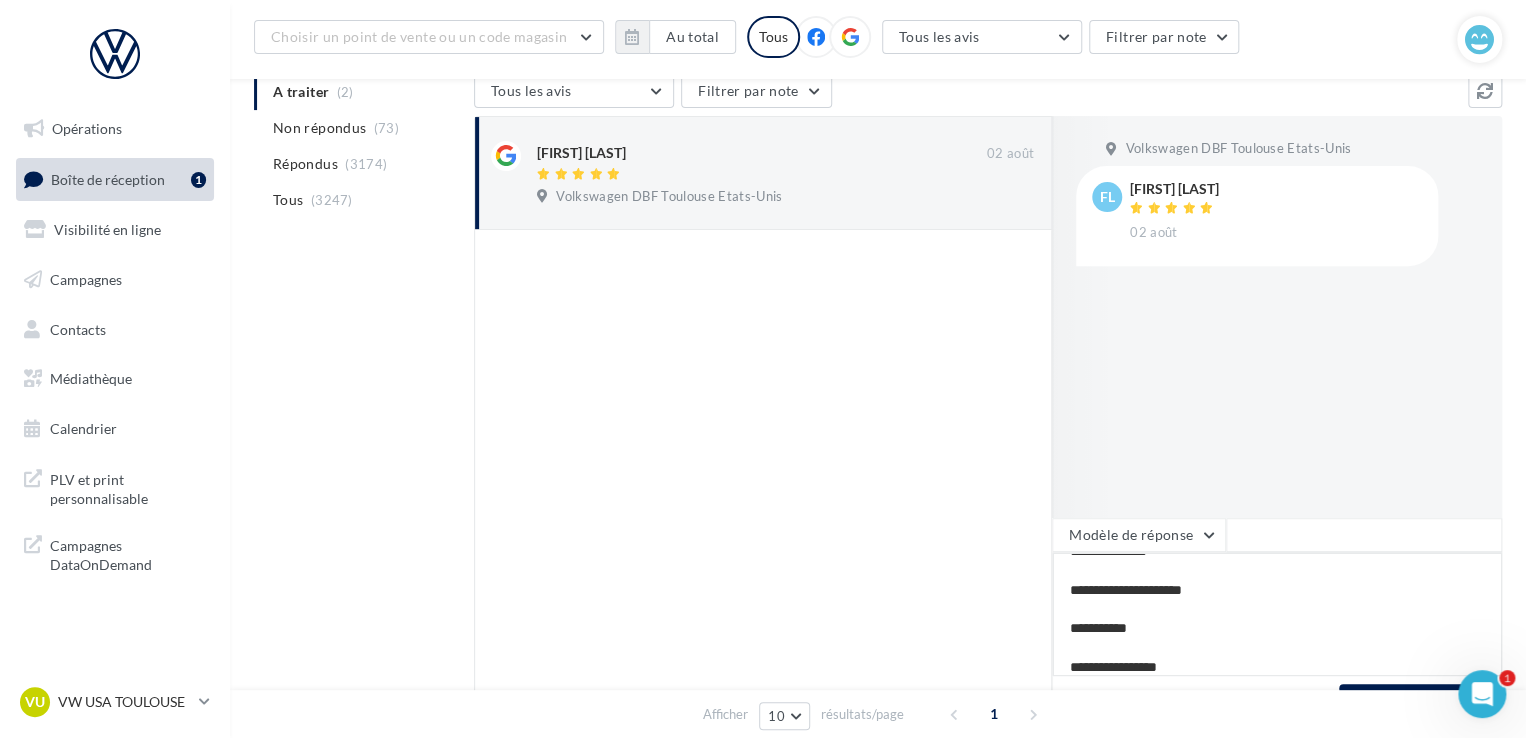 type on "**********" 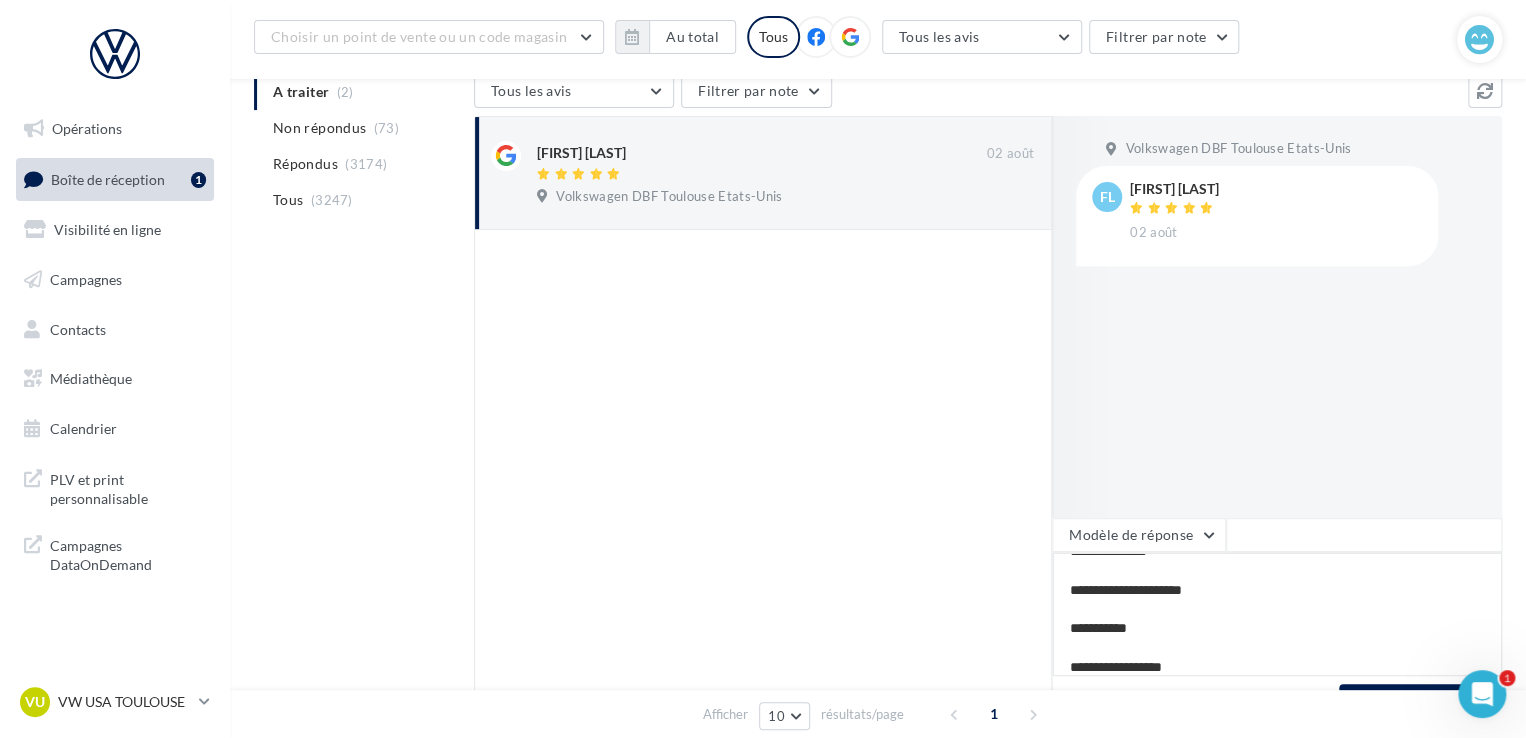 type on "**********" 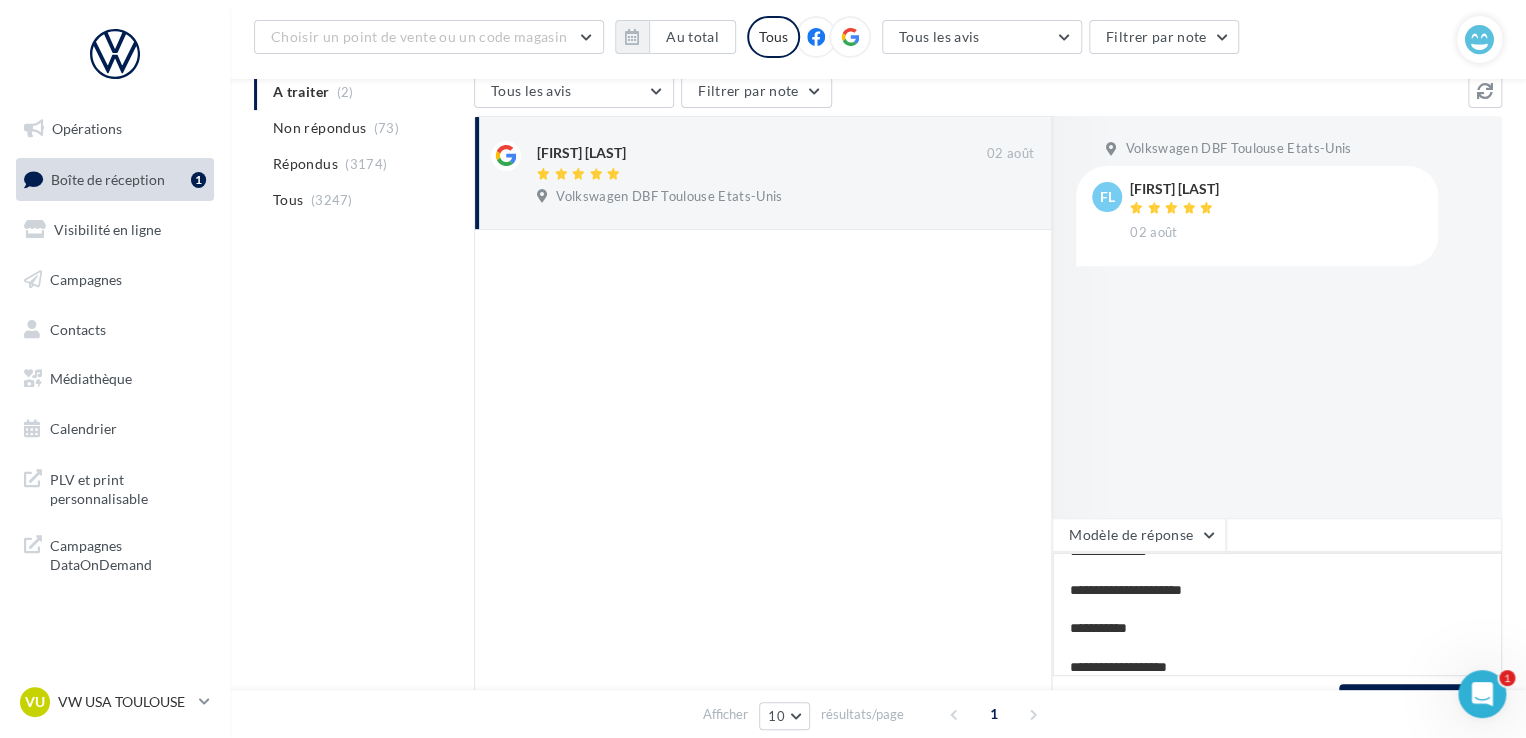 type on "**********" 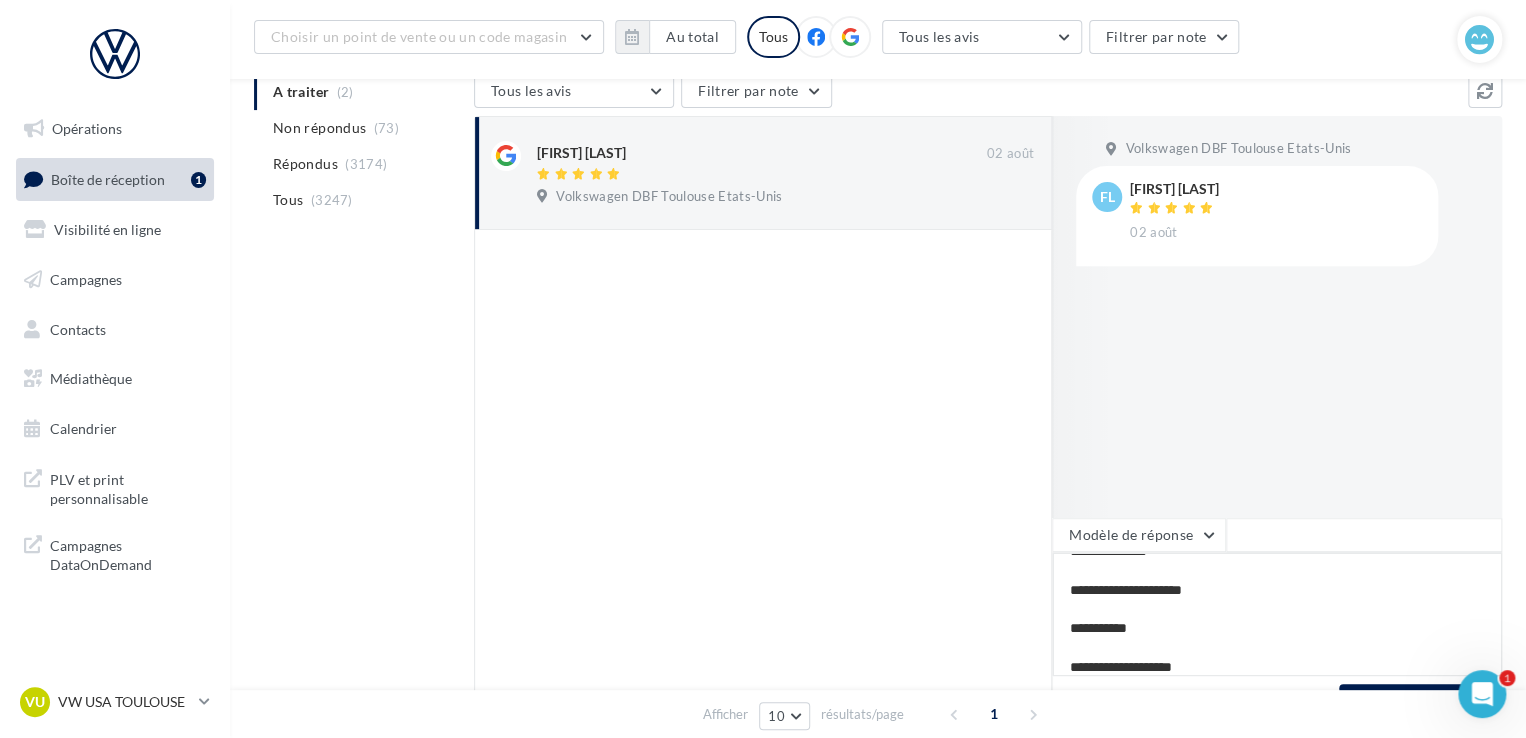 type on "**********" 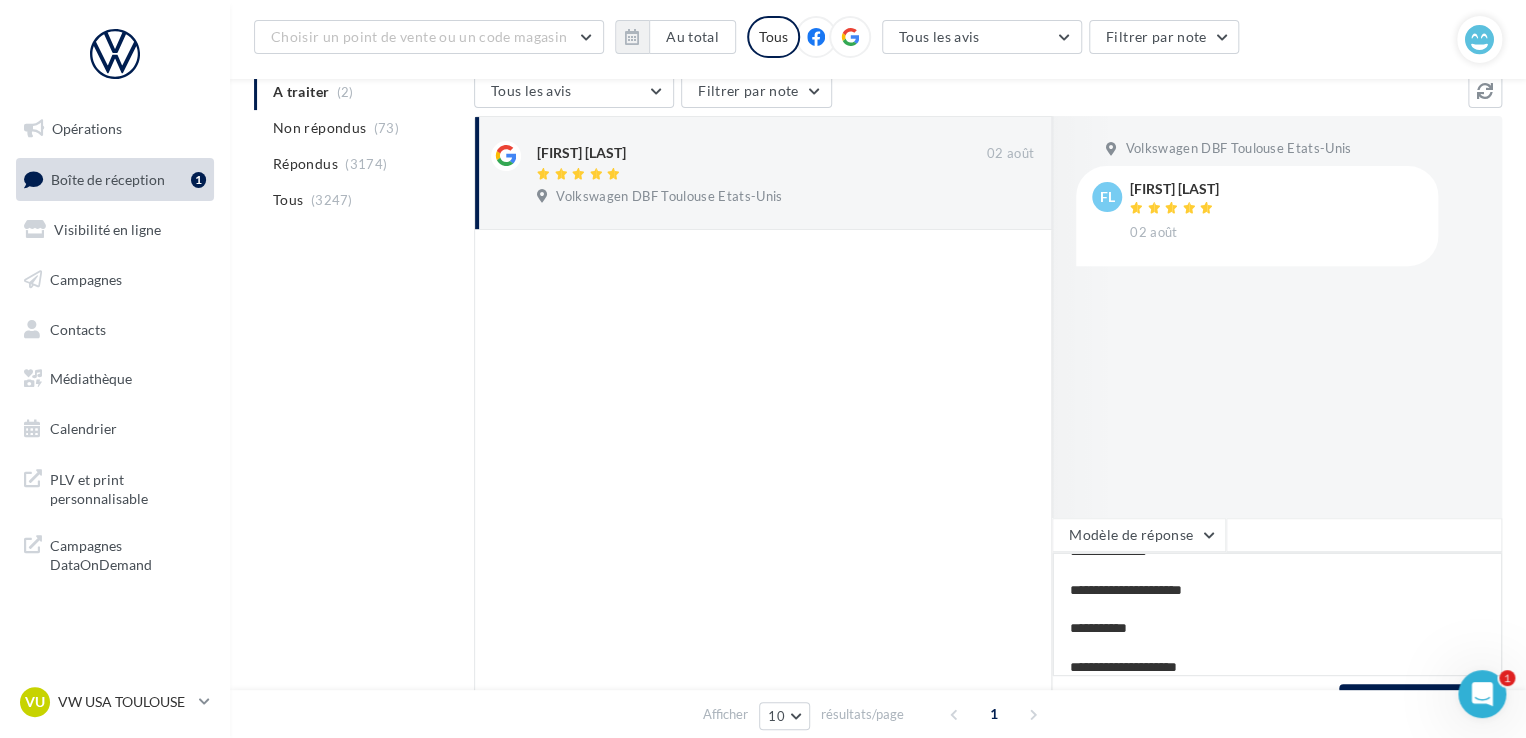 type on "**********" 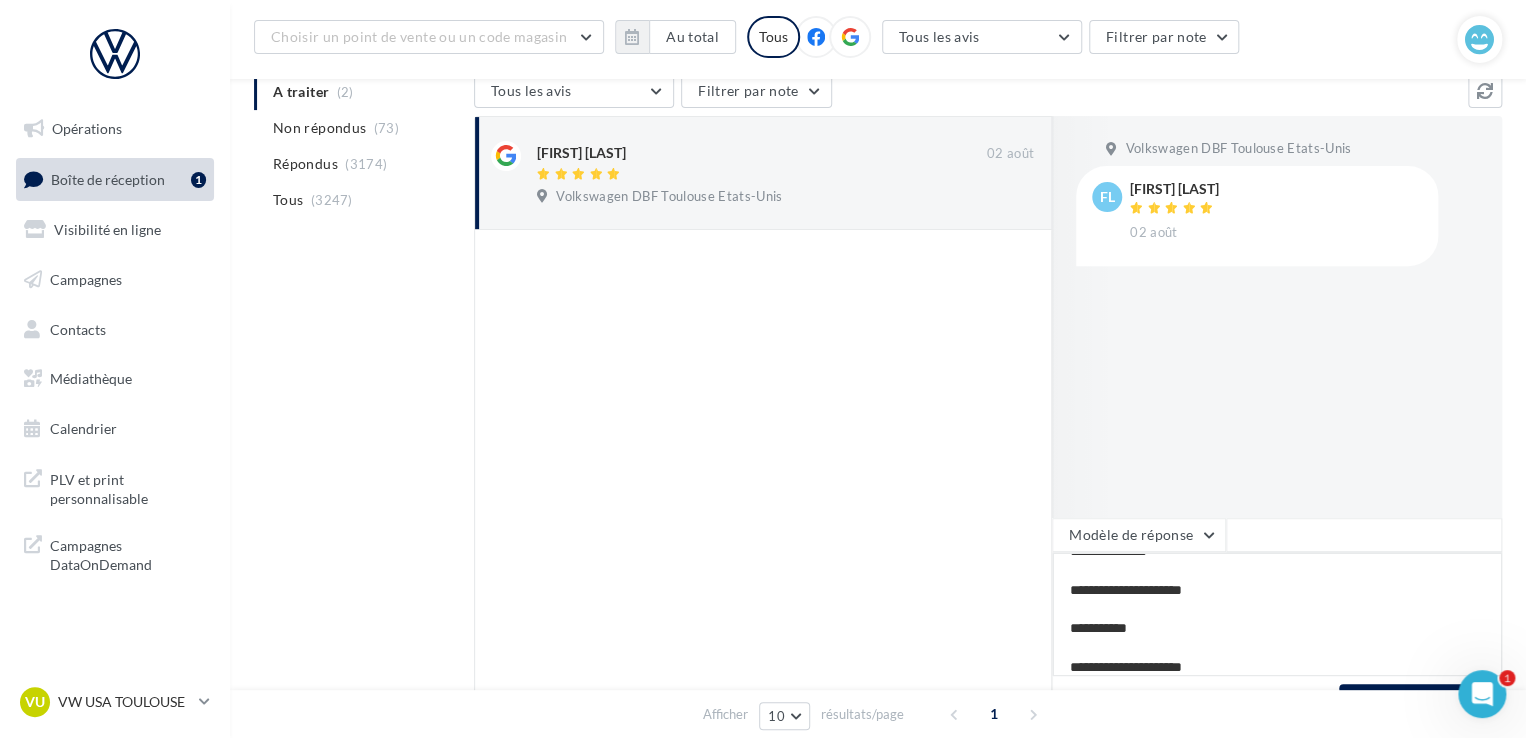 type on "**********" 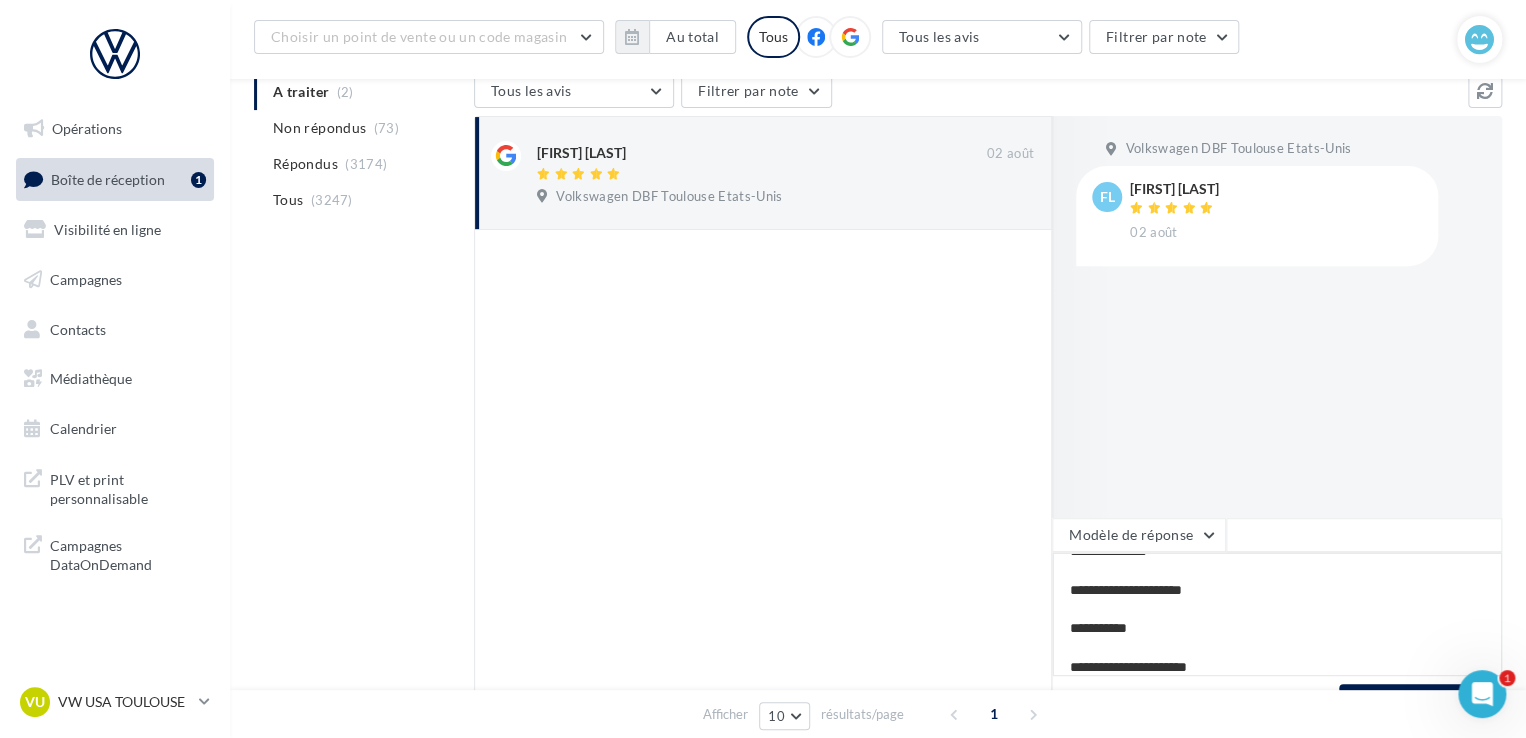 type on "**********" 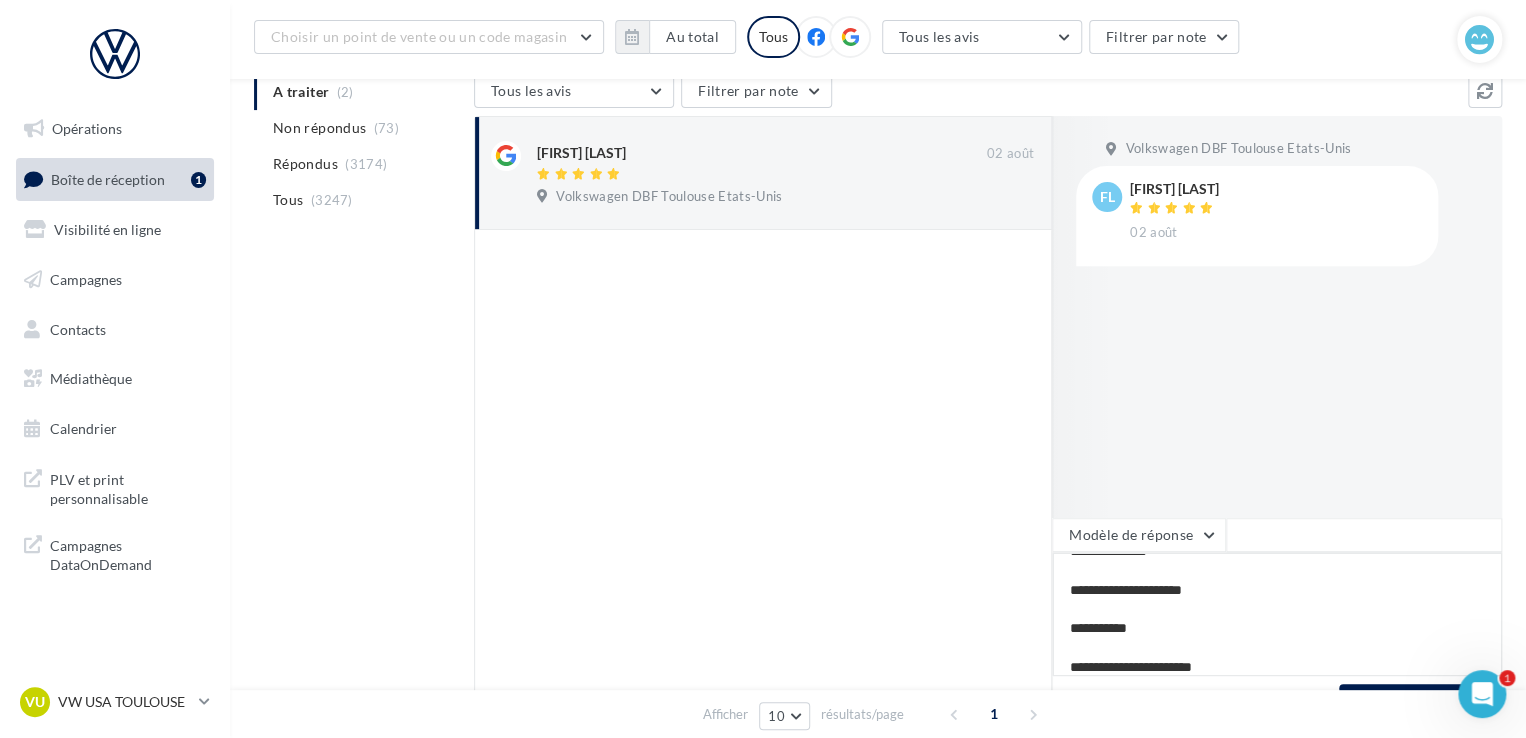 type on "**********" 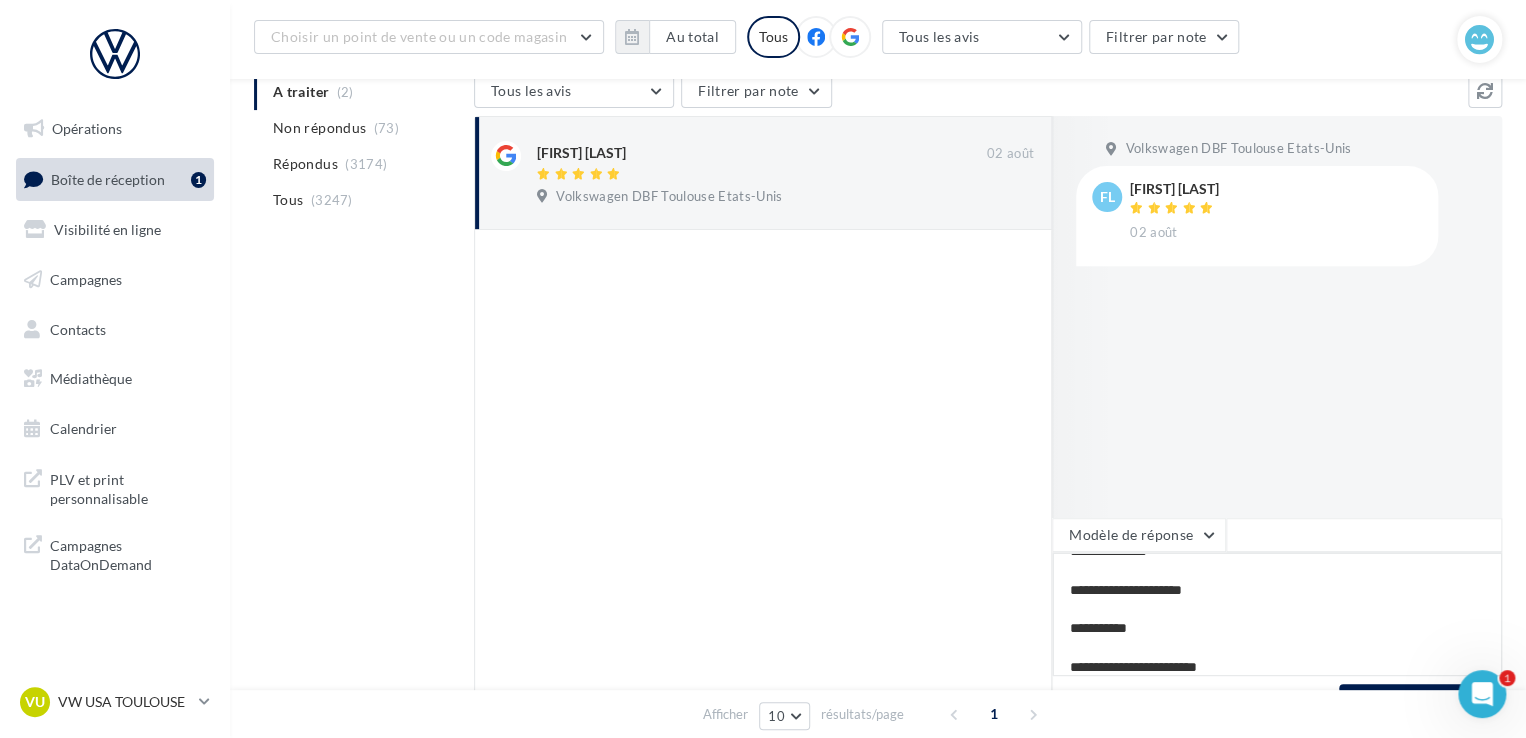 type on "**********" 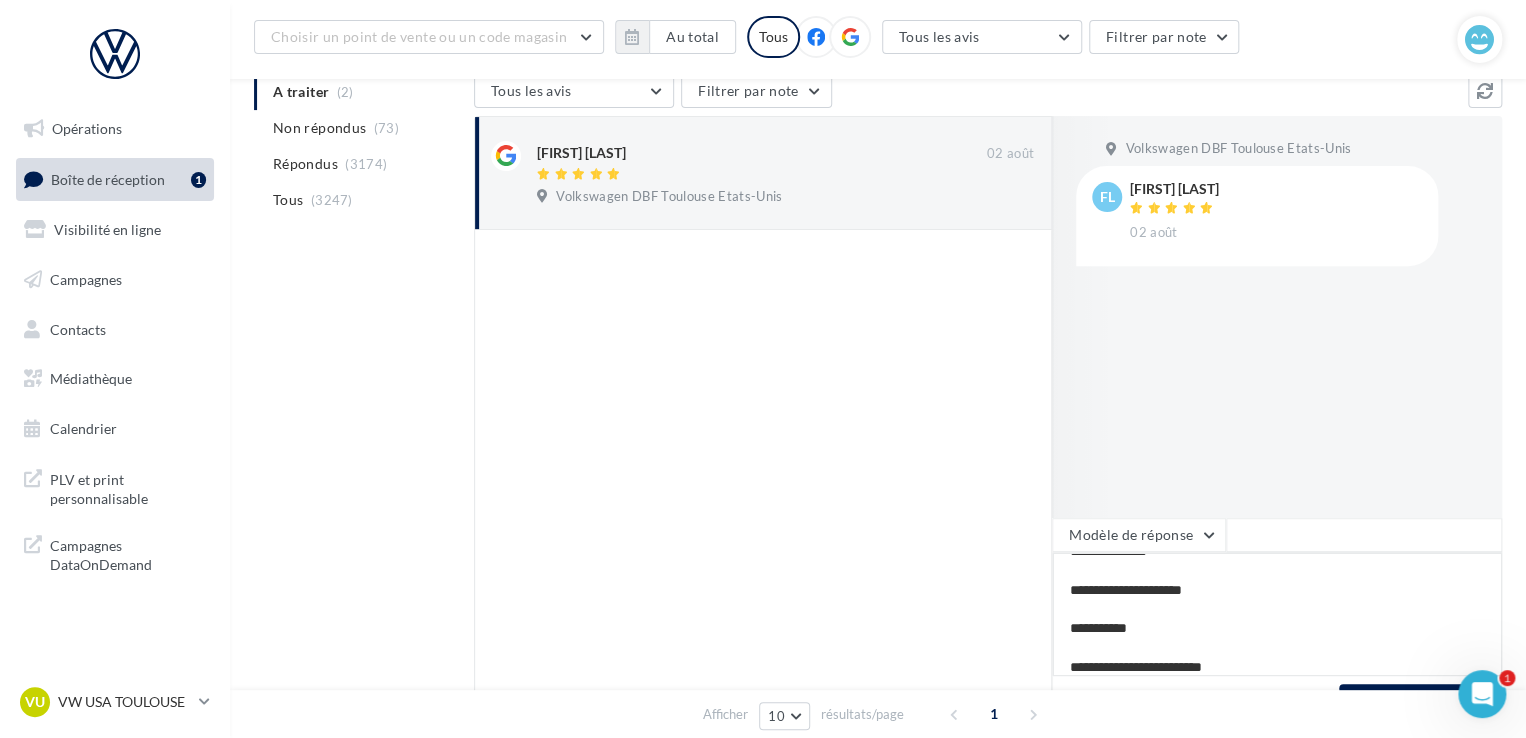 type on "**********" 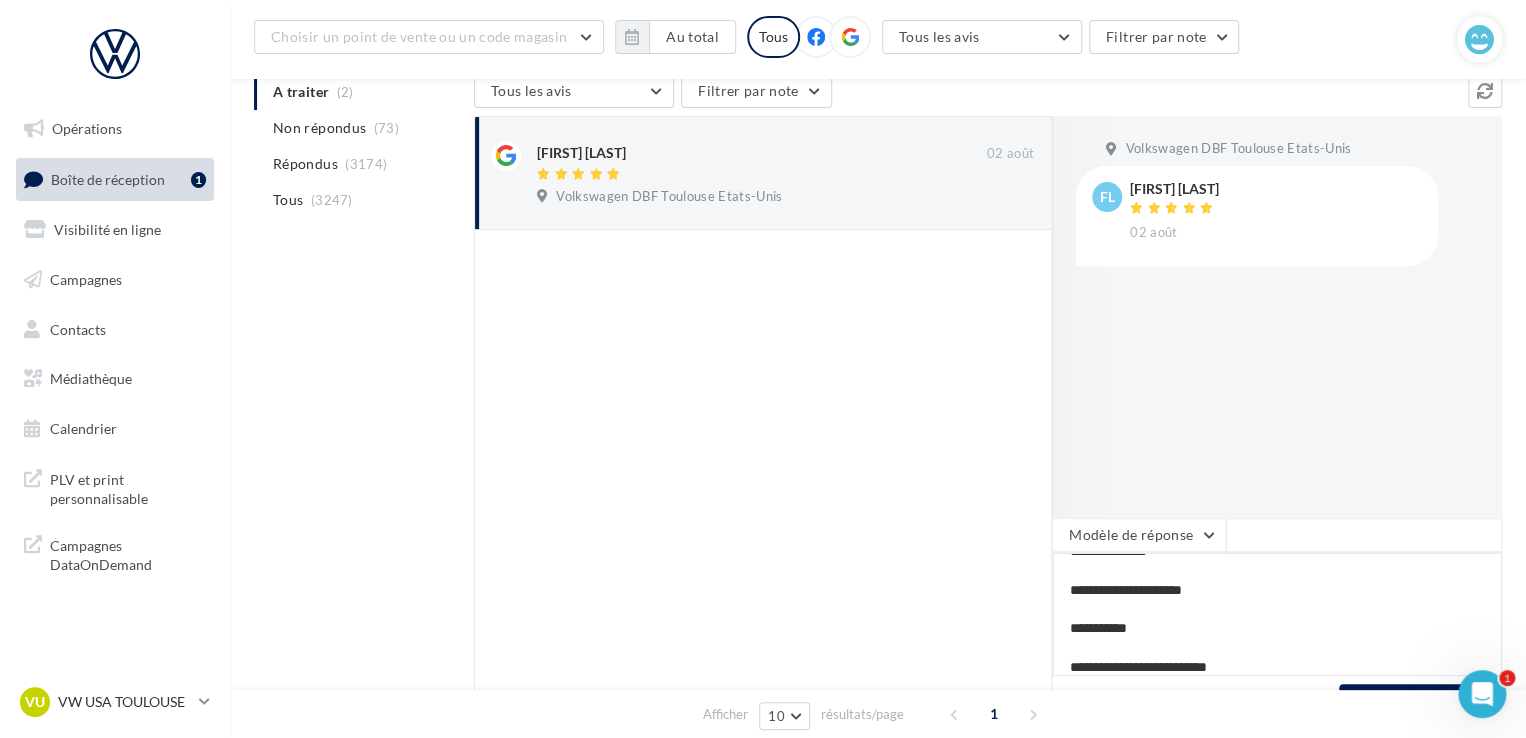 type on "**********" 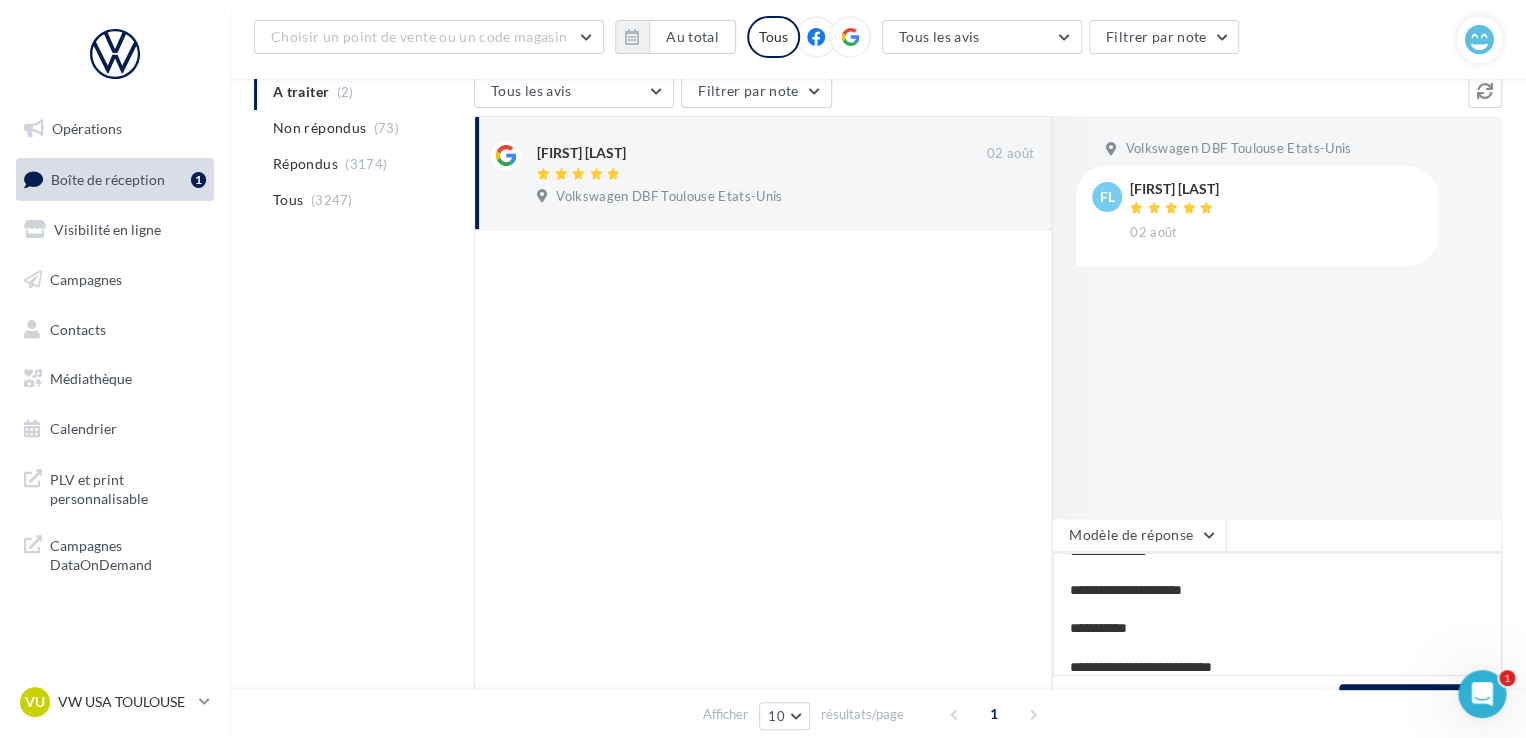 type on "**********" 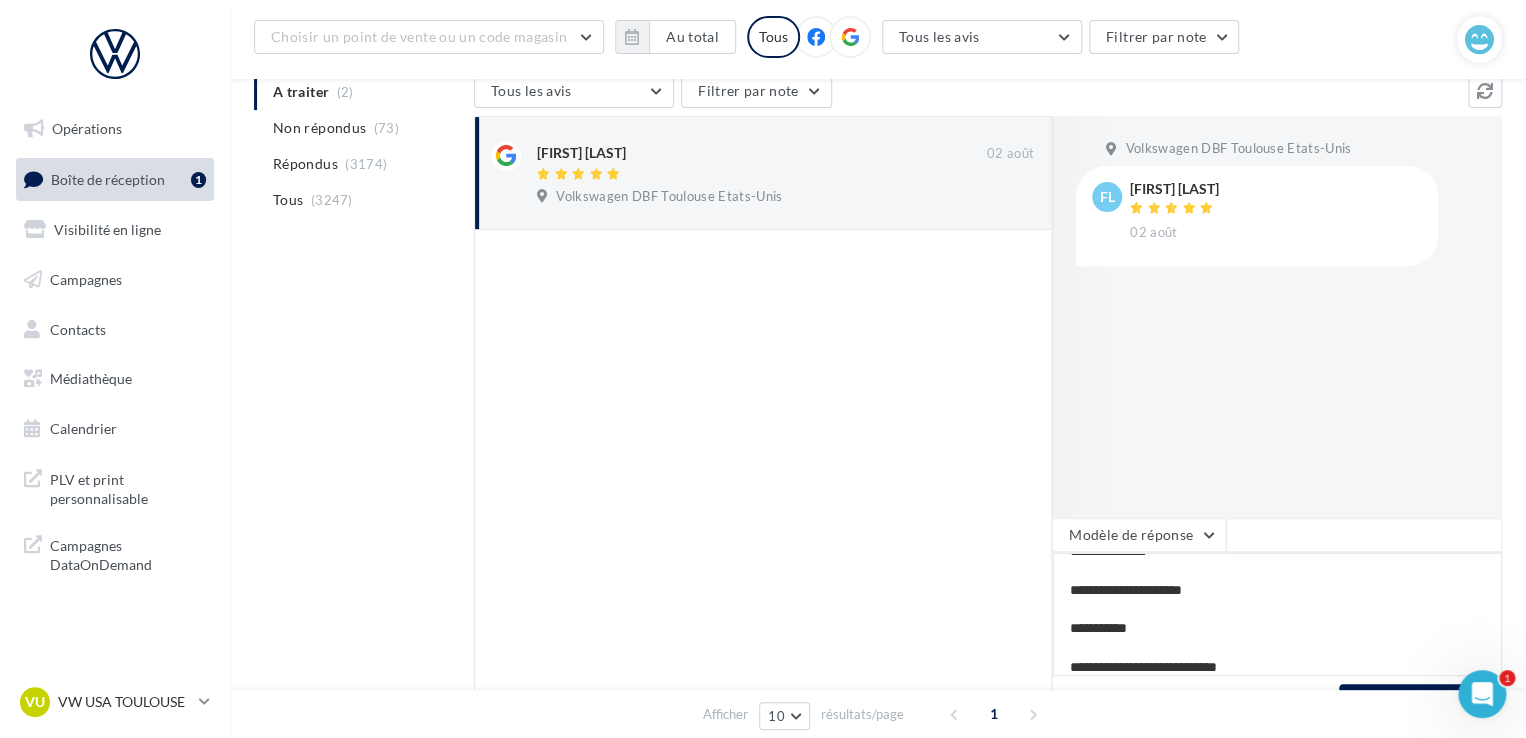 type on "**********" 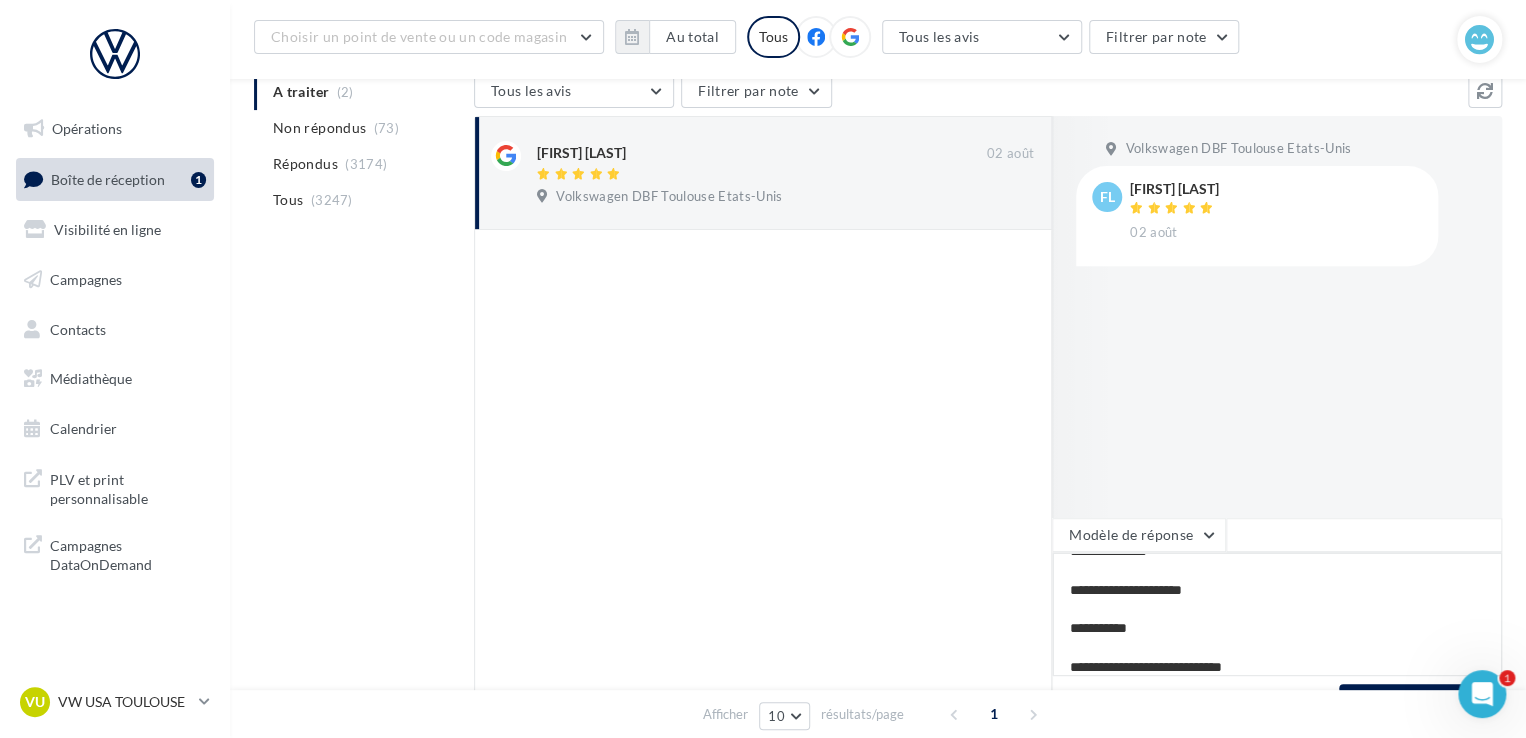 type on "**********" 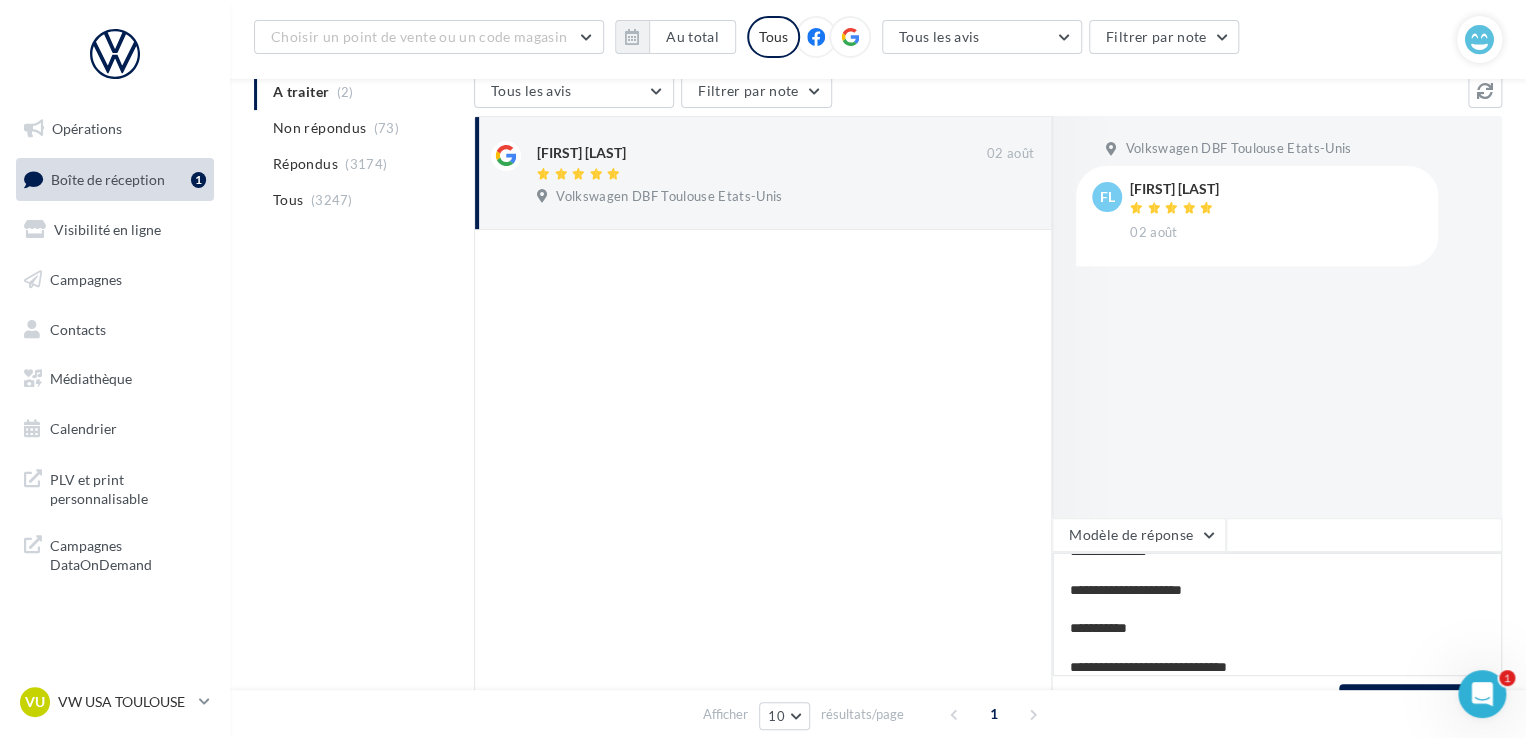 type on "**********" 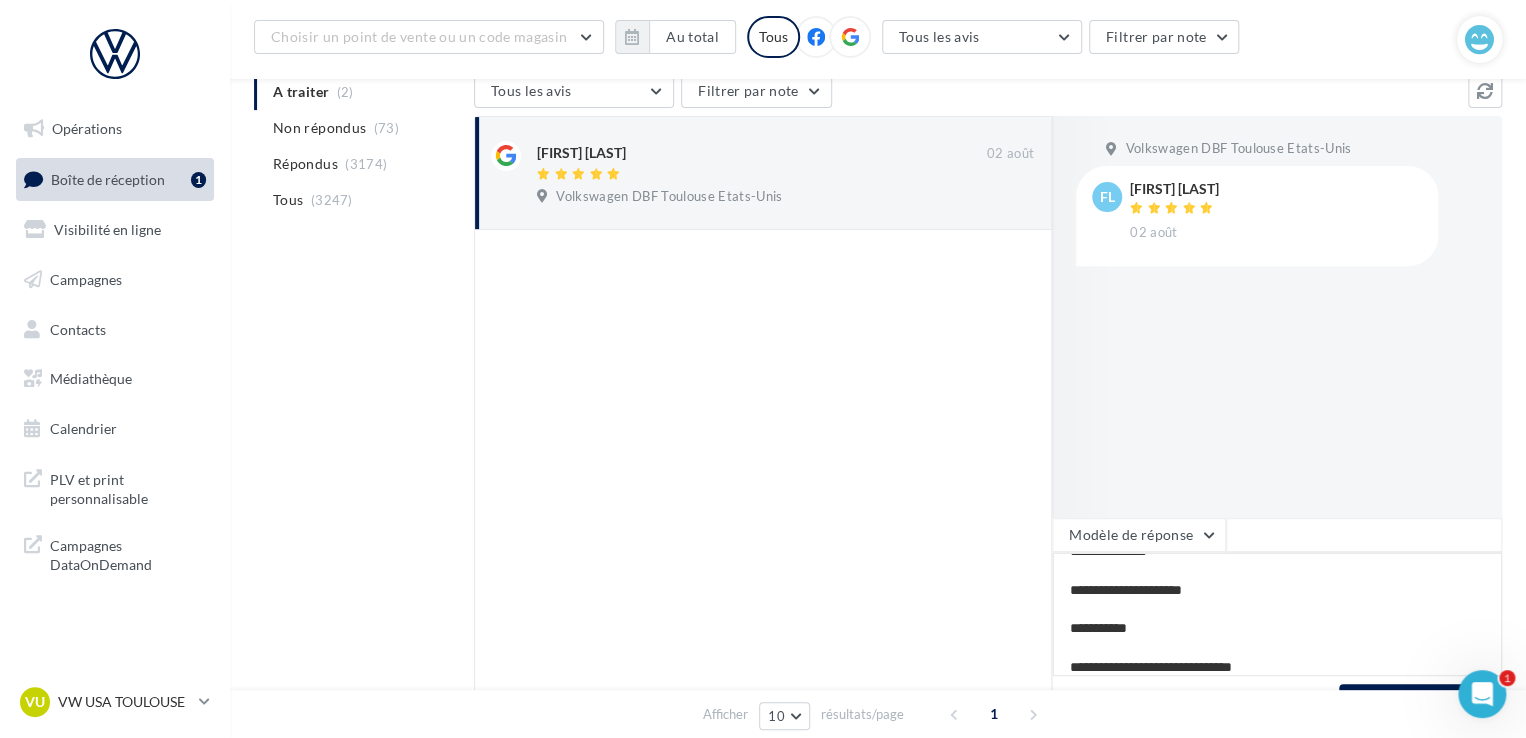 type on "**********" 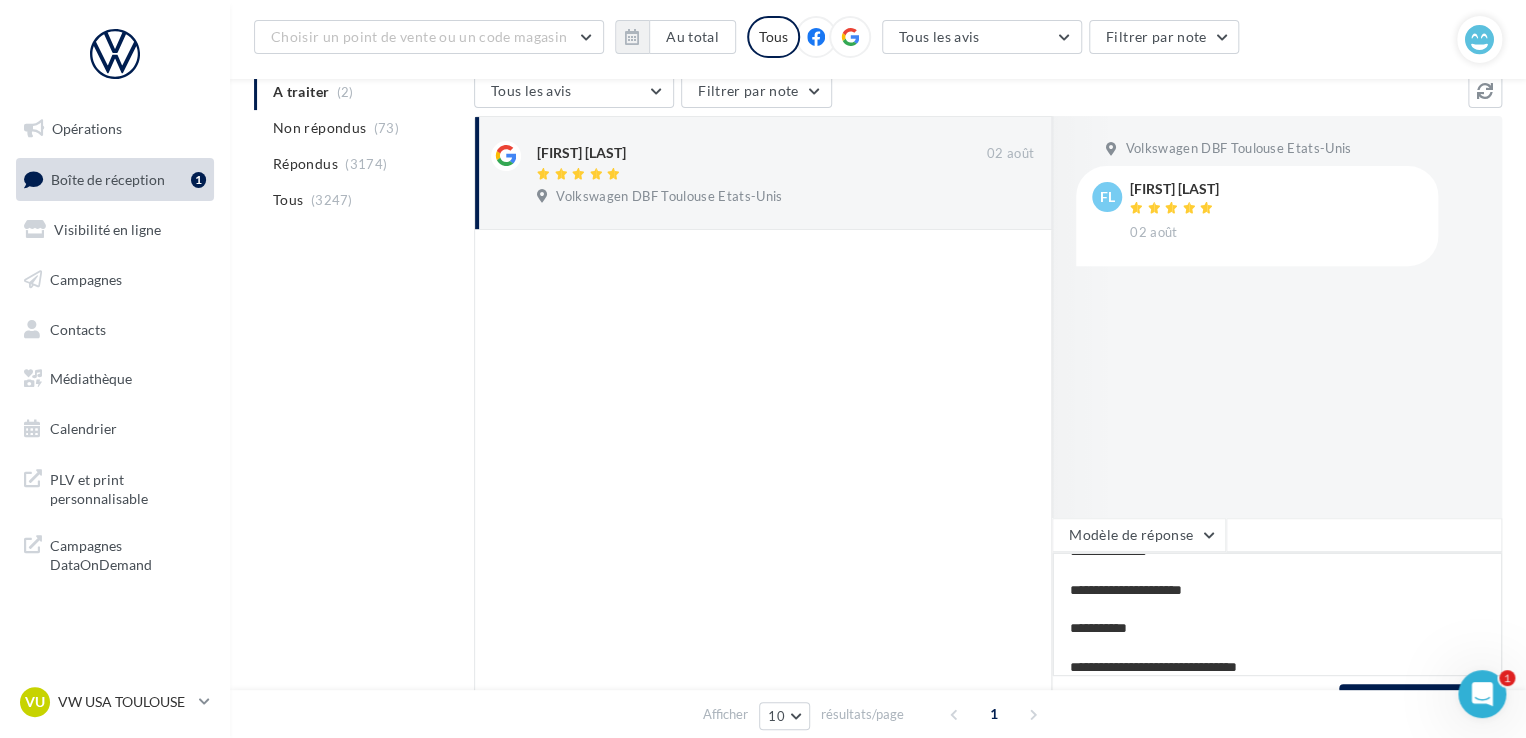 type on "**********" 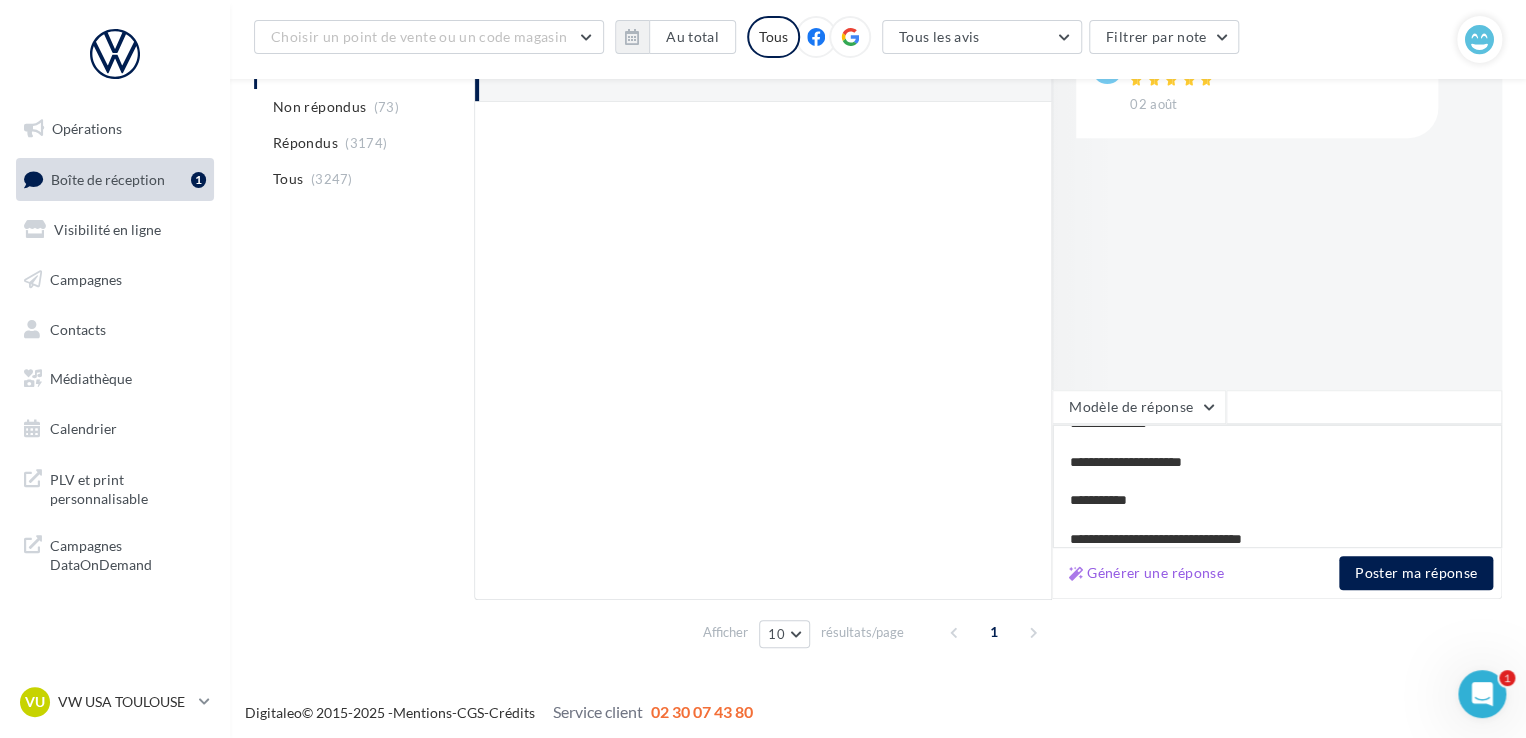 scroll, scrollTop: 348, scrollLeft: 0, axis: vertical 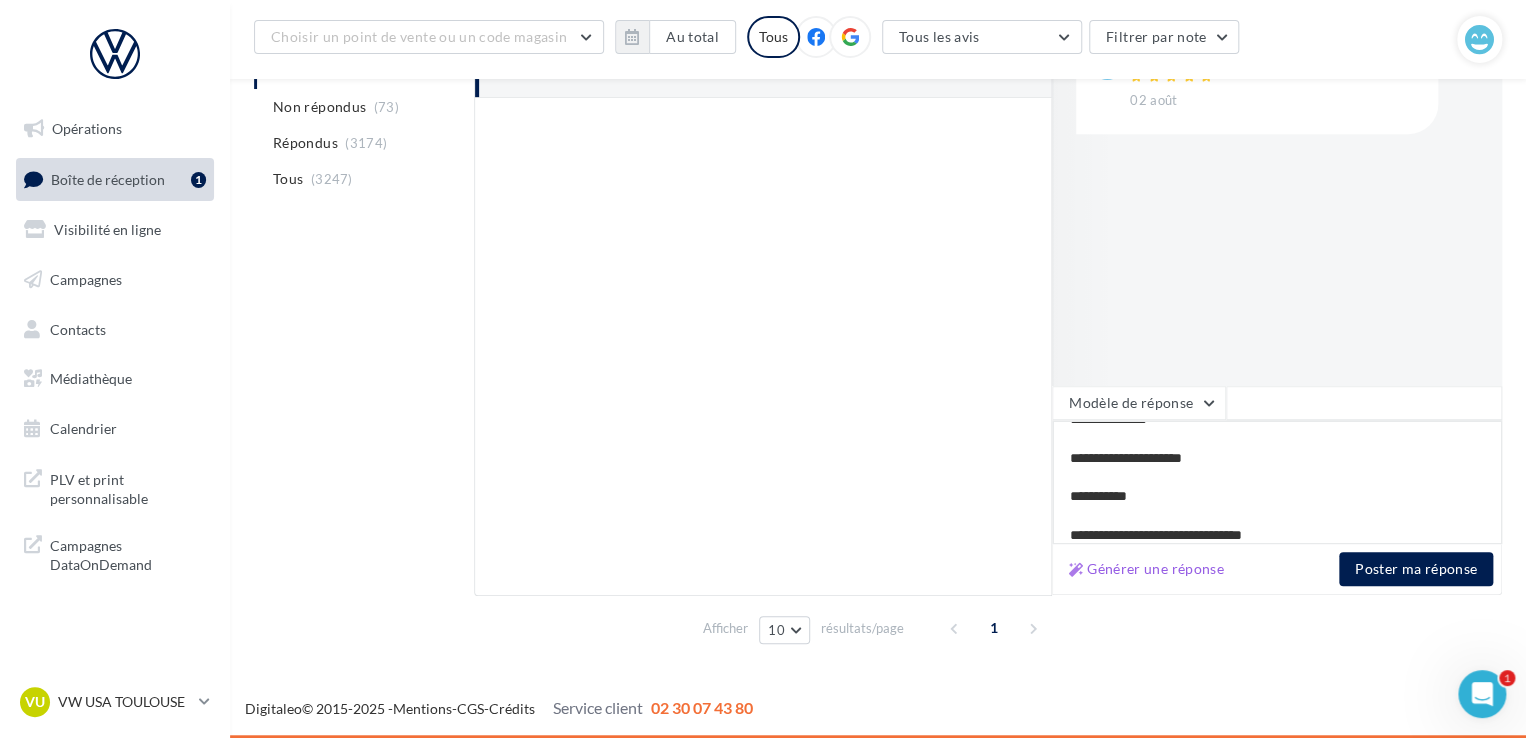 type on "**********" 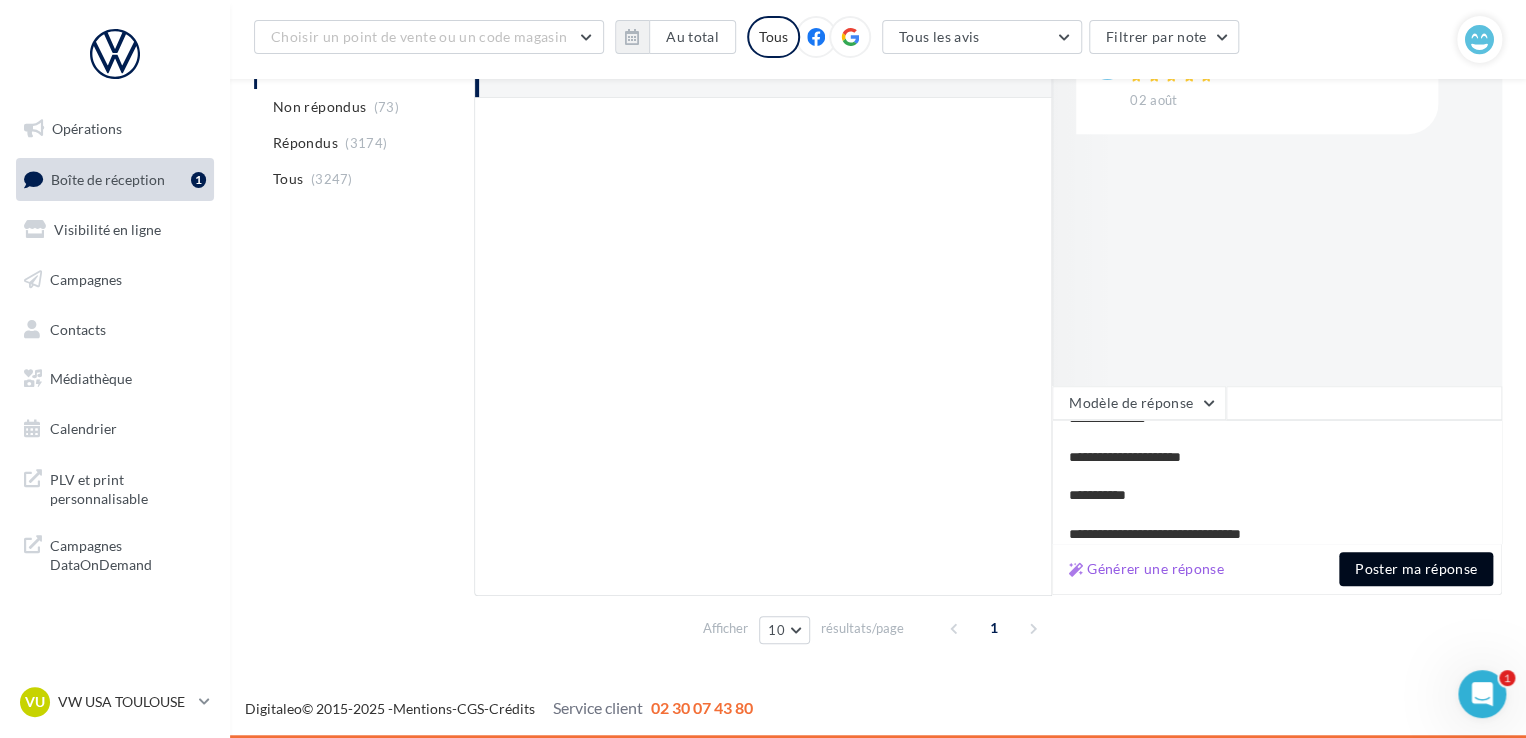 click on "Poster ma réponse" at bounding box center (1416, 569) 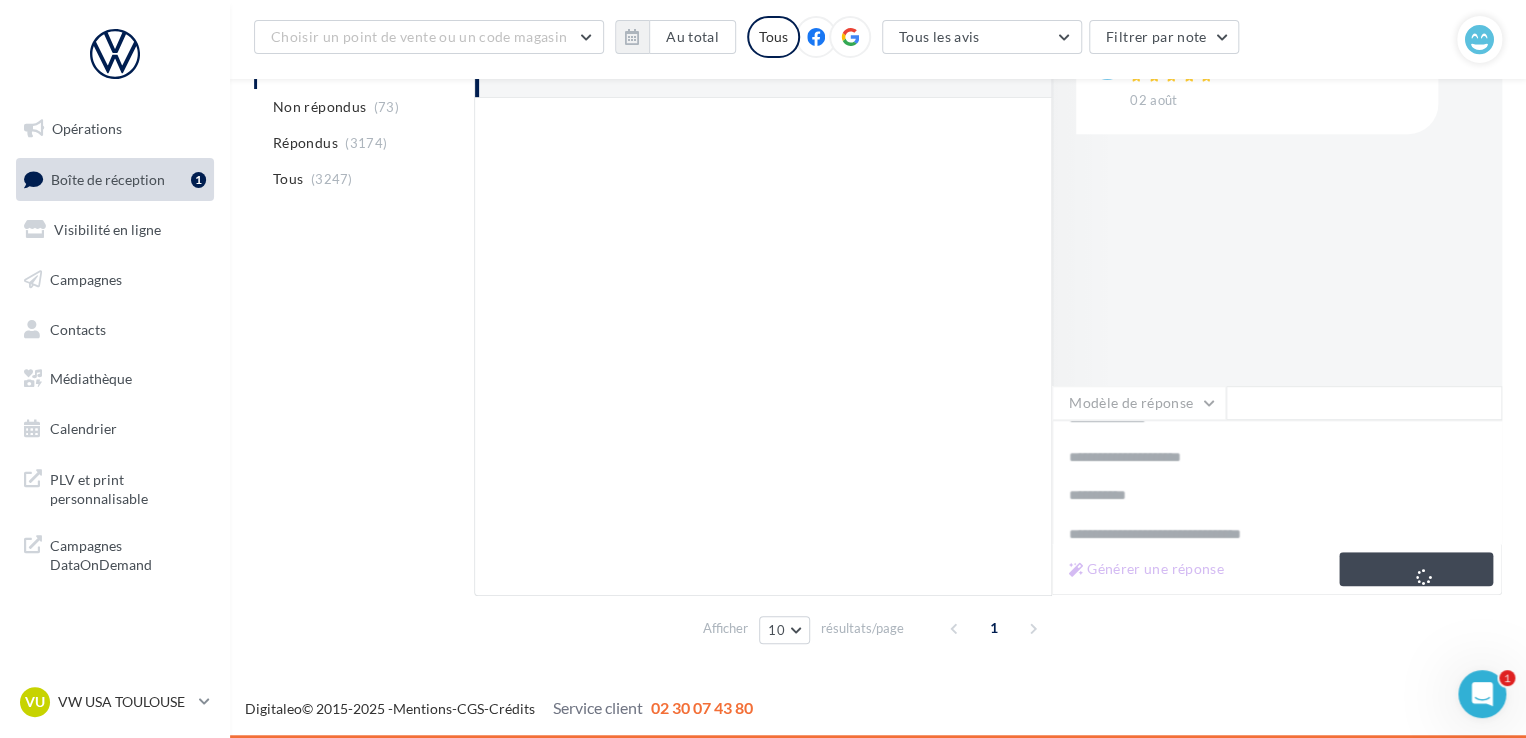scroll, scrollTop: 20, scrollLeft: 0, axis: vertical 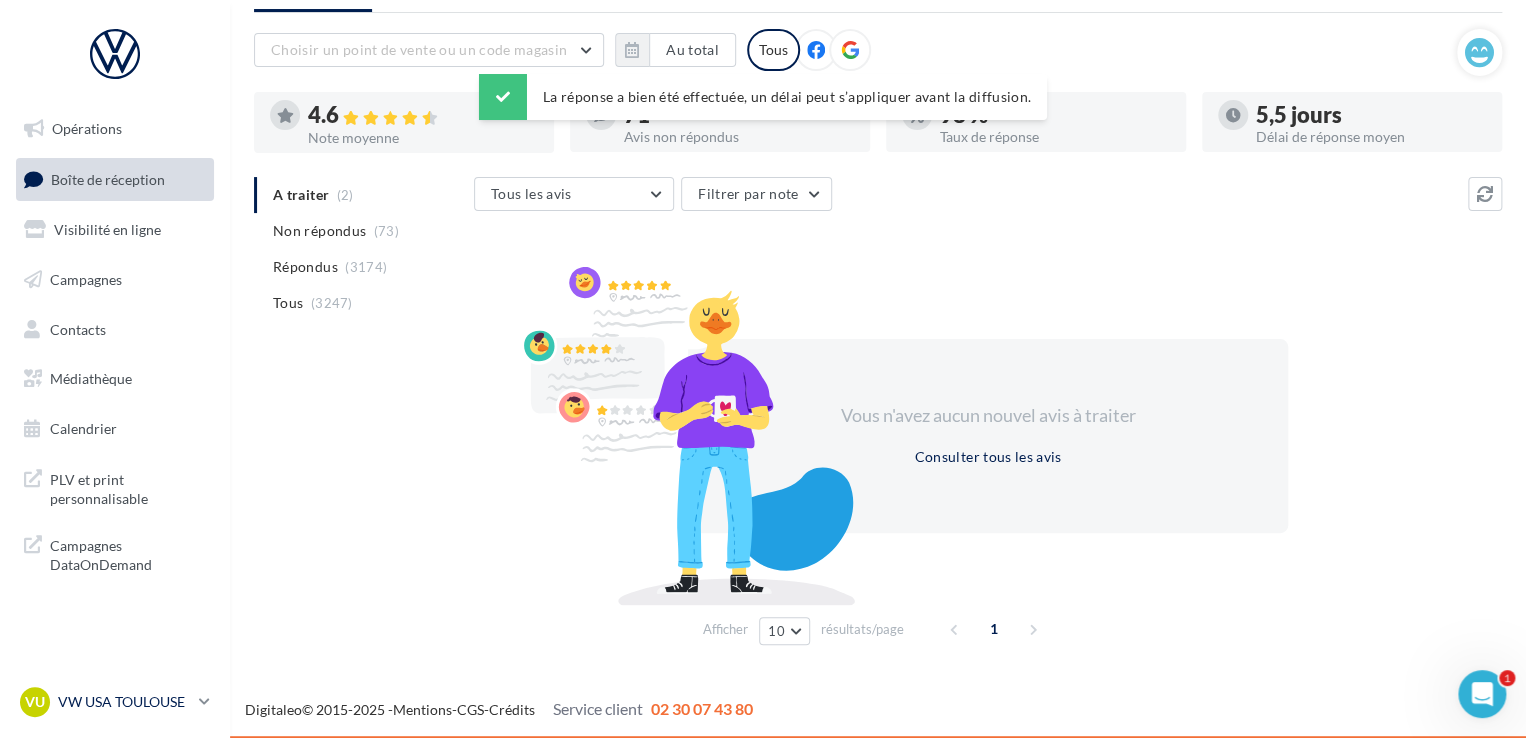click on "VW USA TOULOUSE" at bounding box center (124, 702) 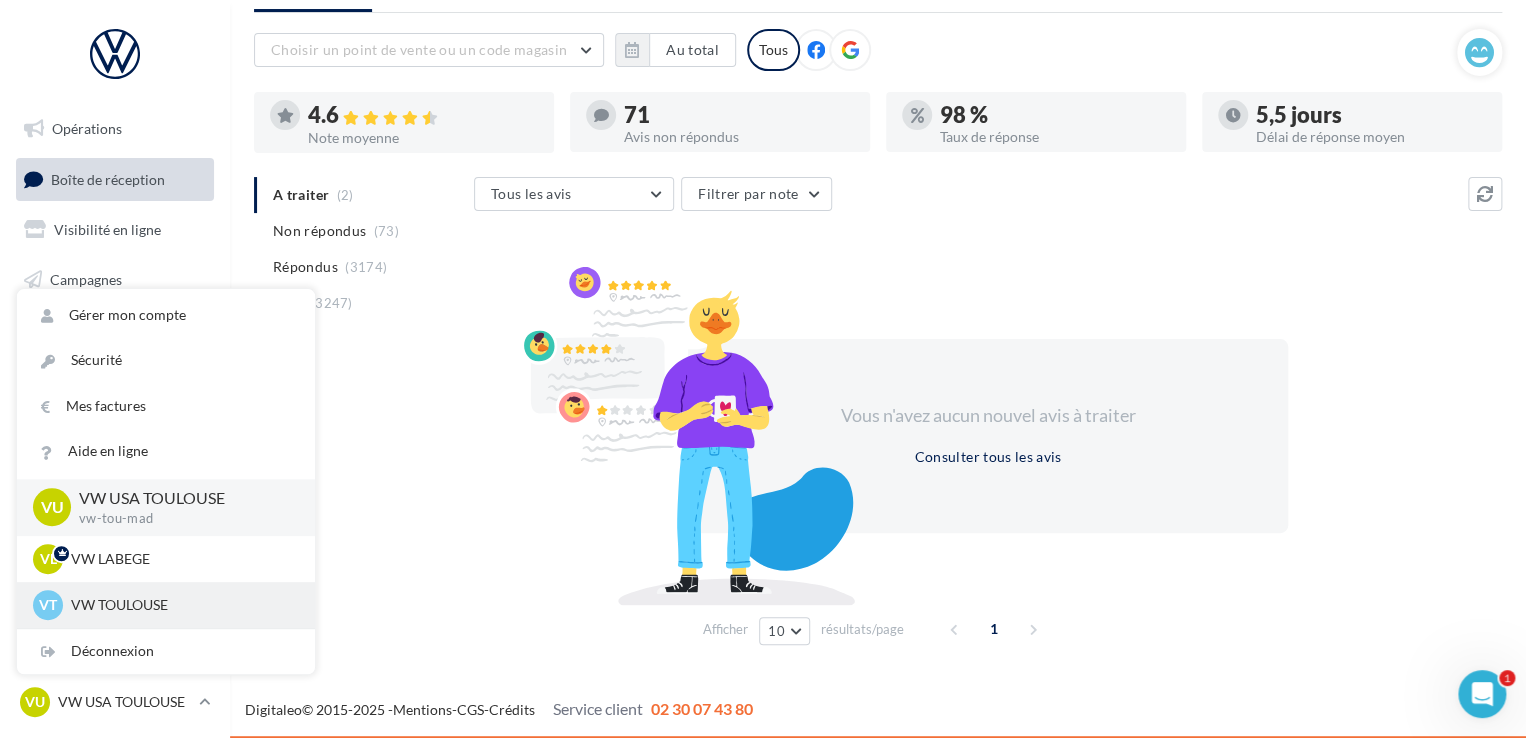 click on "VW TOULOUSE" at bounding box center (181, 605) 